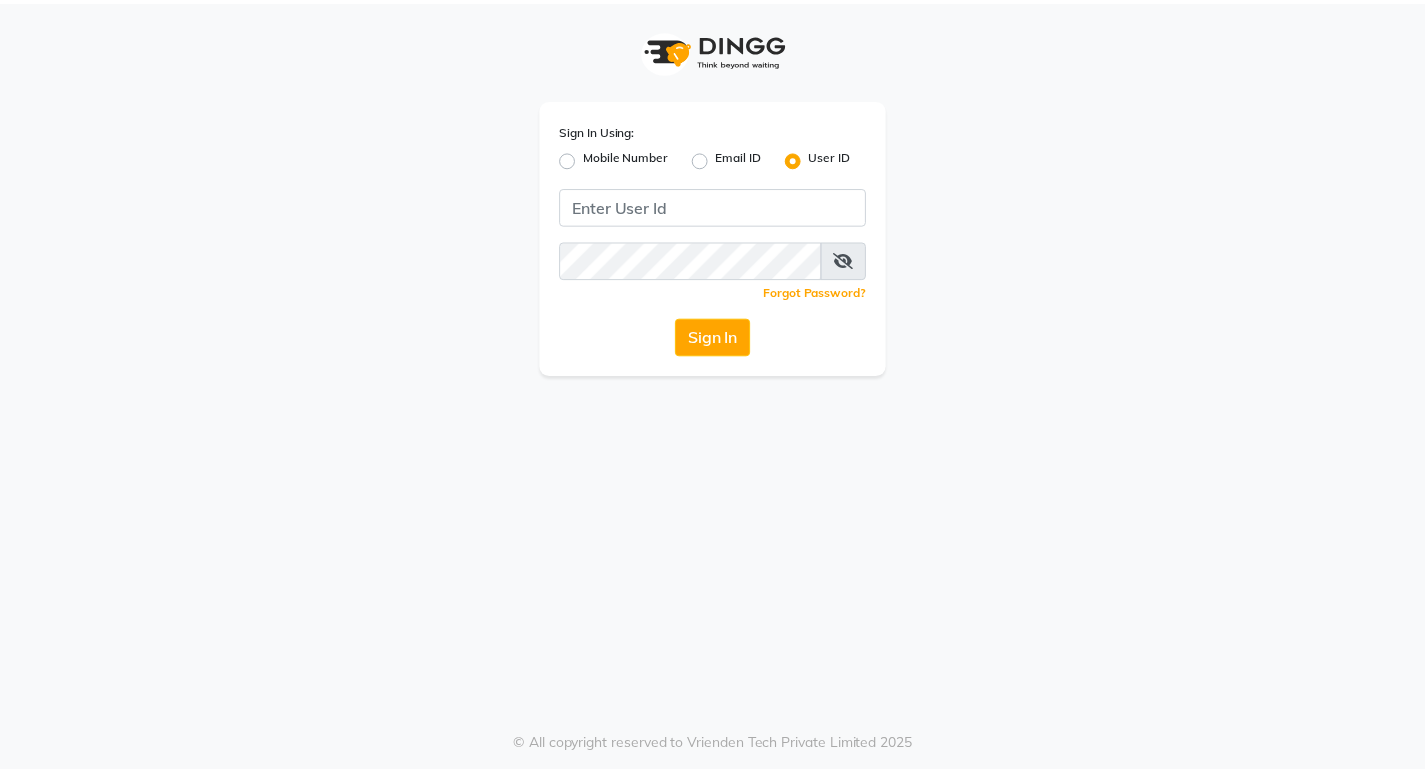 scroll, scrollTop: 0, scrollLeft: 0, axis: both 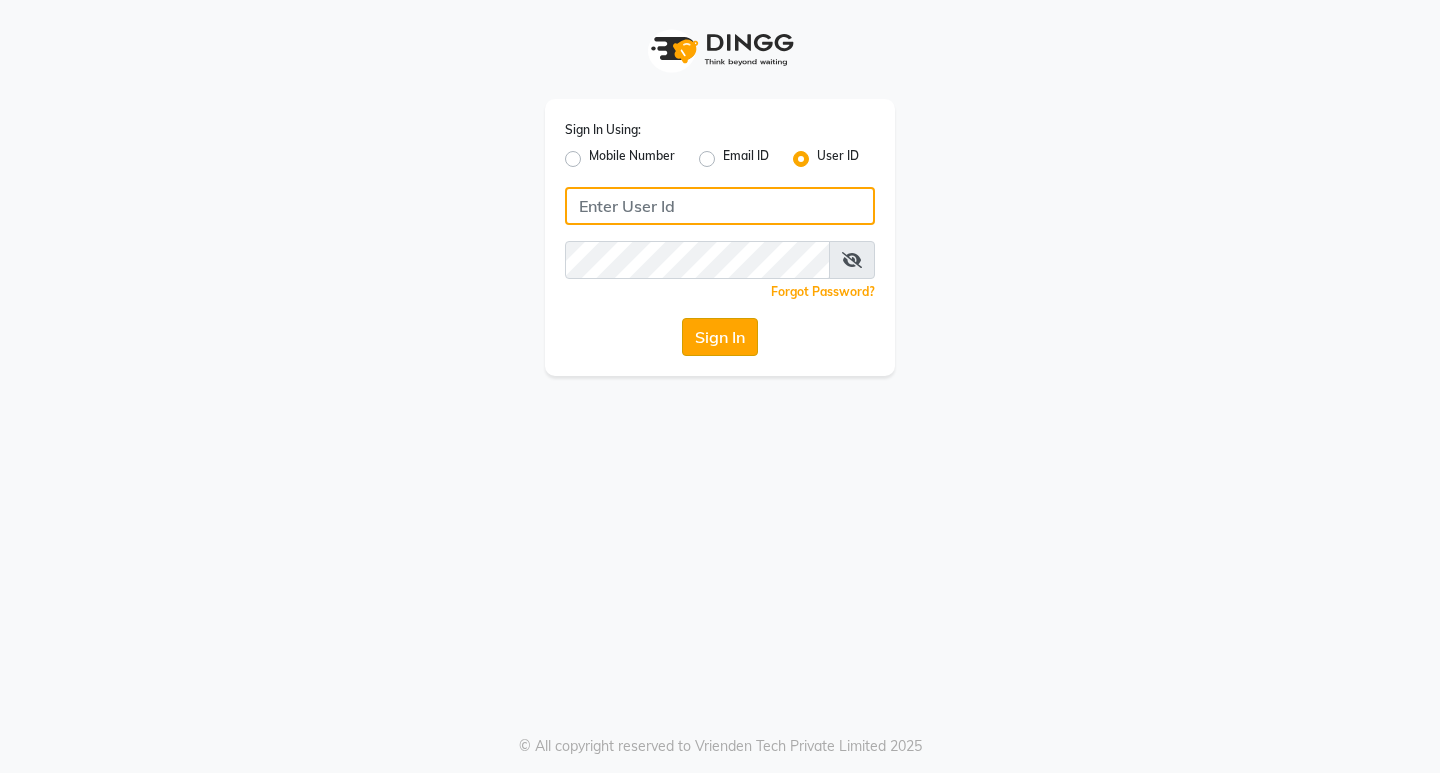 type on "thesalon123" 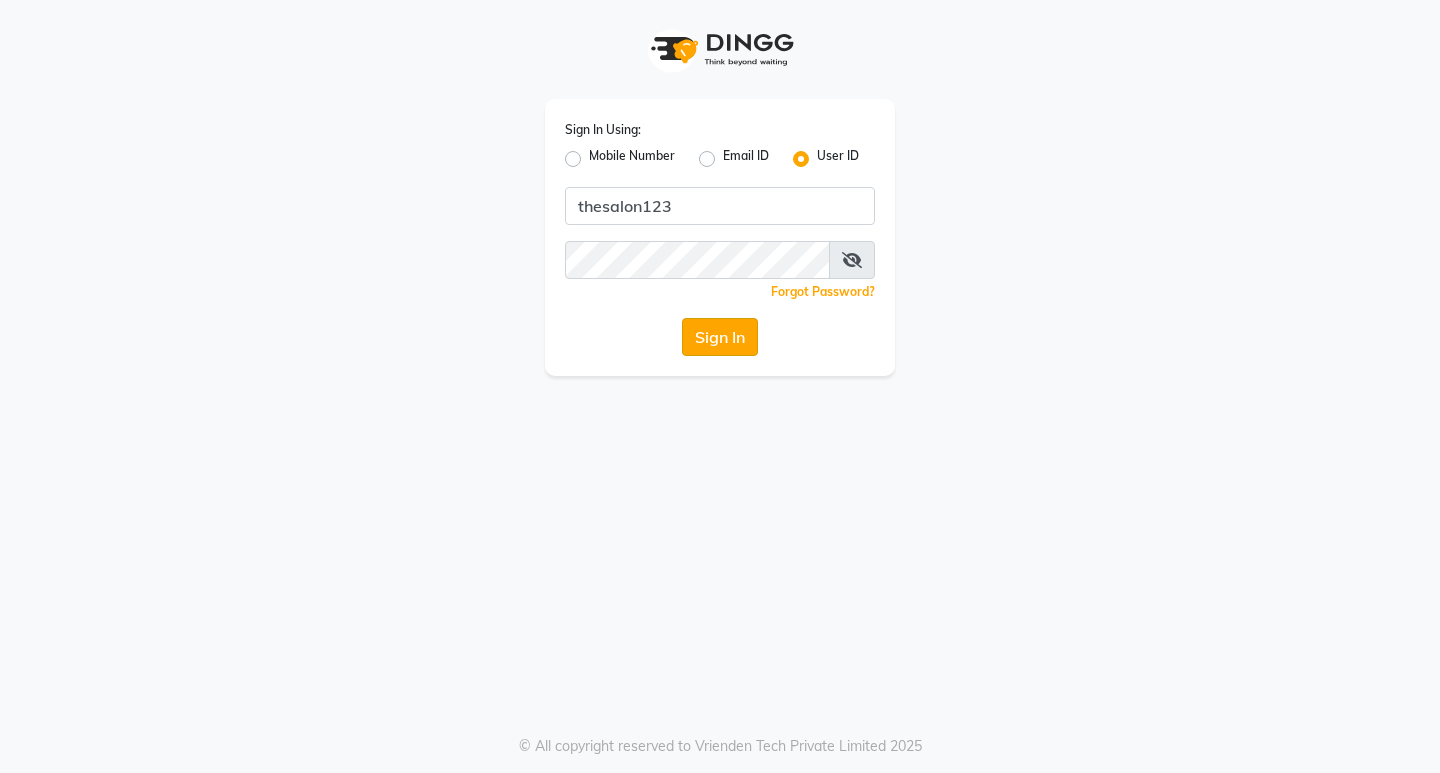 click on "Sign In" 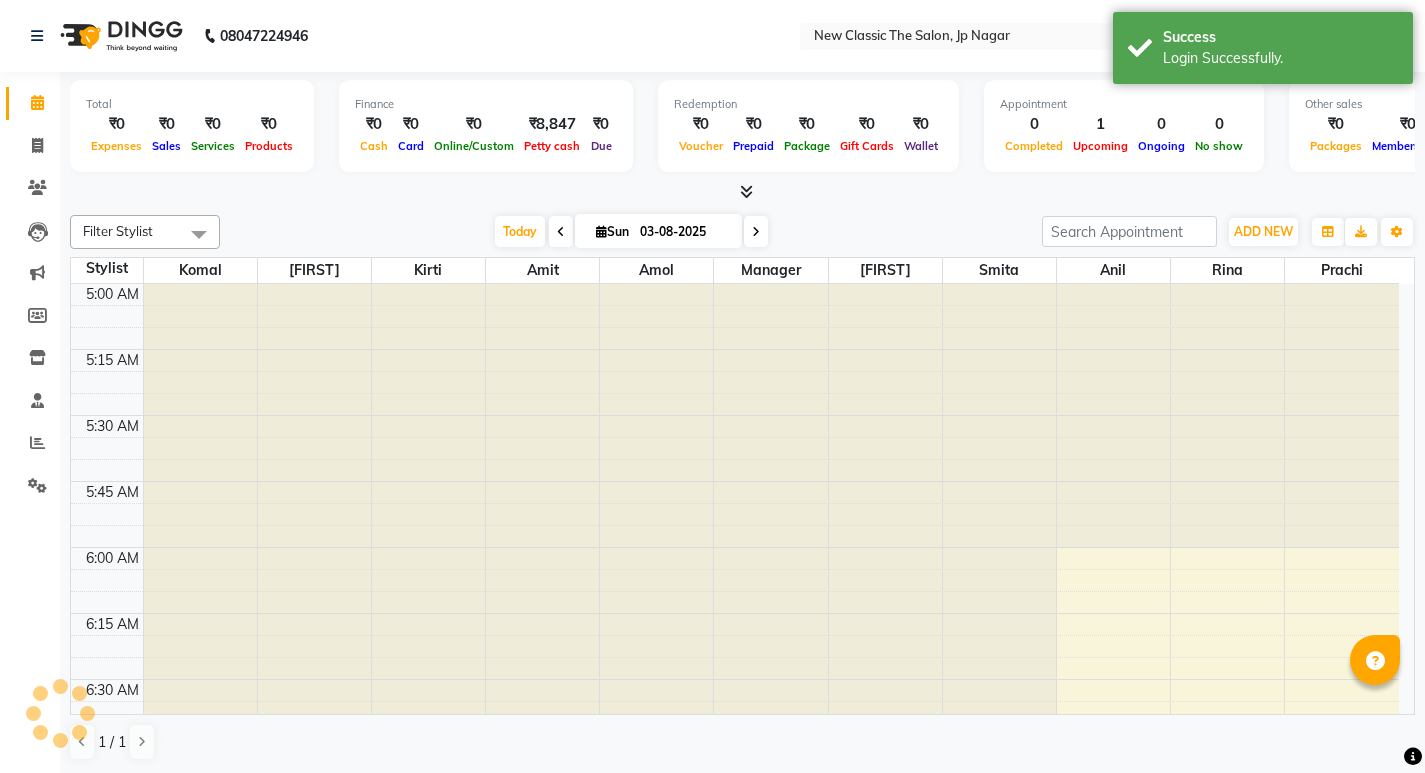 scroll, scrollTop: 265, scrollLeft: 0, axis: vertical 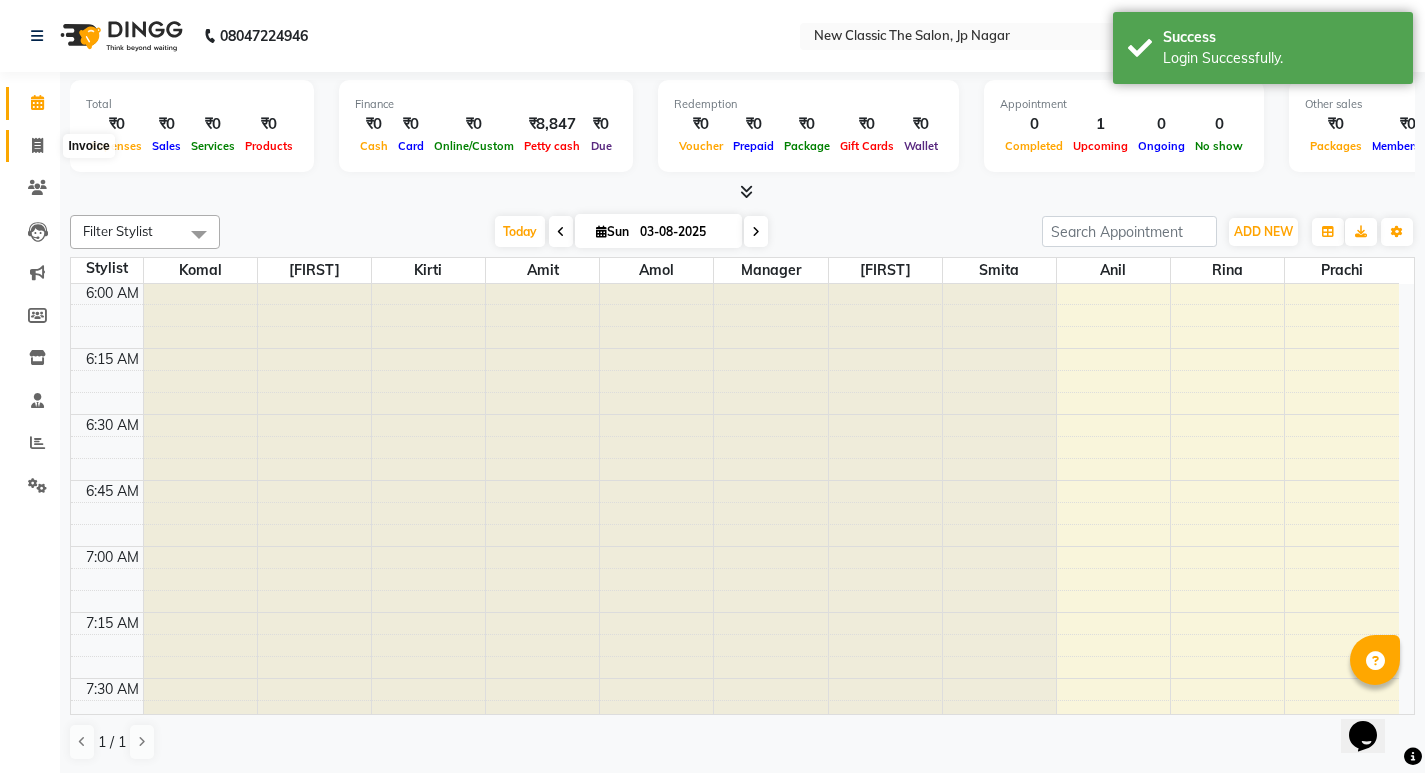 click 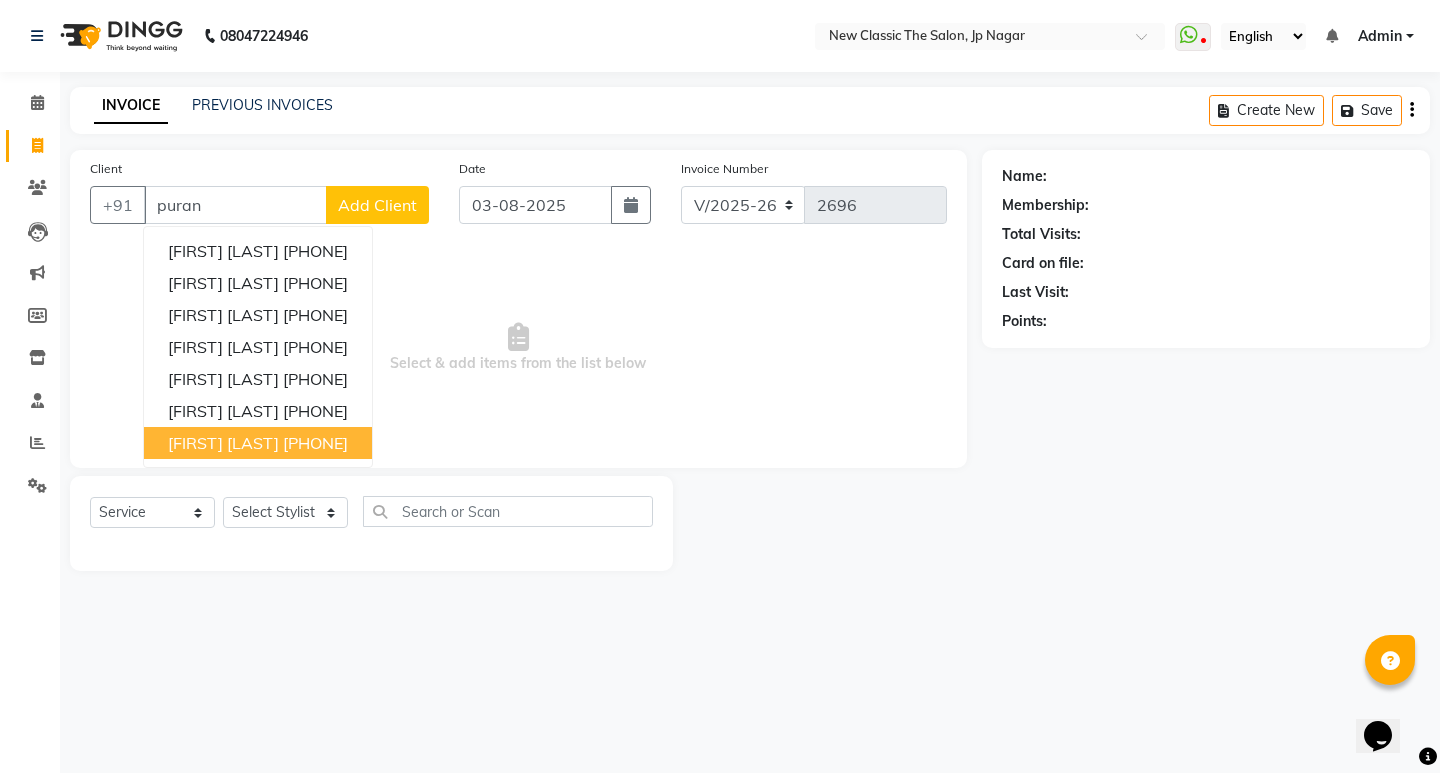 click on "[FIRST] [LAST] [PHONE]" at bounding box center (258, 443) 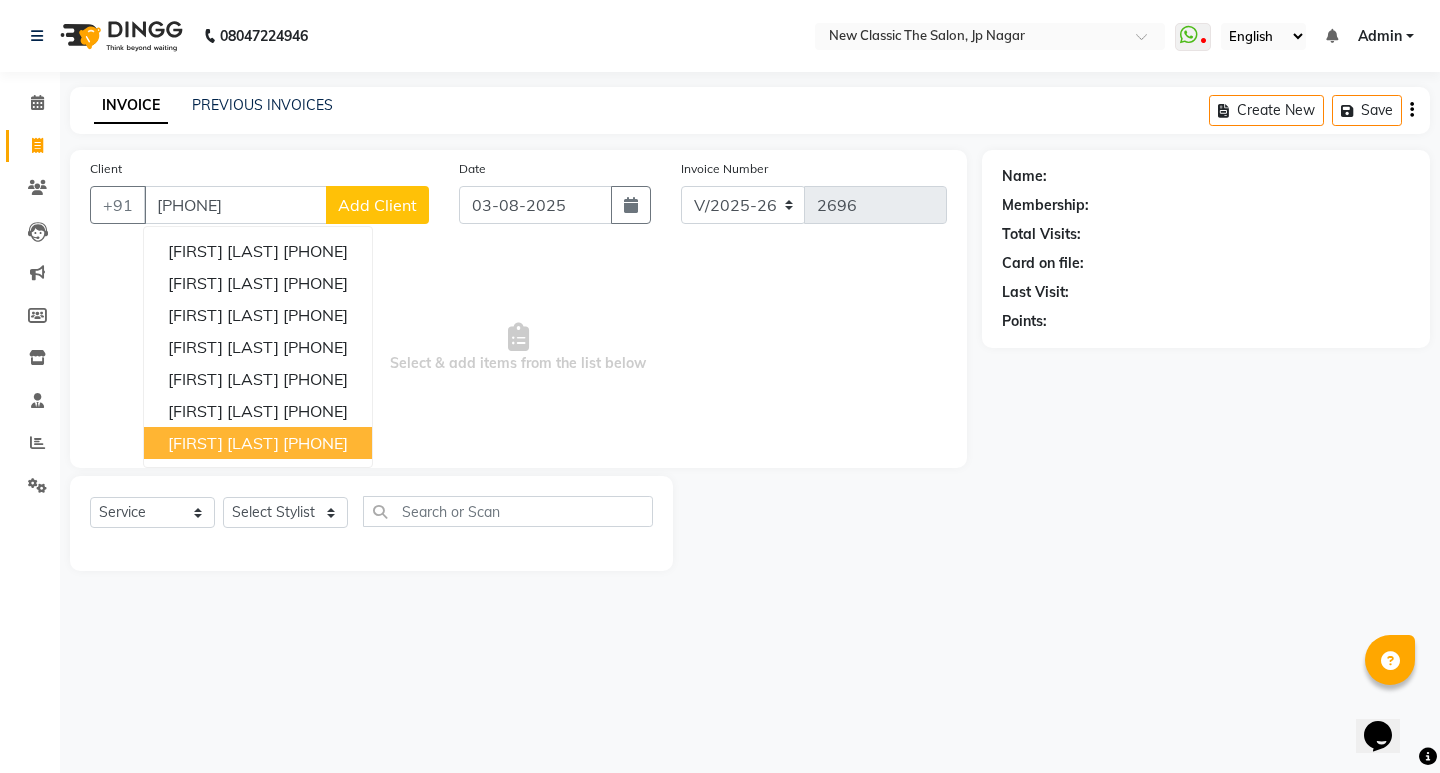 type on "[PHONE]" 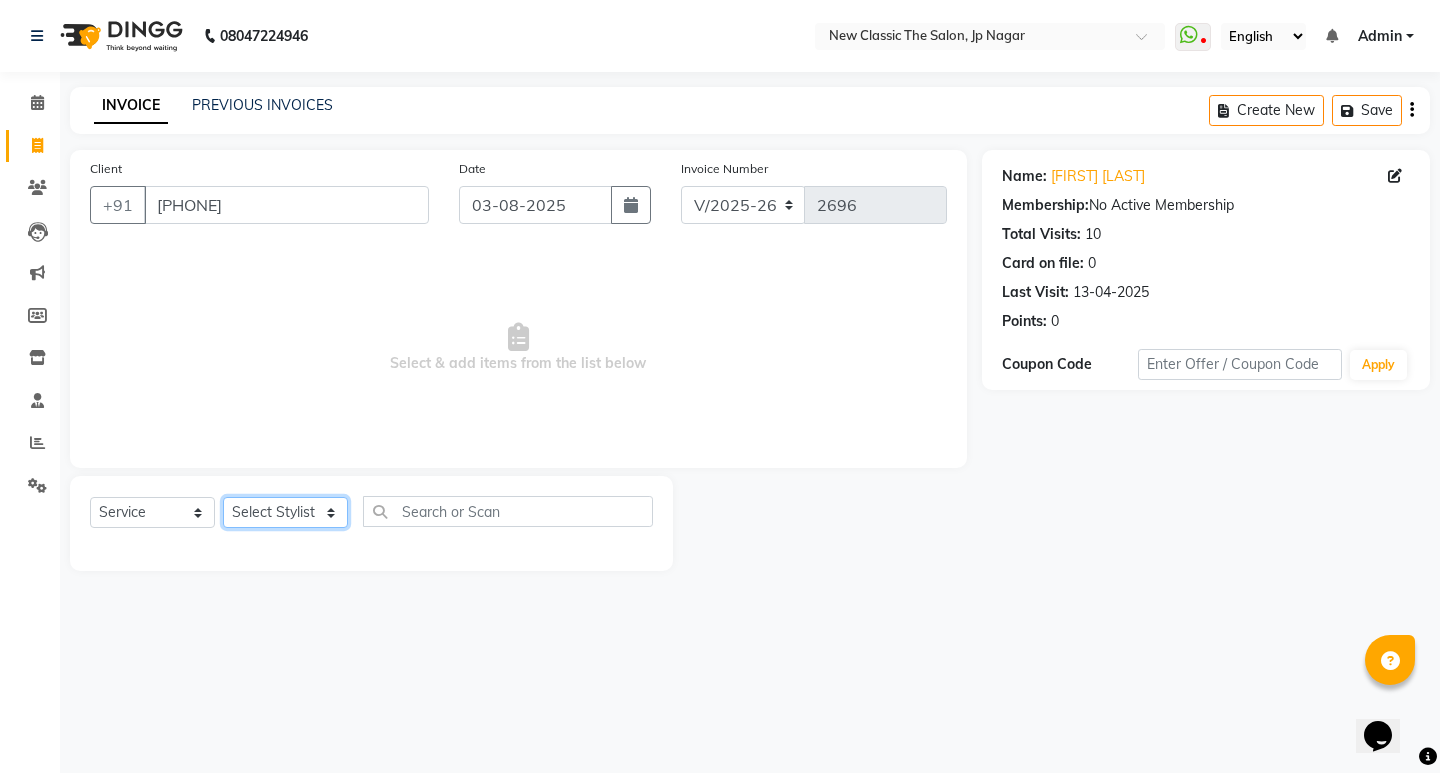click on "Select Stylist [FIRST] [FIRST] [FIRST] [FIRST] [FIRST] [FIRST] [FIRST] [FIRST] [FIRST] [FIRST]" 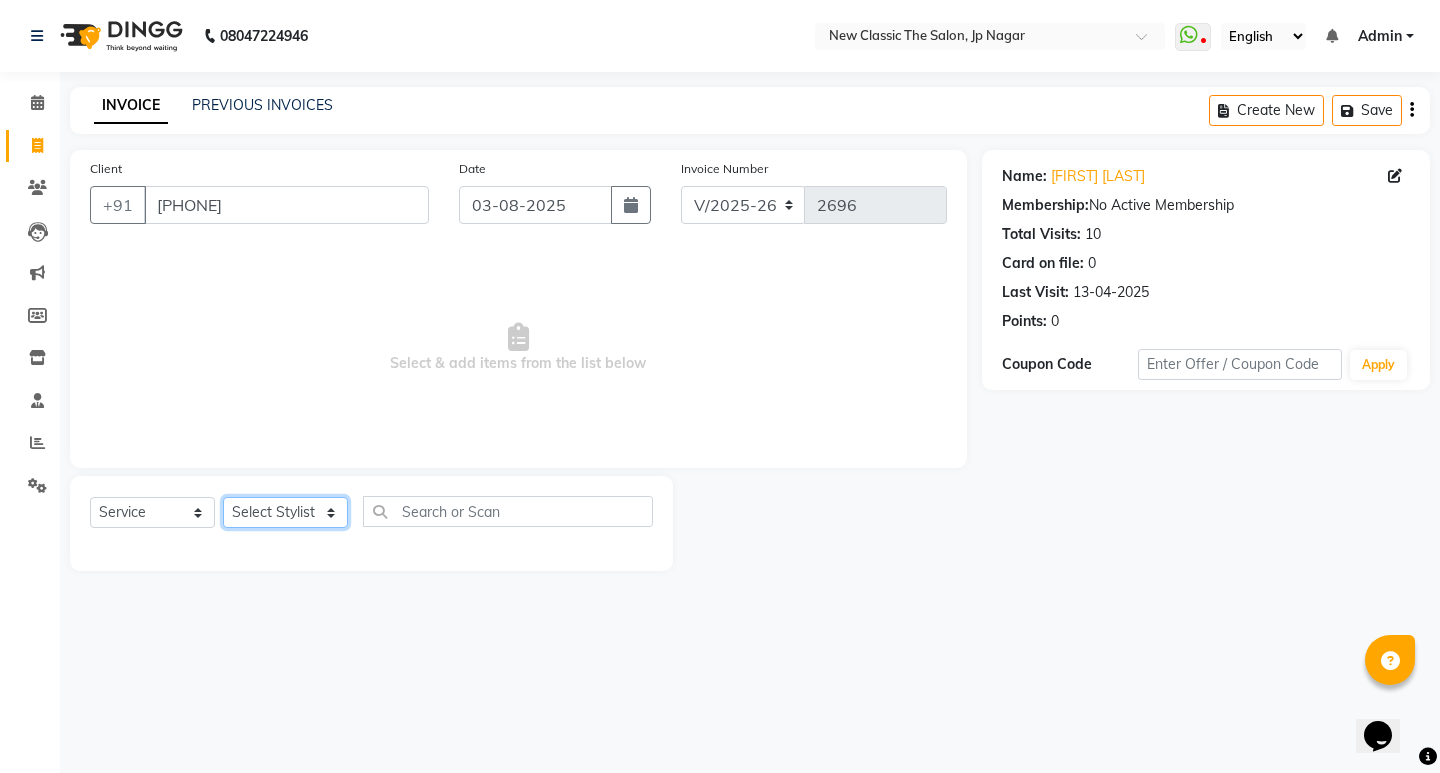 select on "27632" 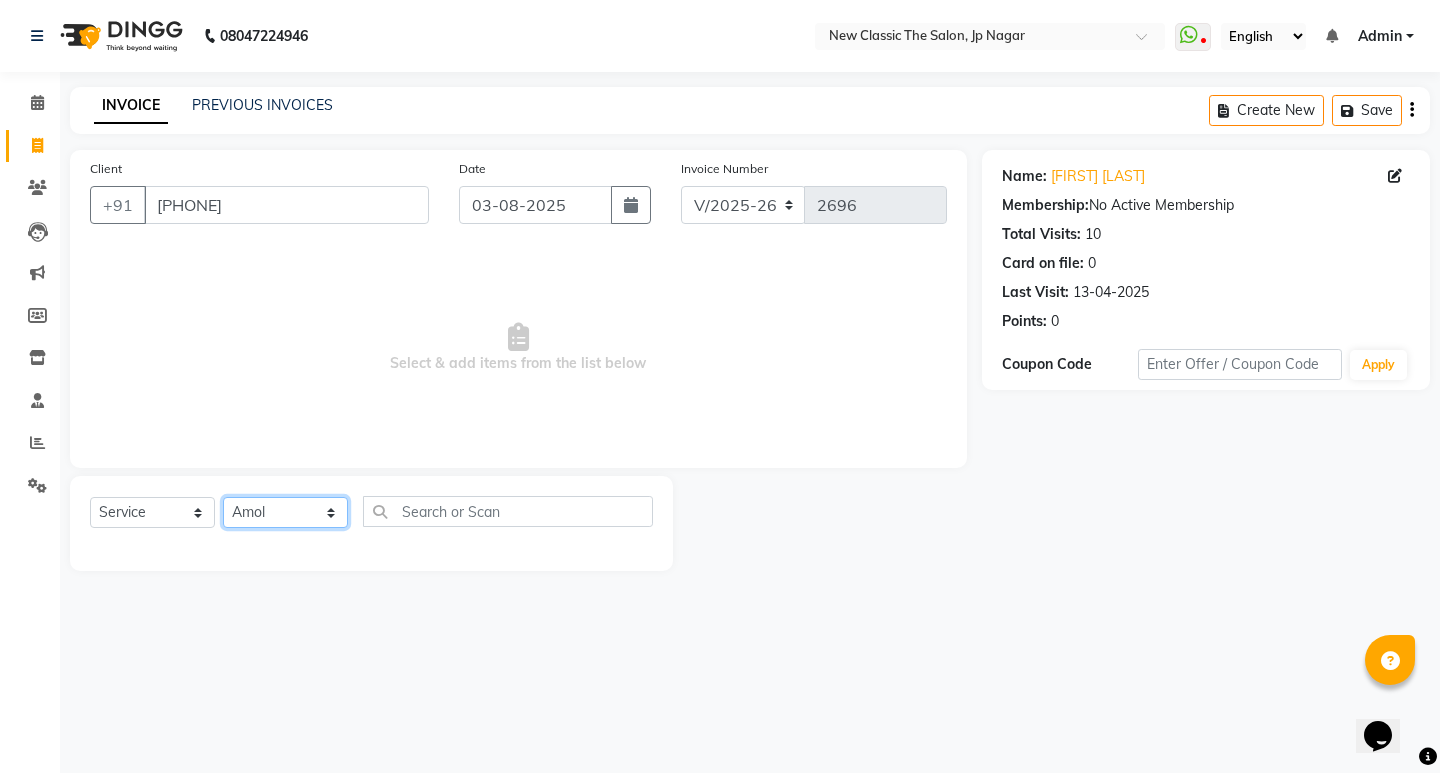 click on "Select Stylist [FIRST] [FIRST] [FIRST] [FIRST] [FIRST] [FIRST] [FIRST] [FIRST] [FIRST] [FIRST]" 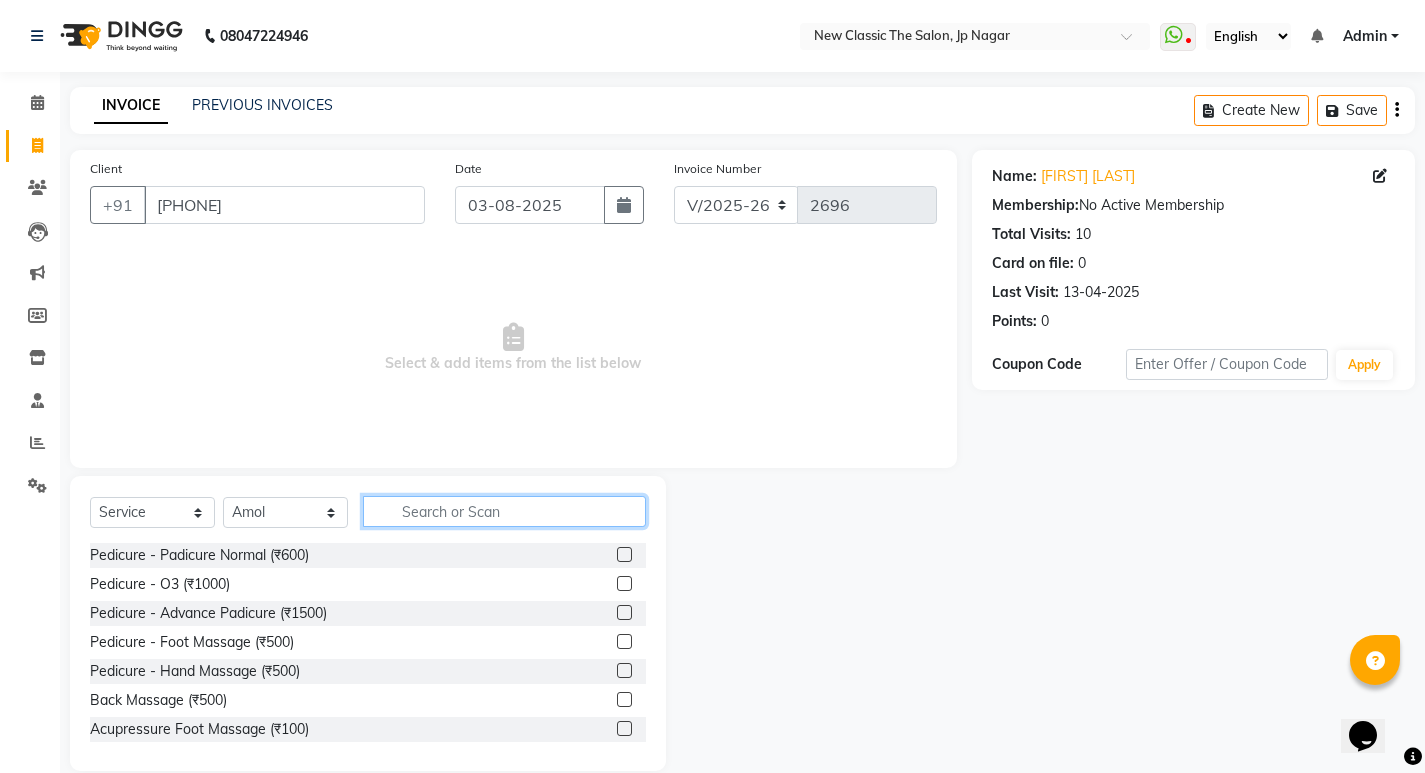 click 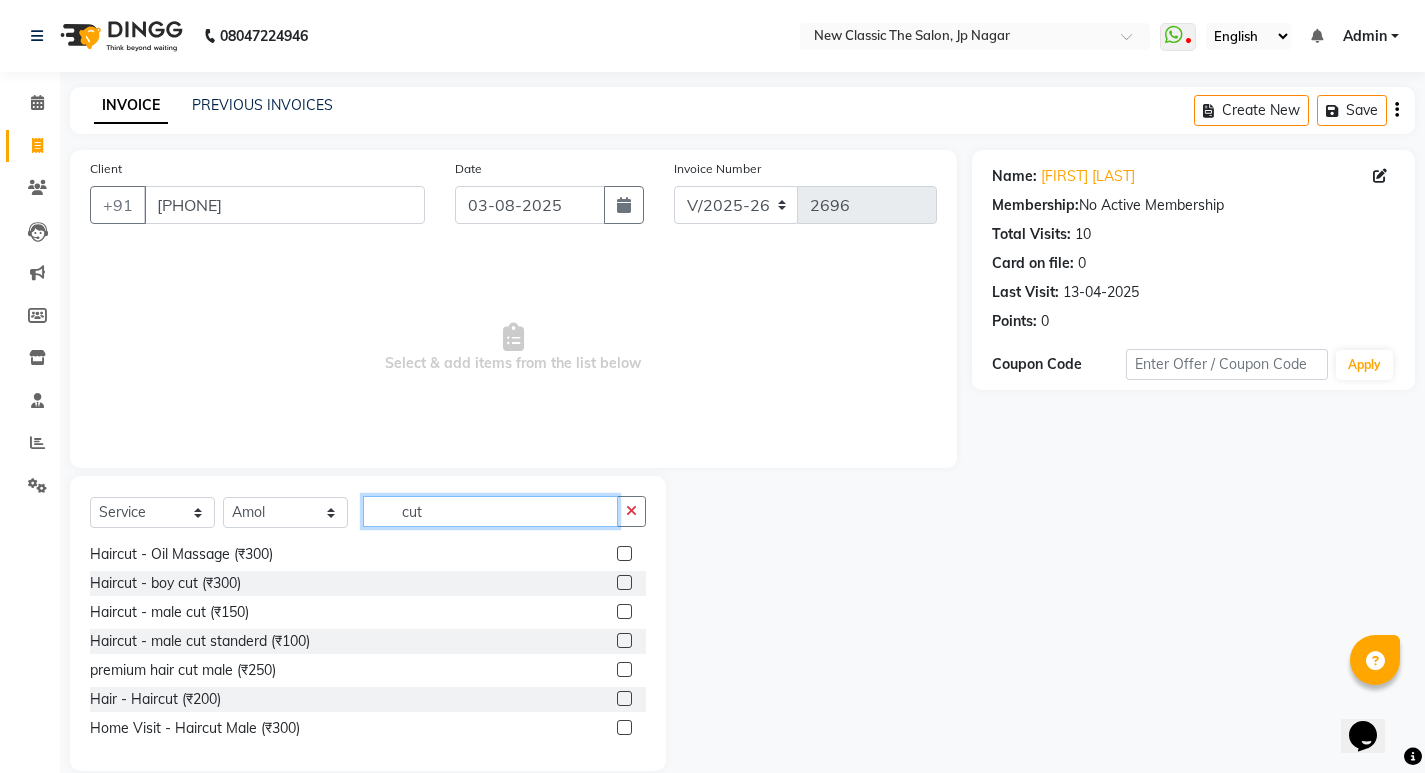 scroll, scrollTop: 177, scrollLeft: 0, axis: vertical 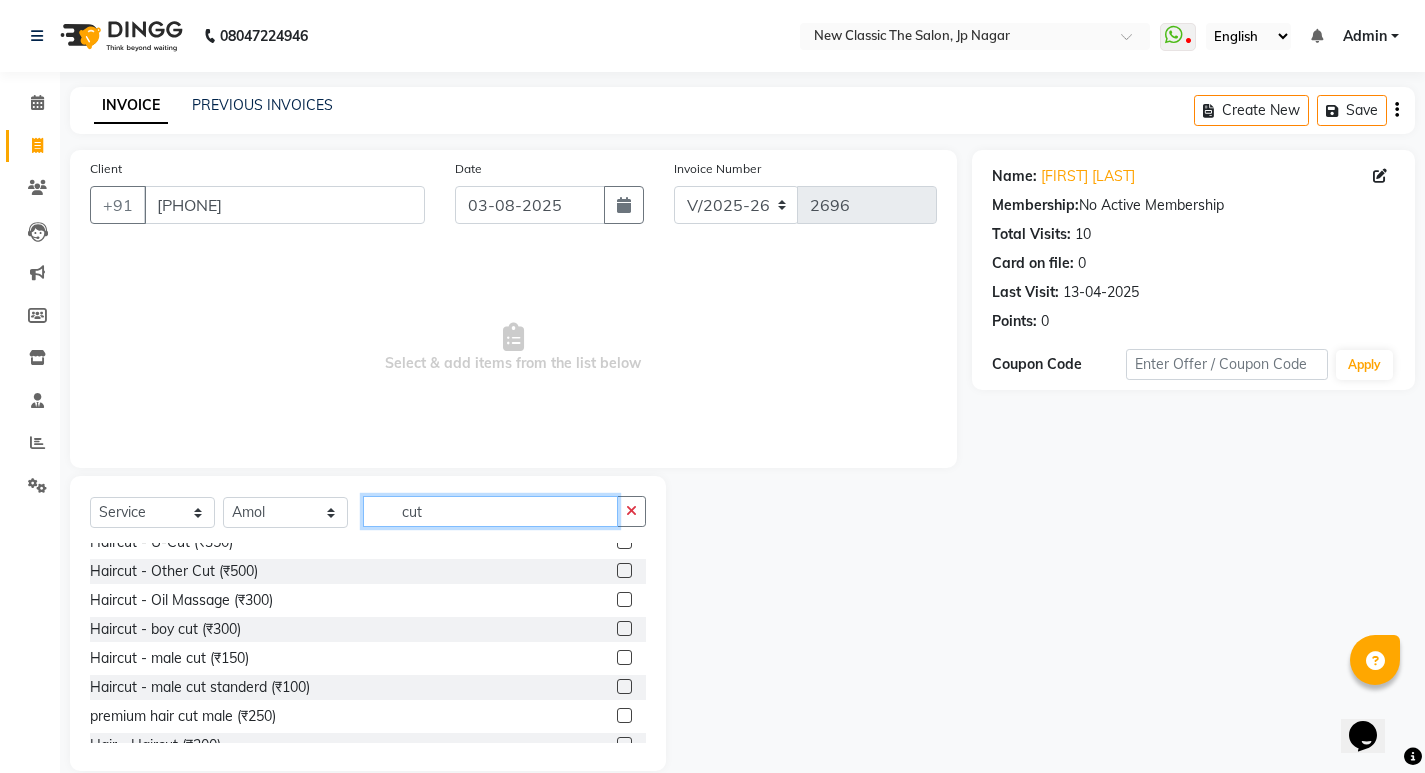 type on "cut" 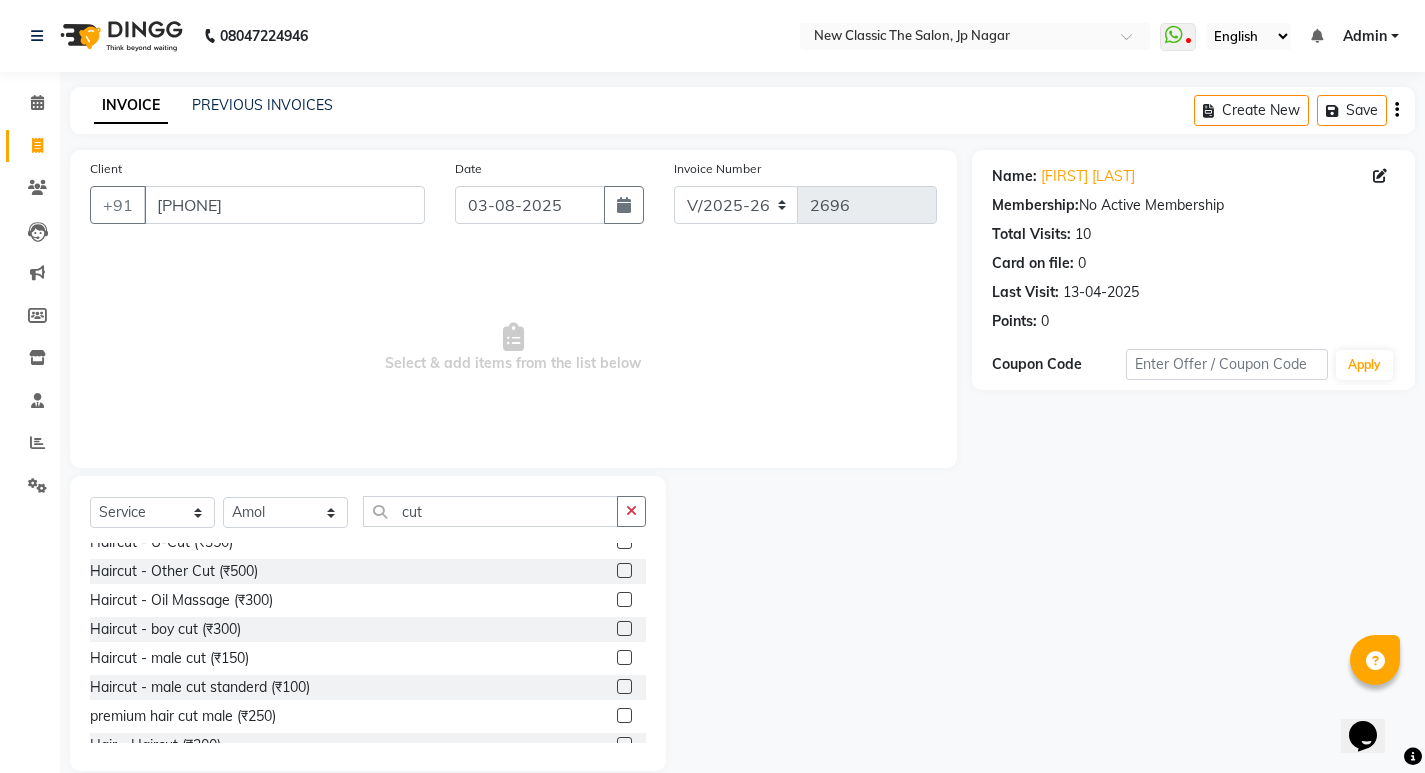 click 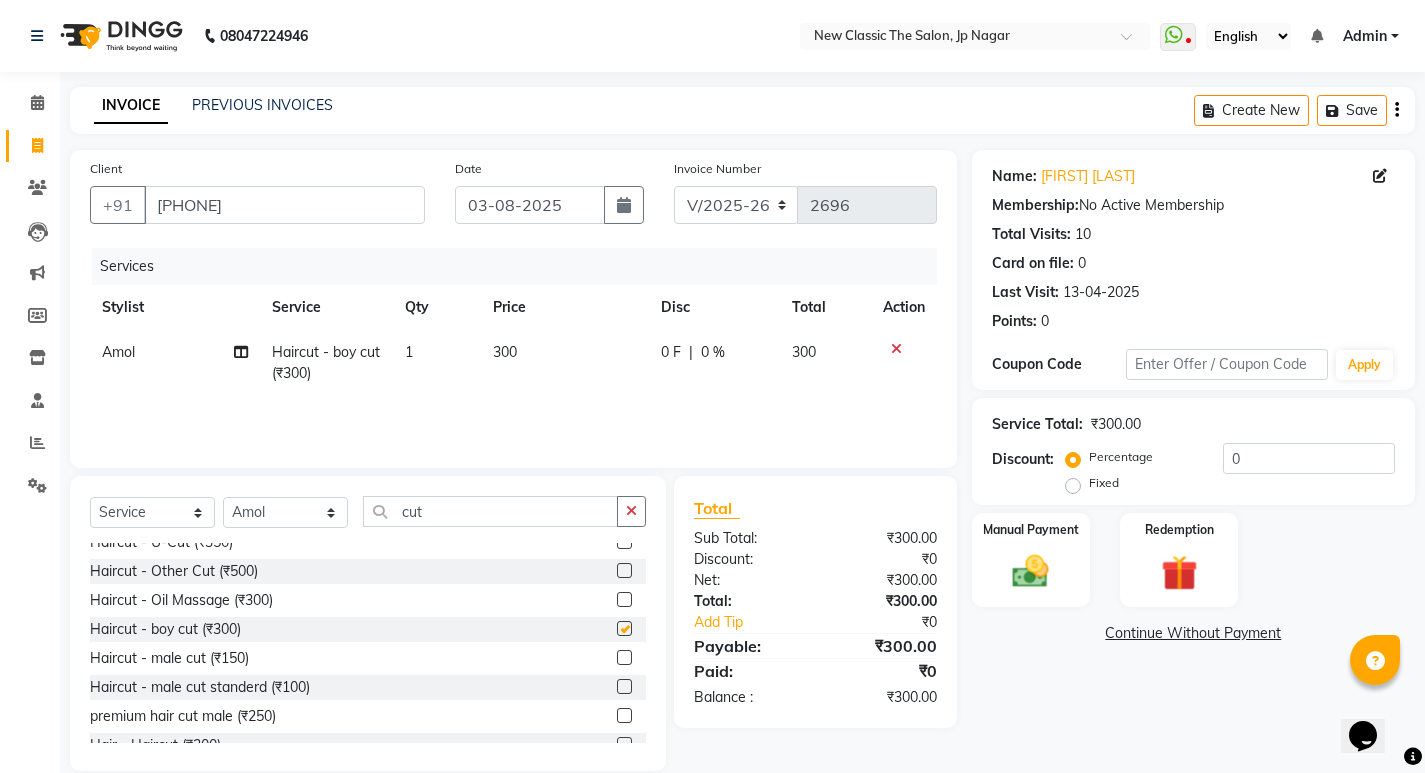 checkbox on "false" 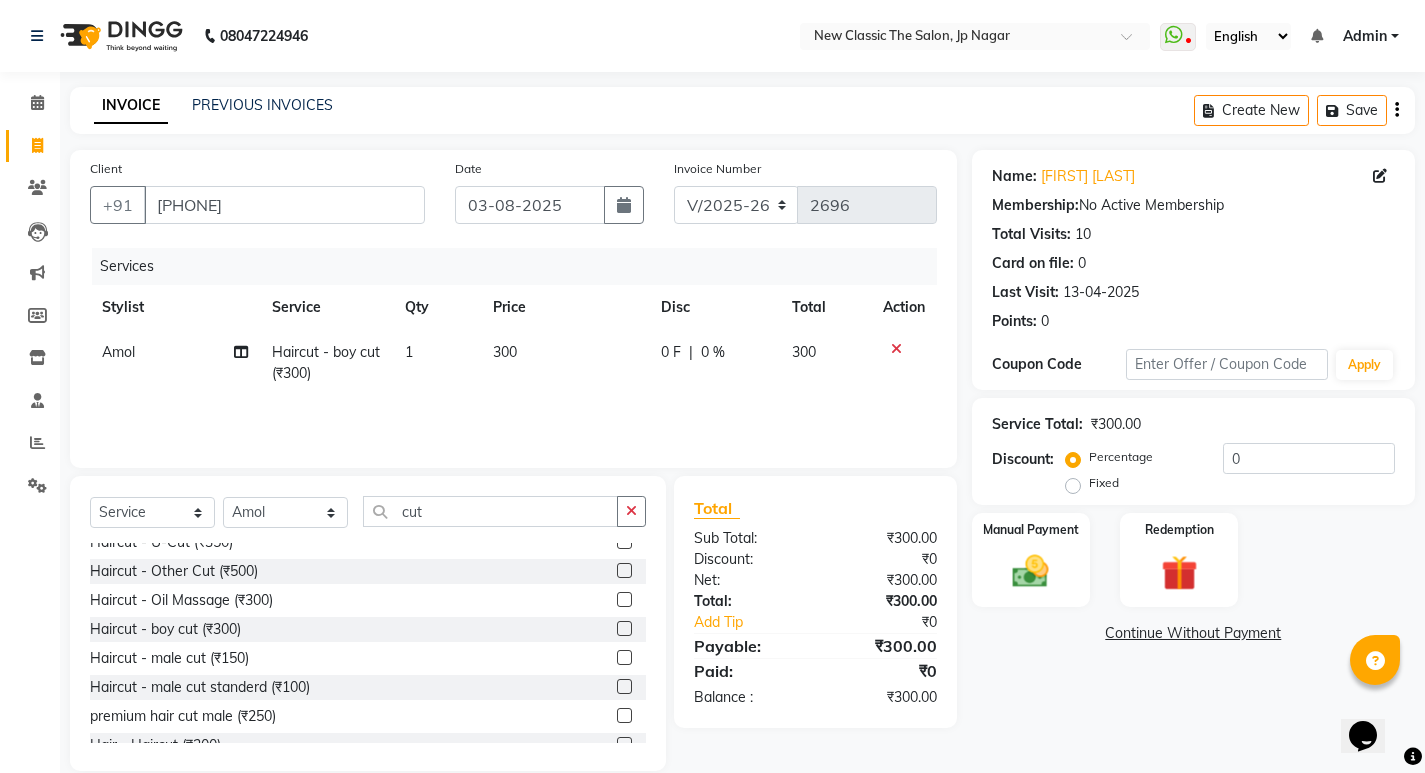 click on "0 F | 0 %" 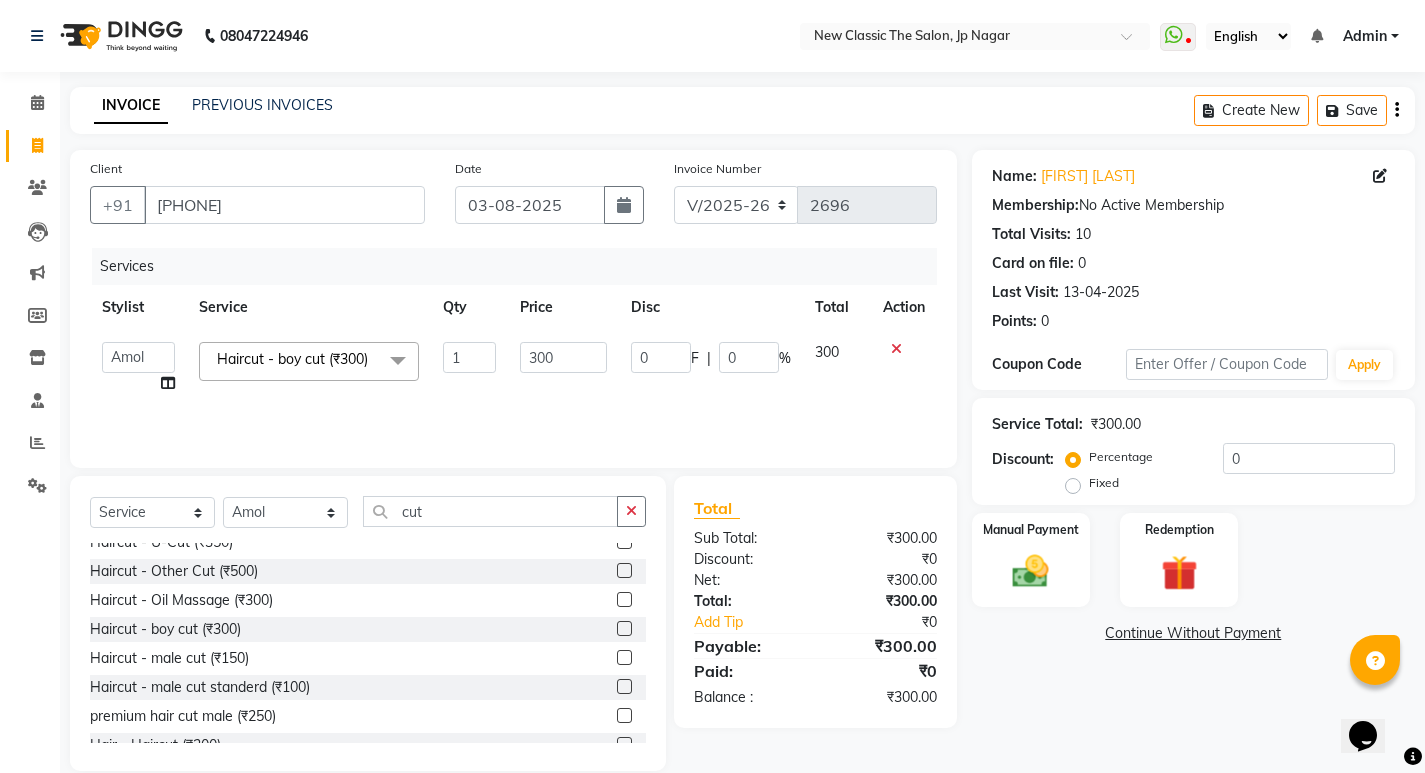 click 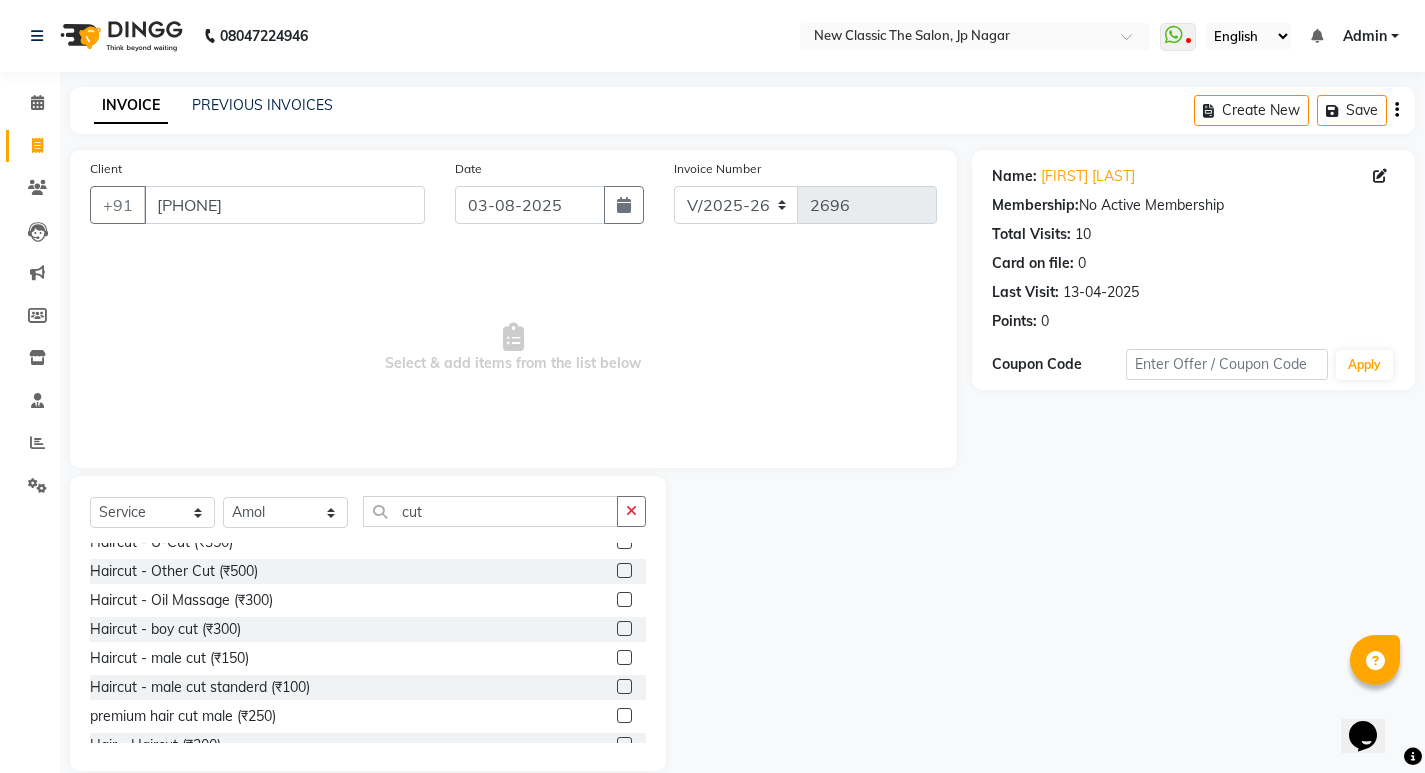 click 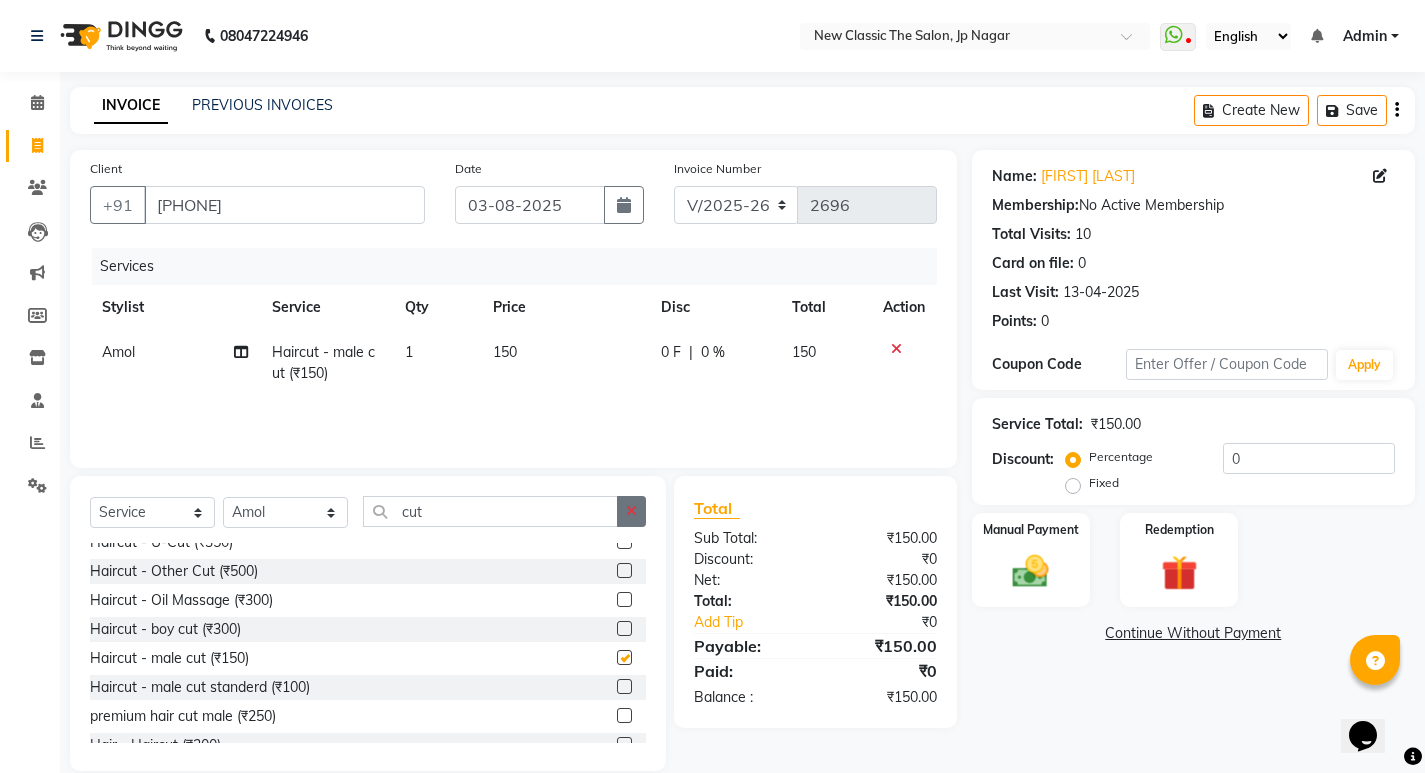 checkbox on "false" 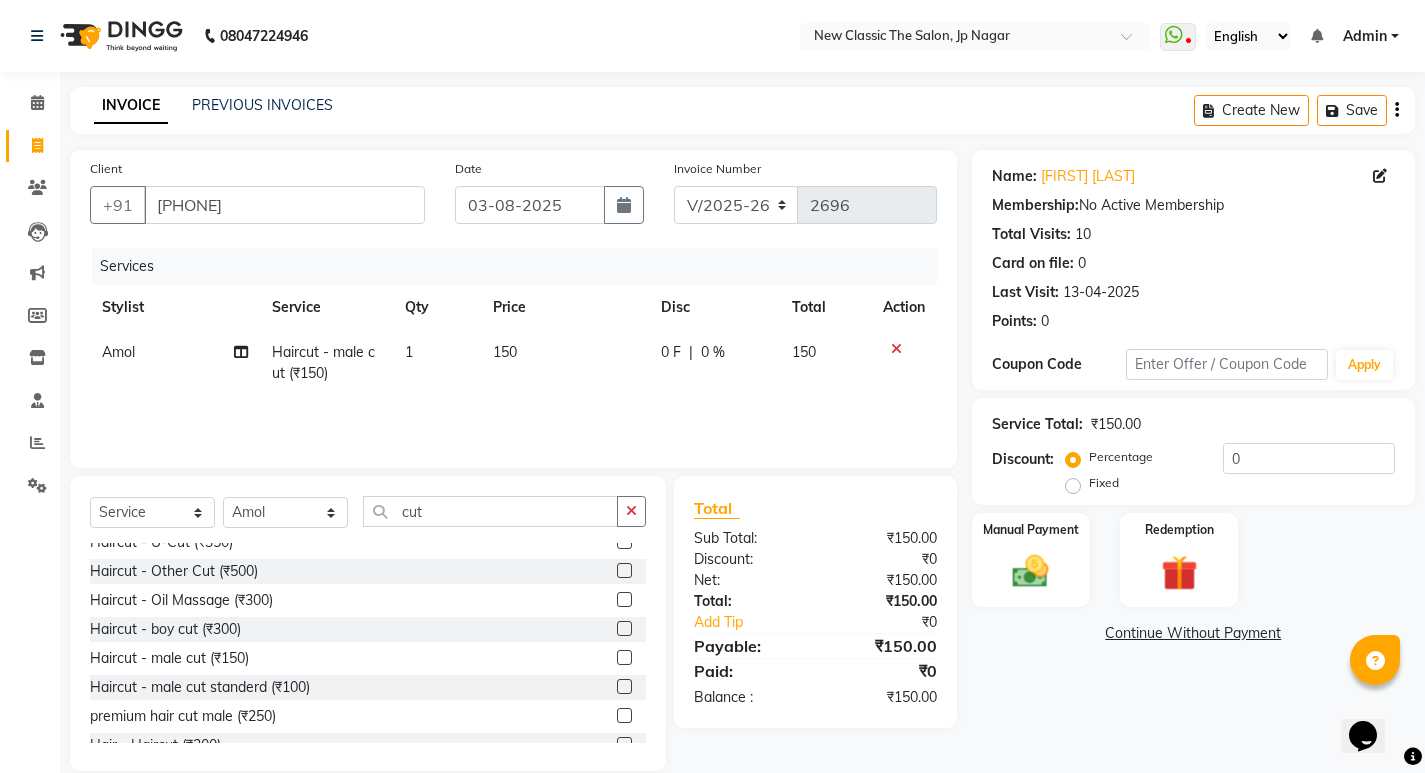 click on "0 F | 0 %" 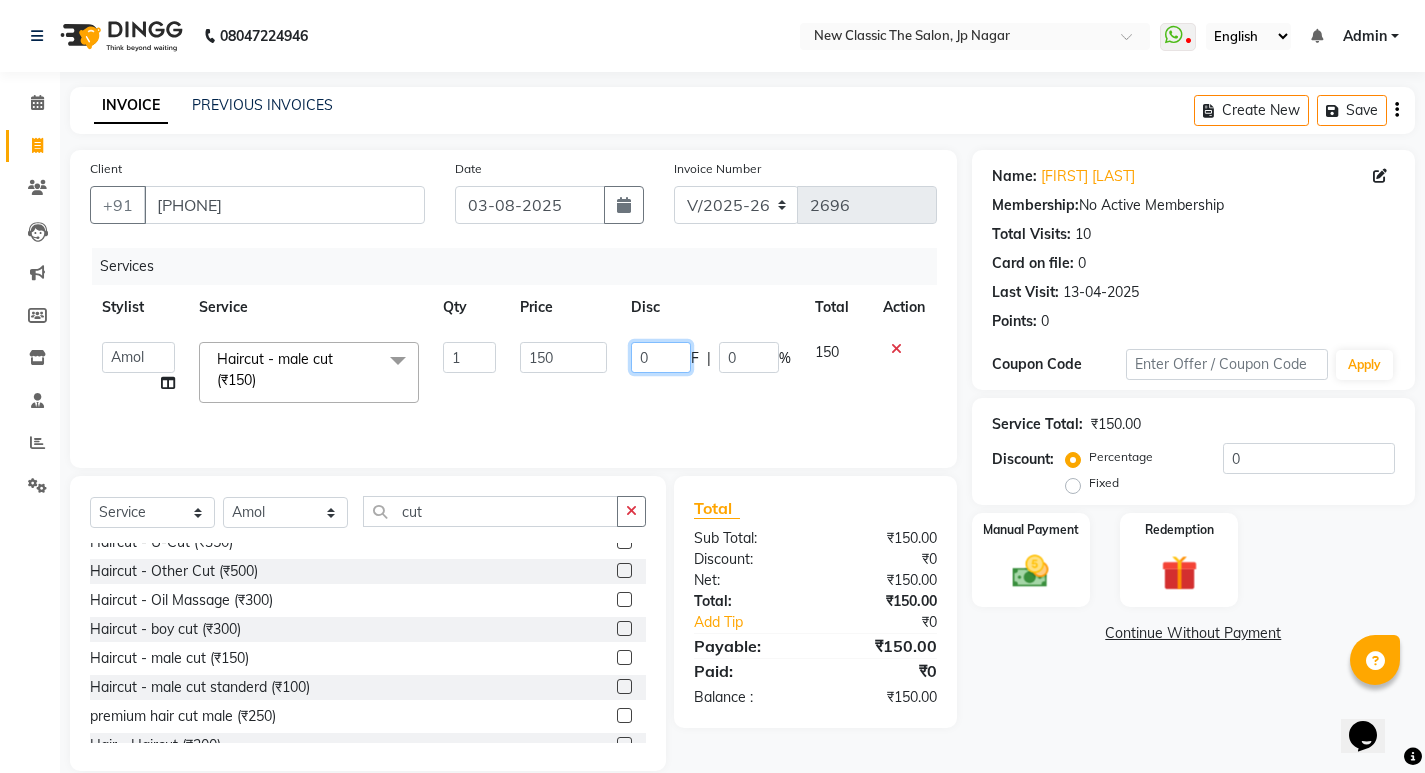 click on "0" 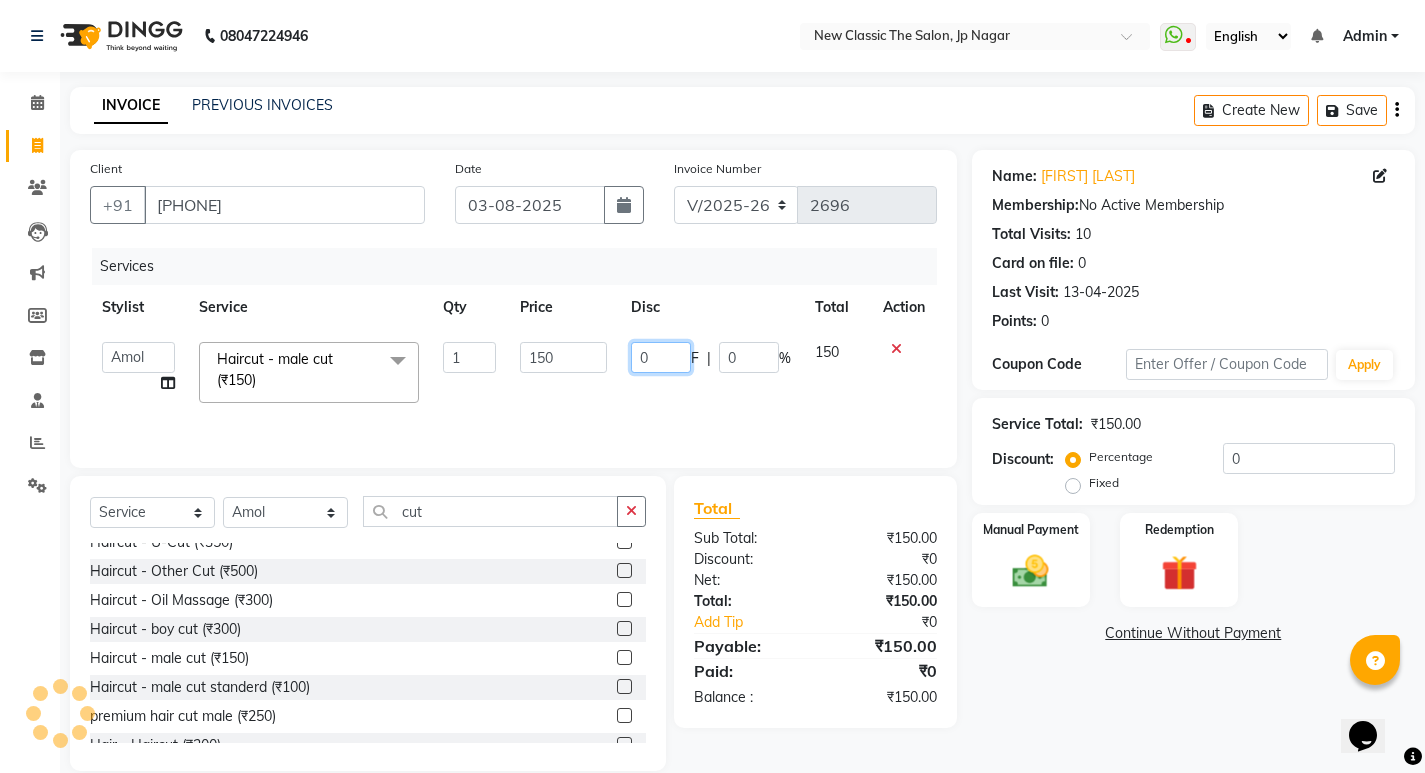type on "50" 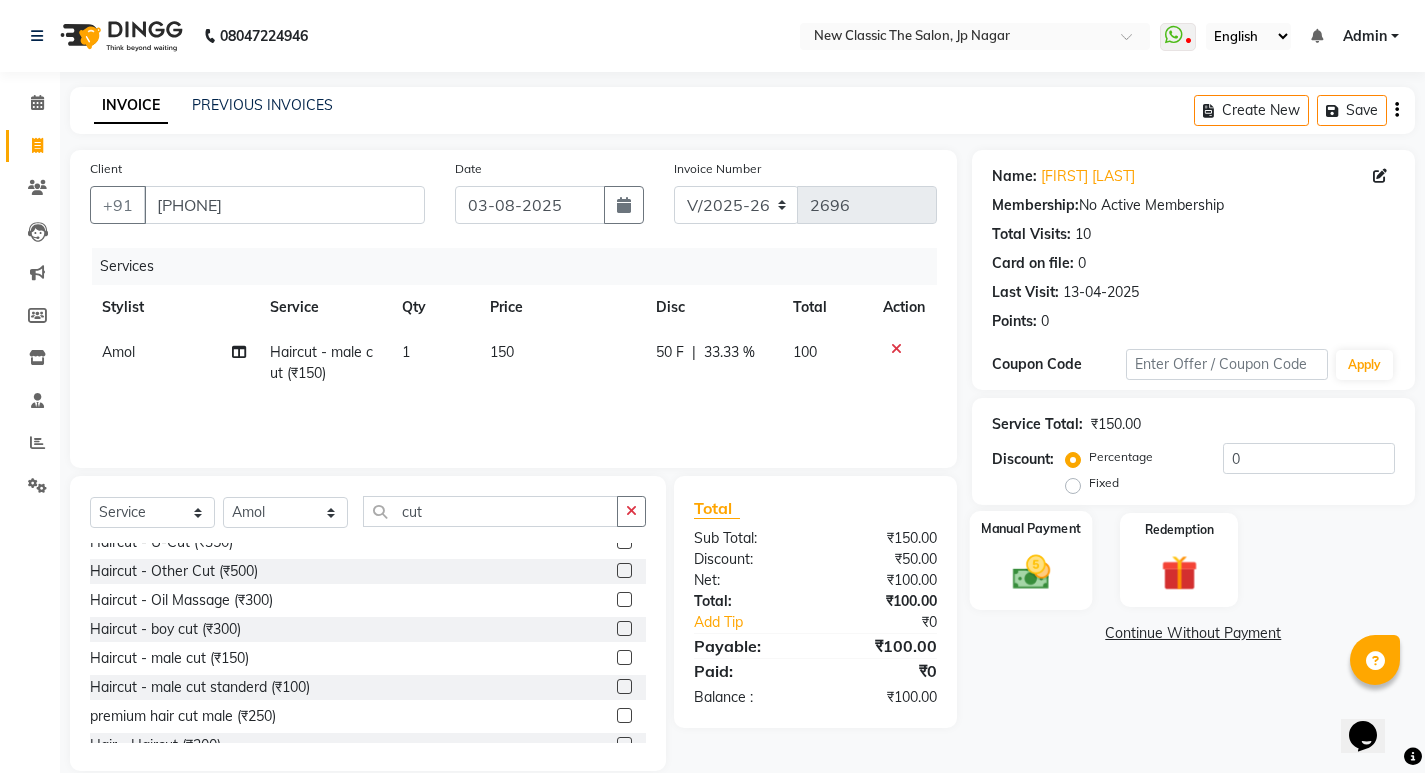 click 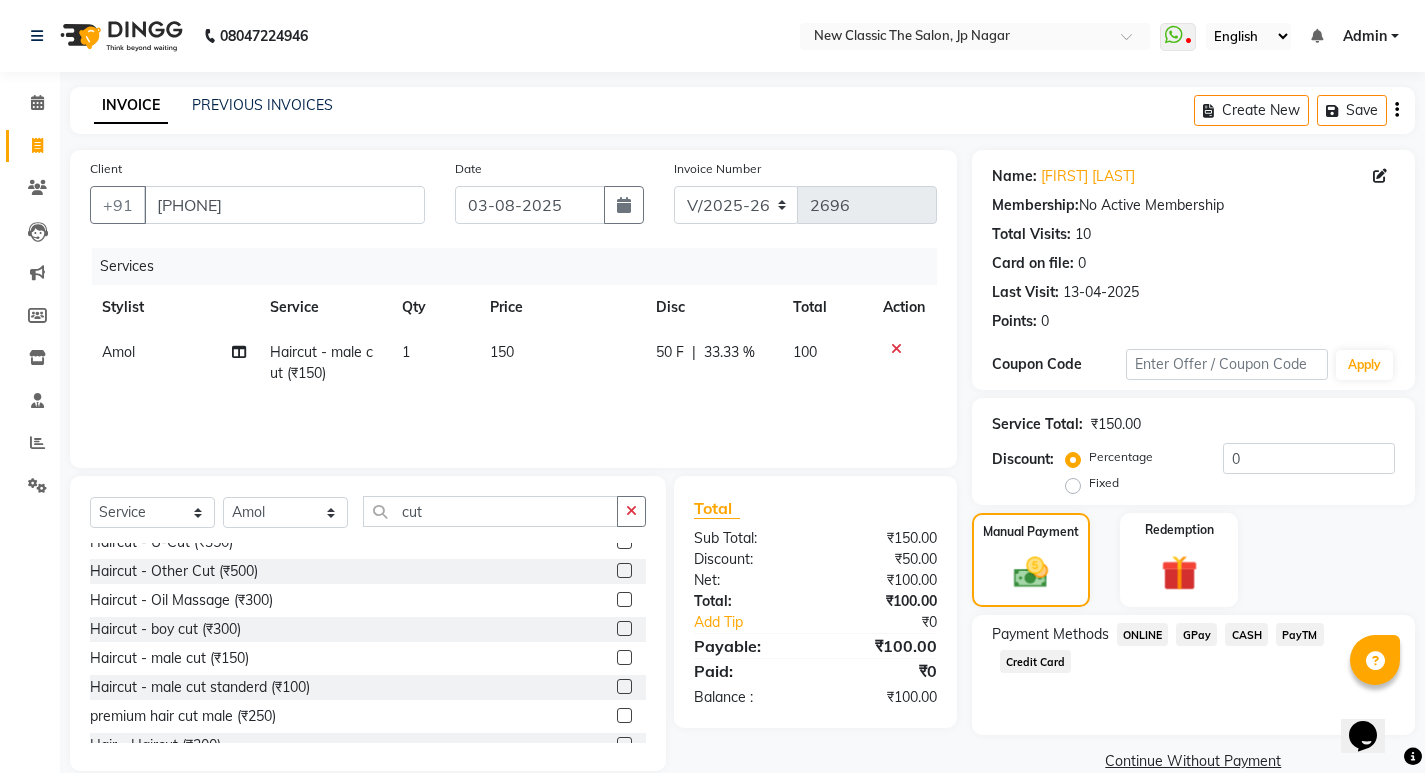 drag, startPoint x: 631, startPoint y: 518, endPoint x: 614, endPoint y: 521, distance: 17.262676 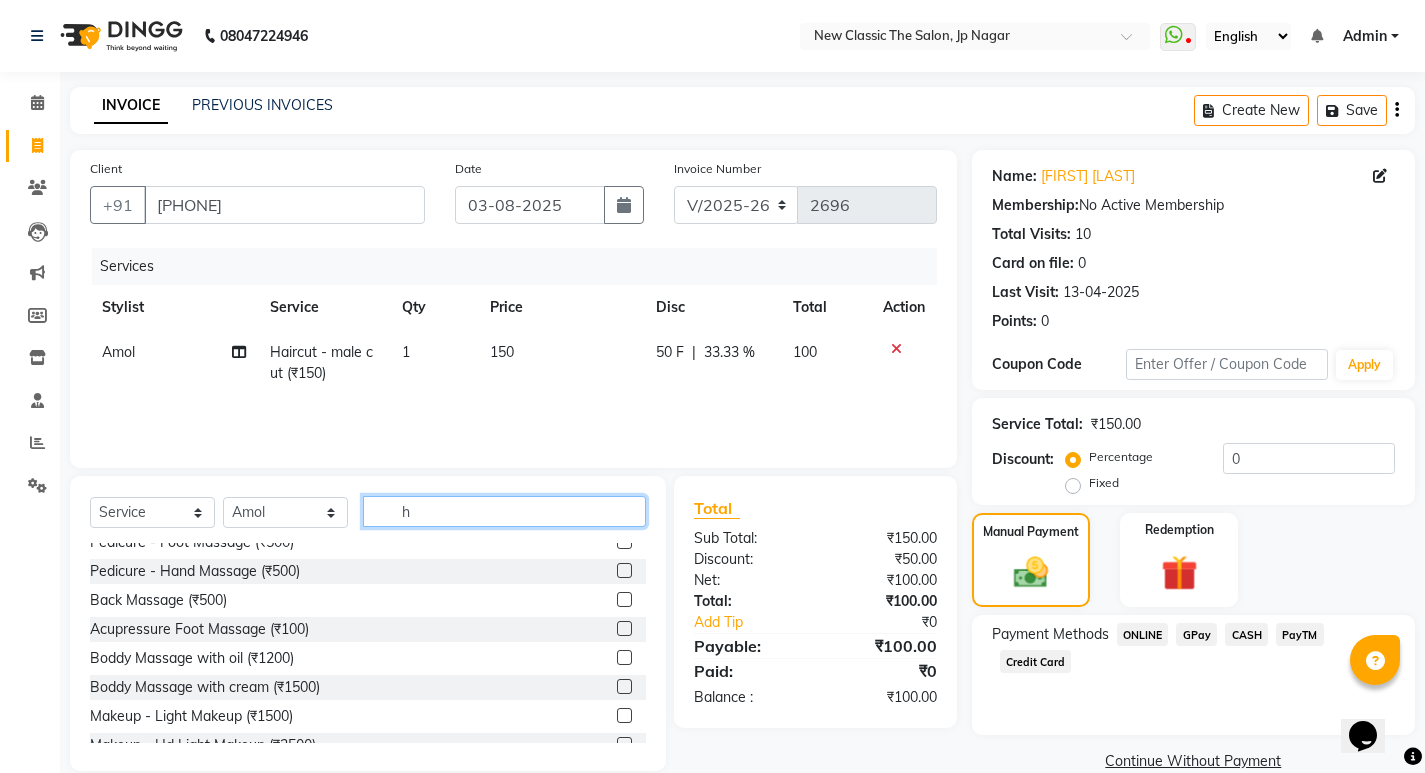scroll, scrollTop: 0, scrollLeft: 0, axis: both 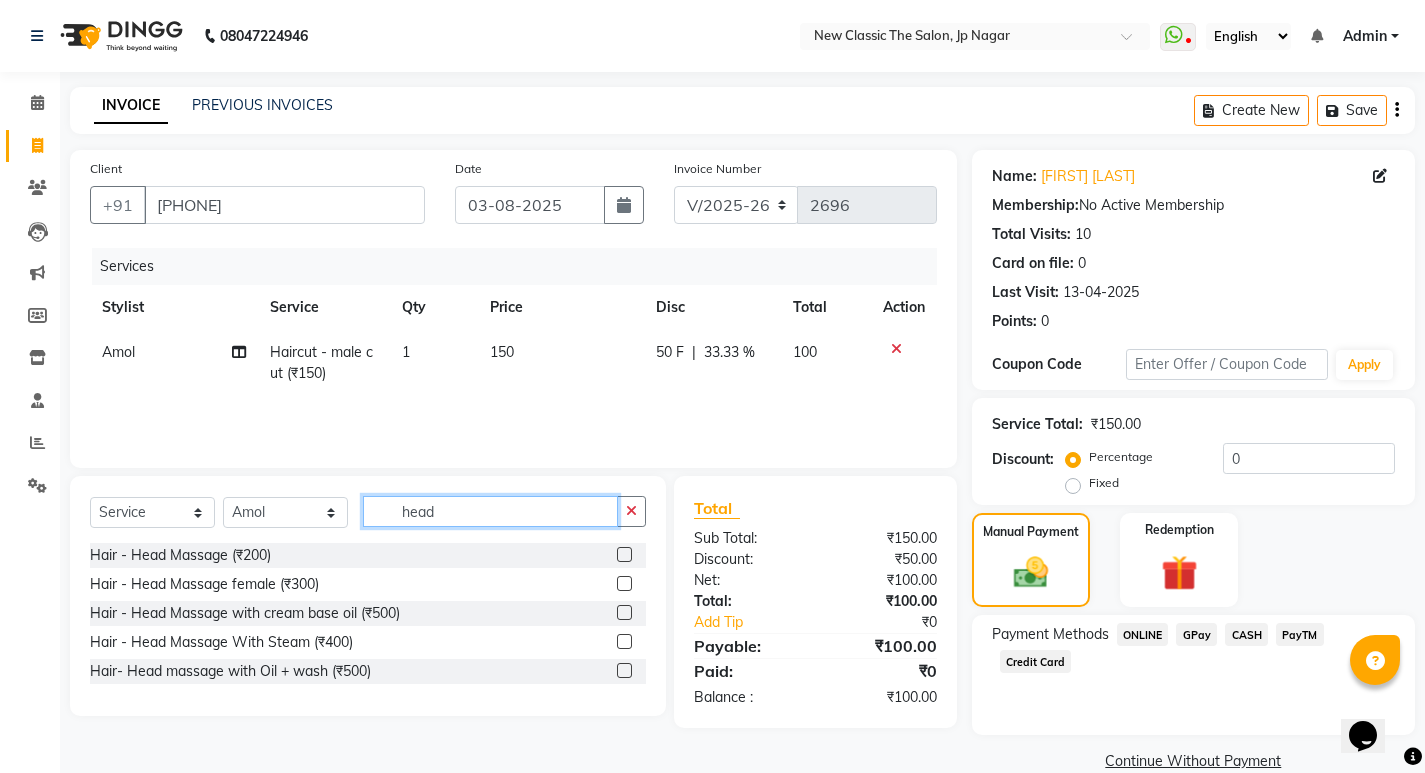type on "head" 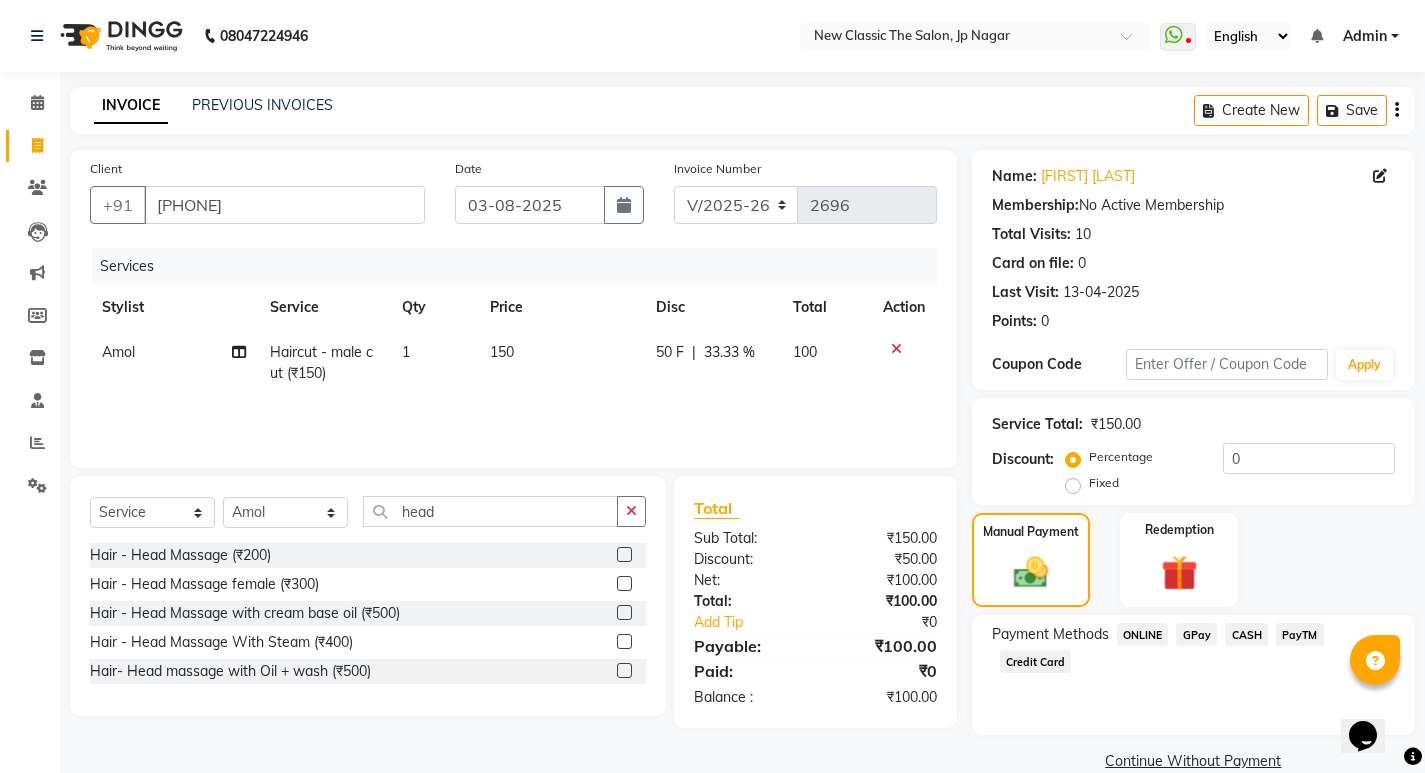click 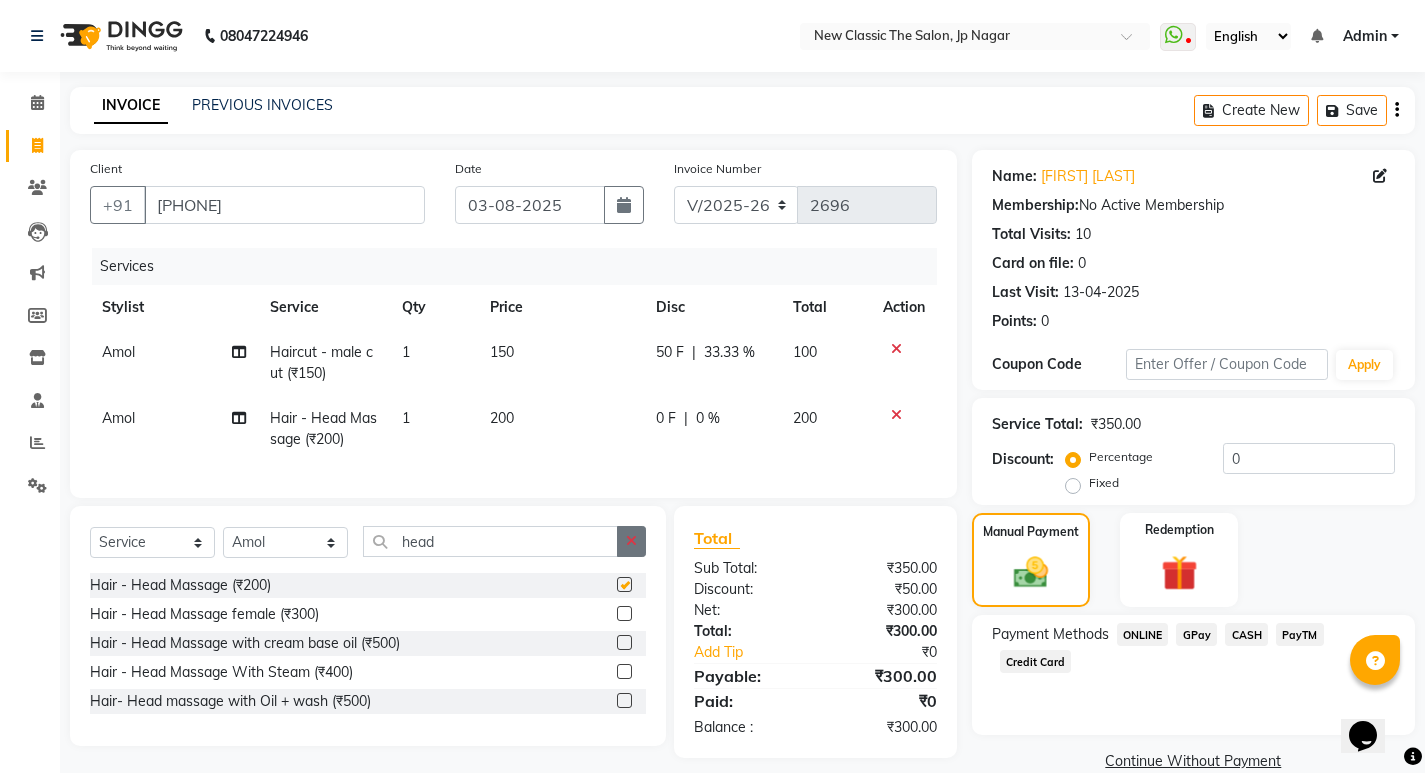 checkbox on "false" 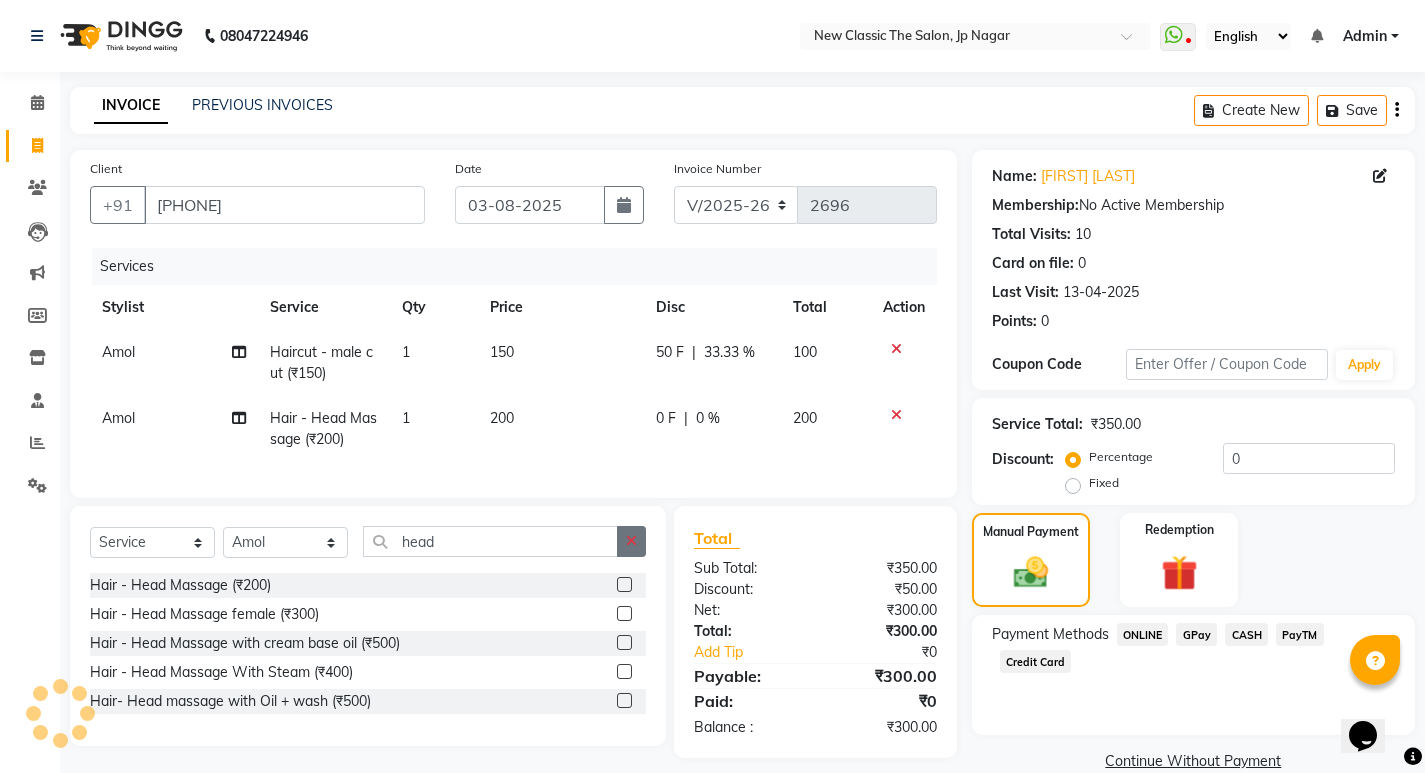 click 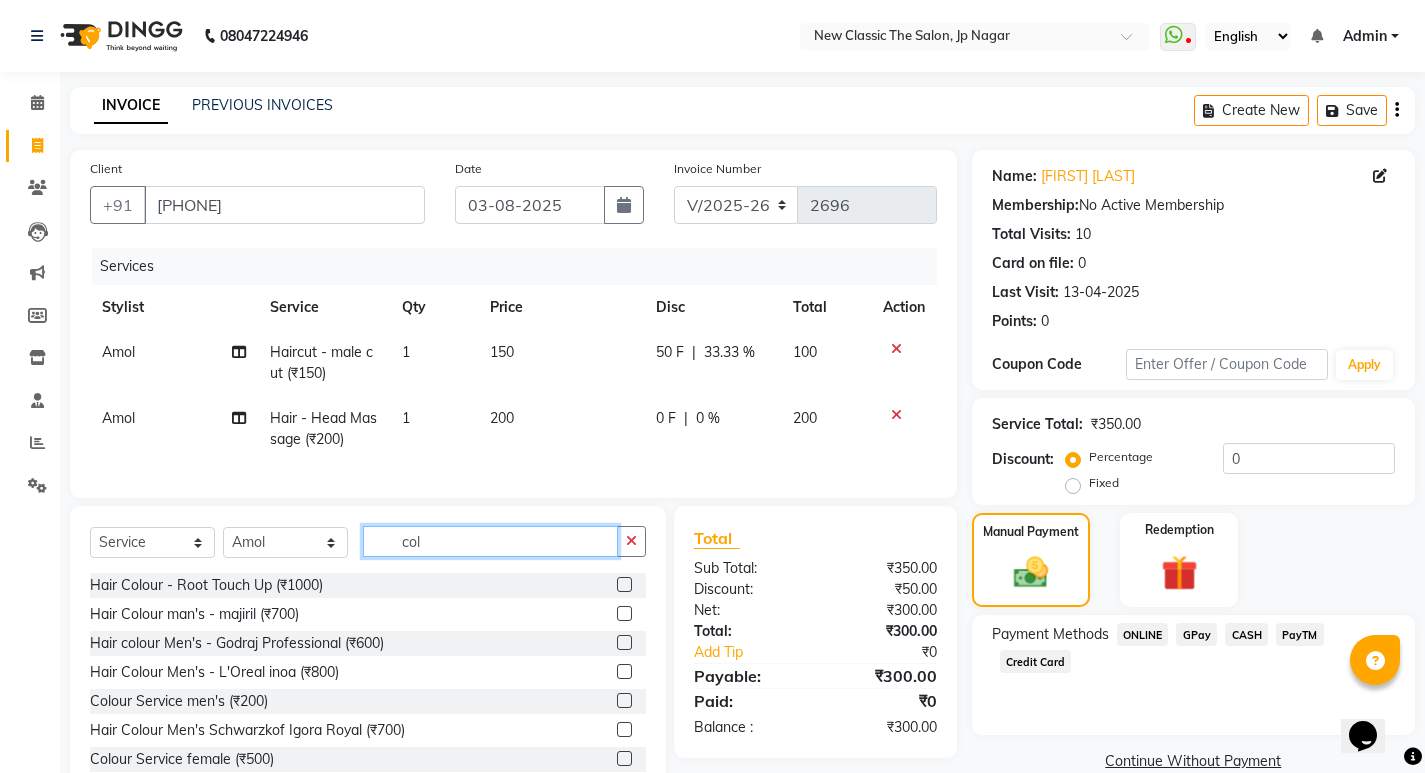 type on "col" 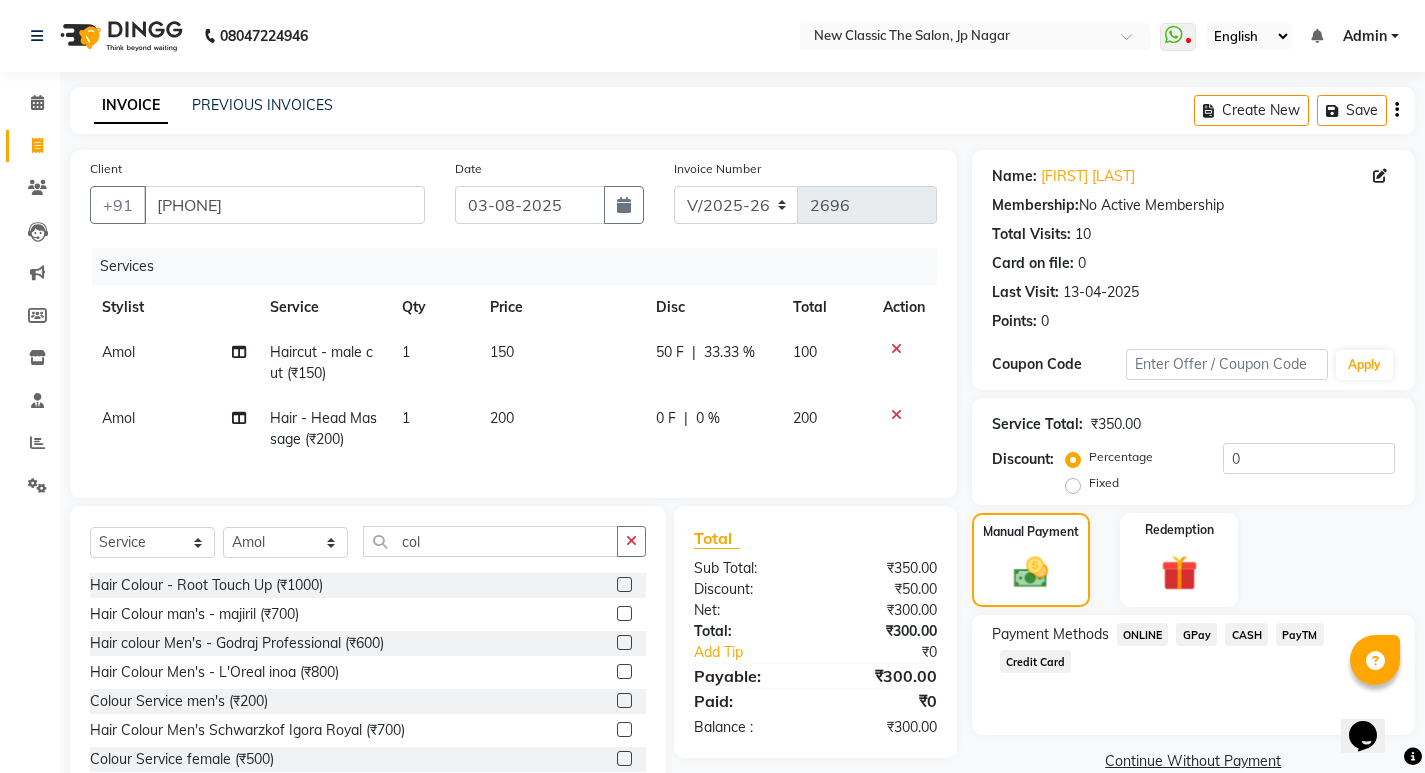 click 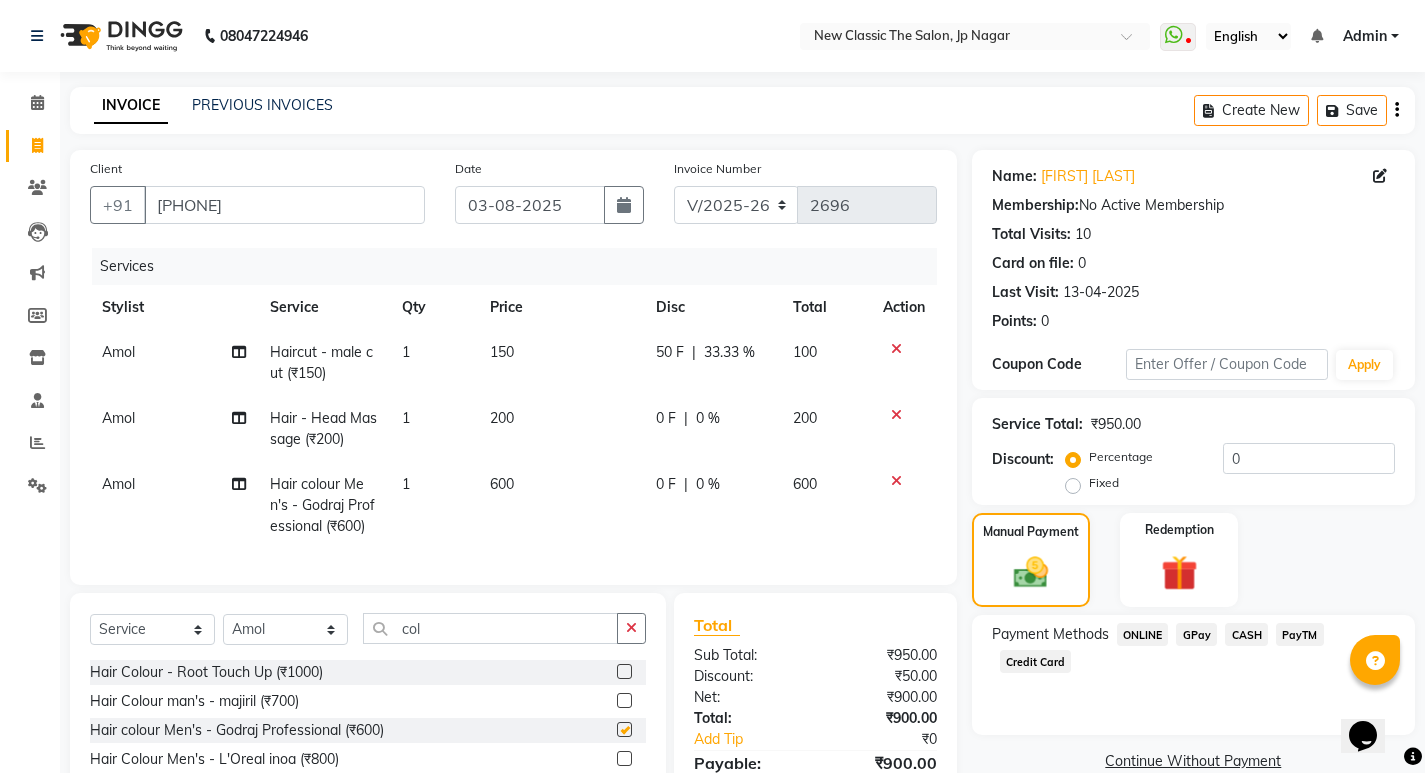 checkbox on "false" 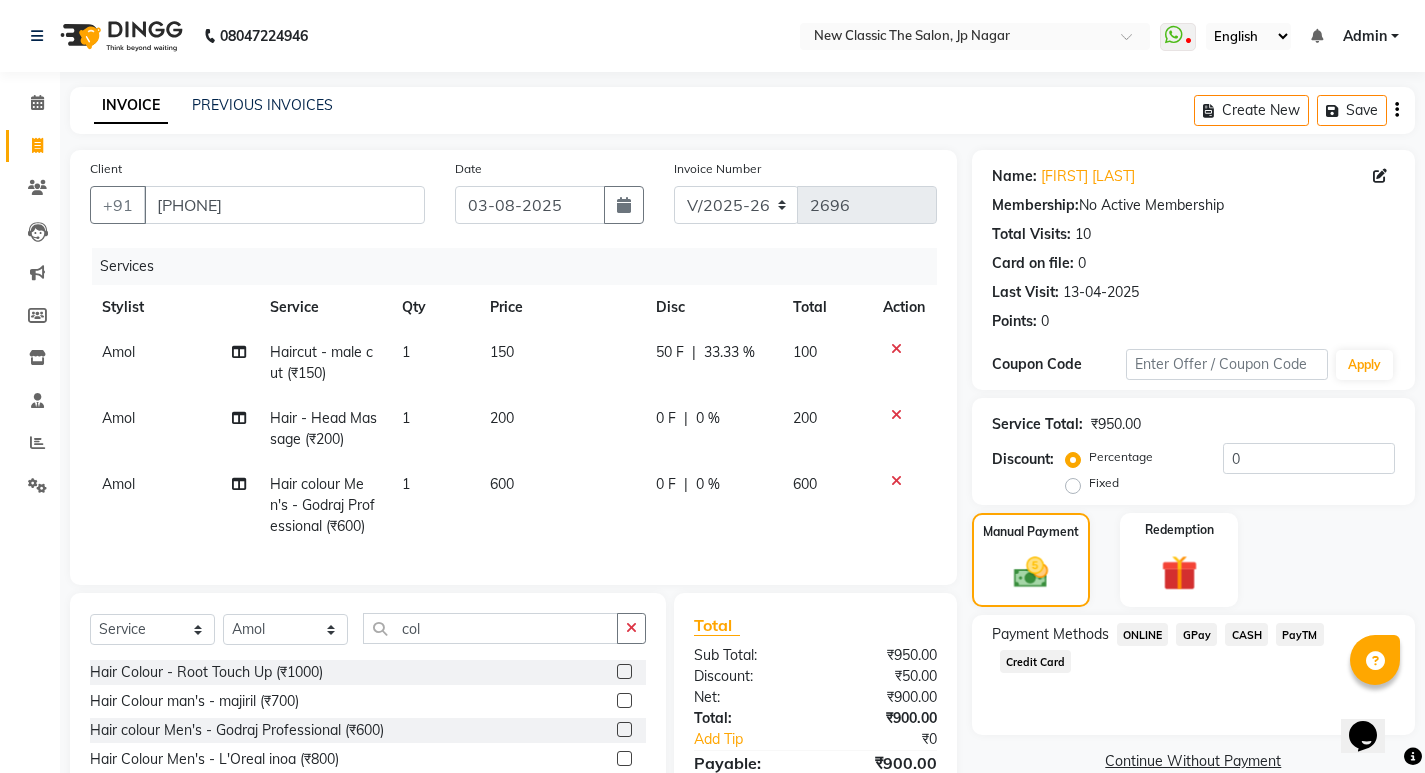 click on "0 F | 0 %" 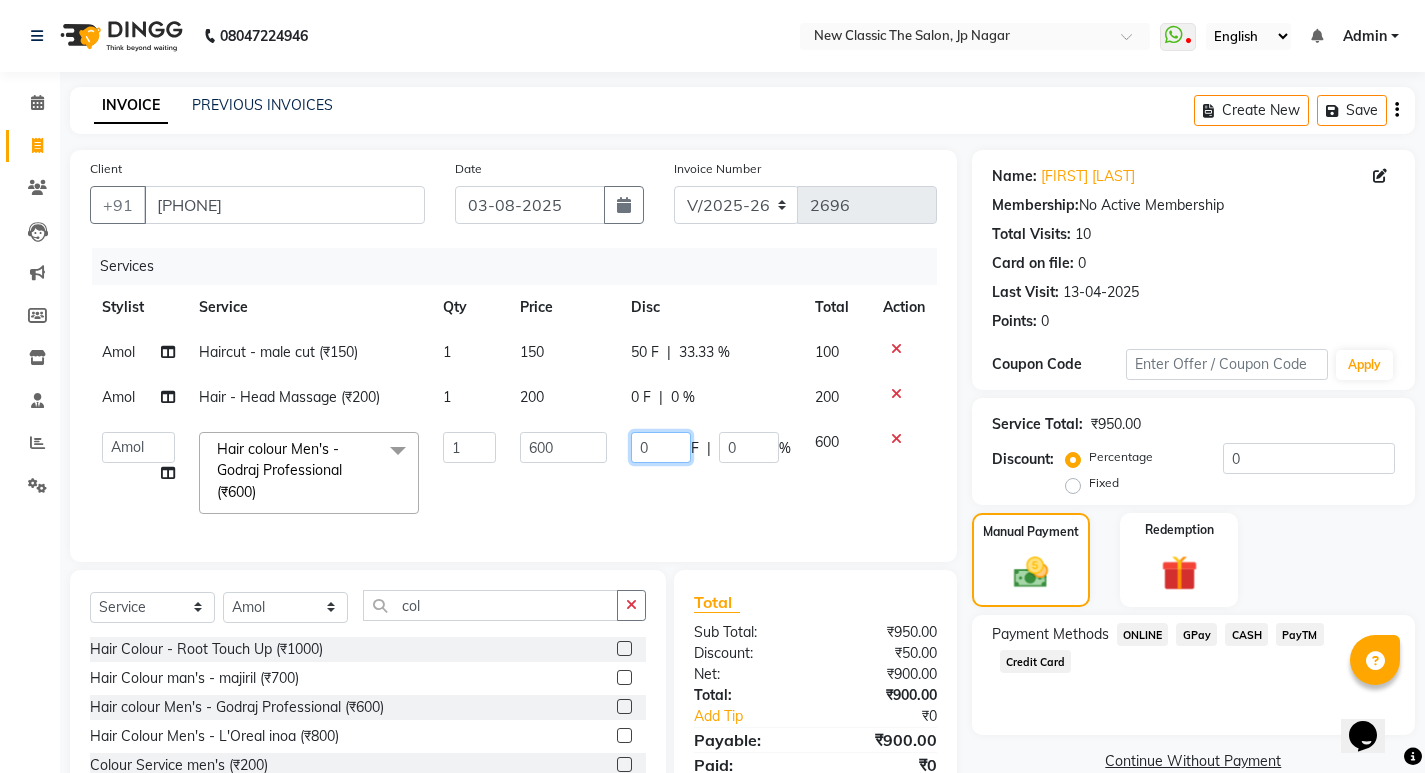 click on "0" 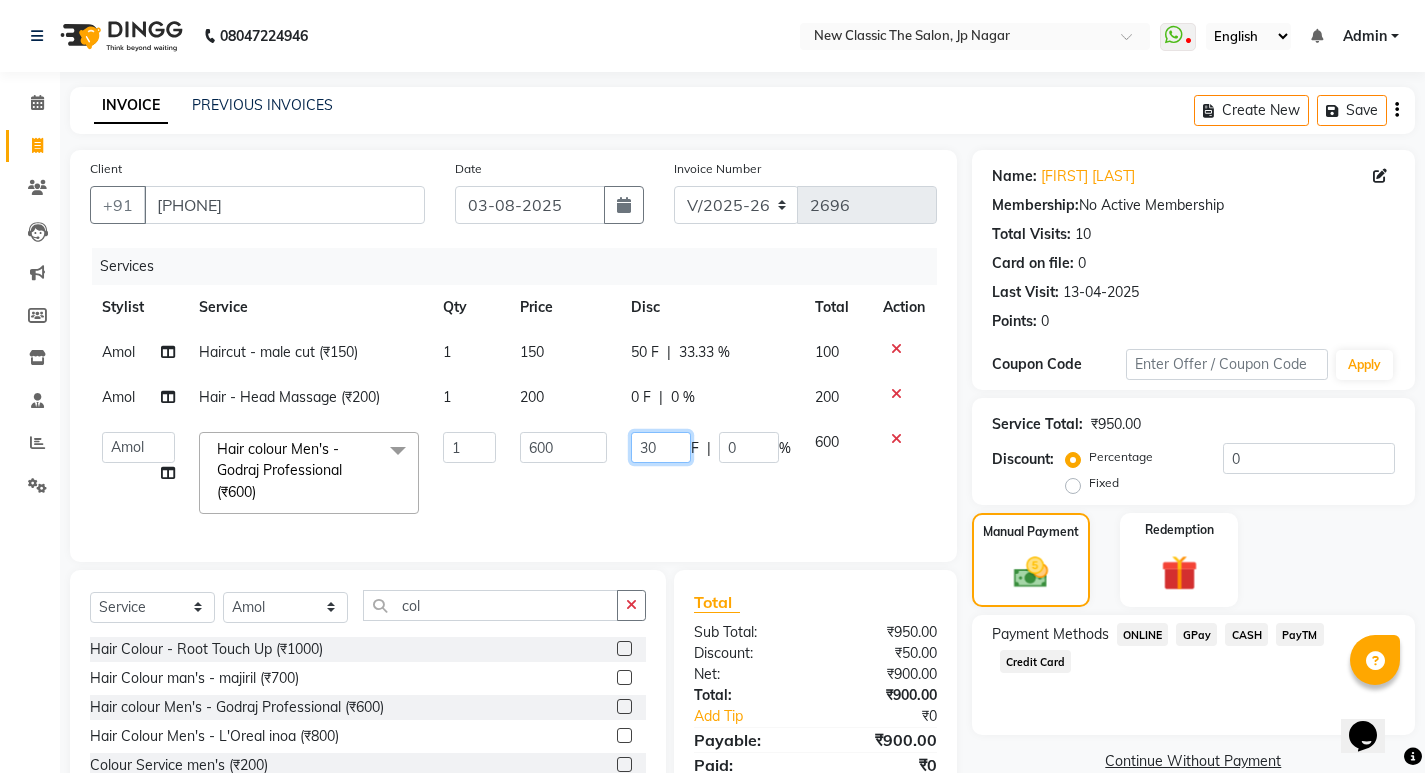 type on "300" 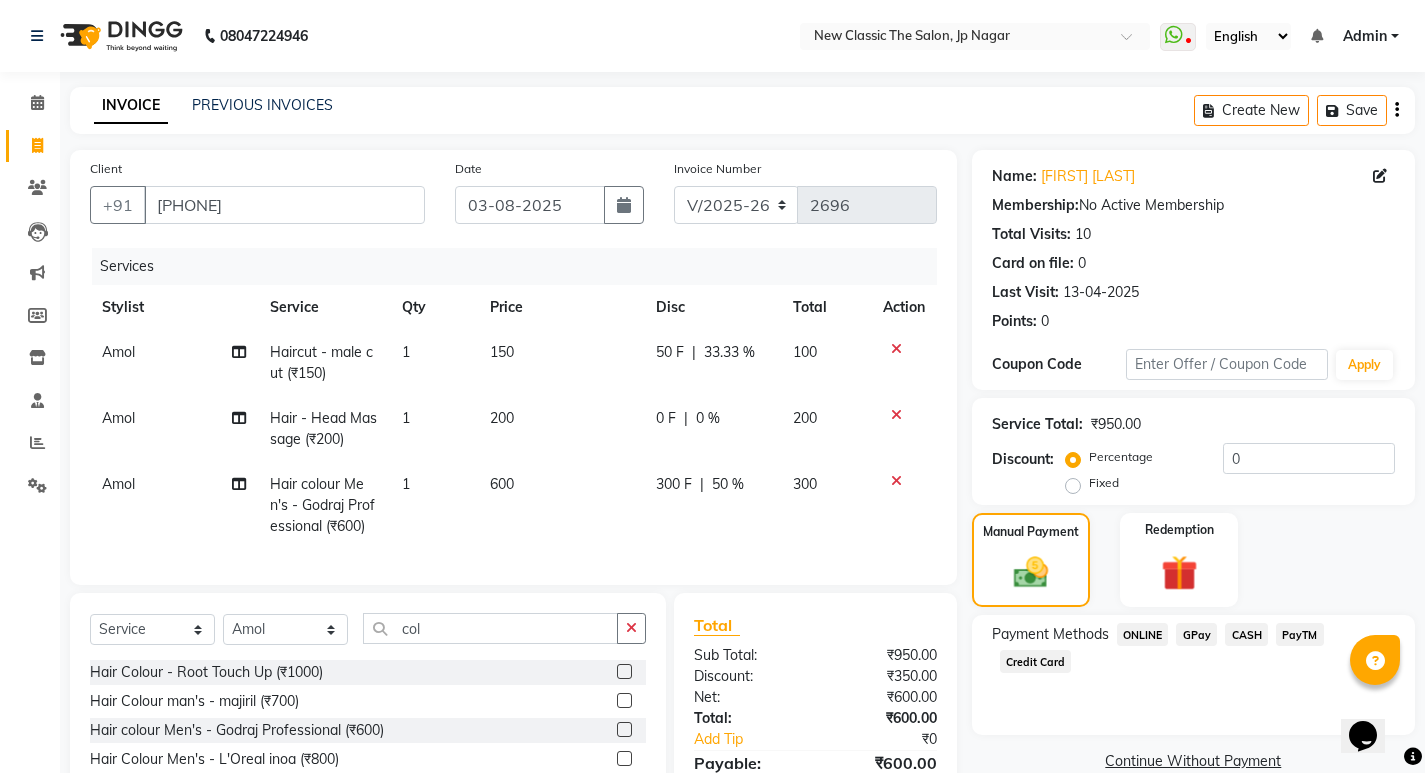 click on "300 F | 50 %" 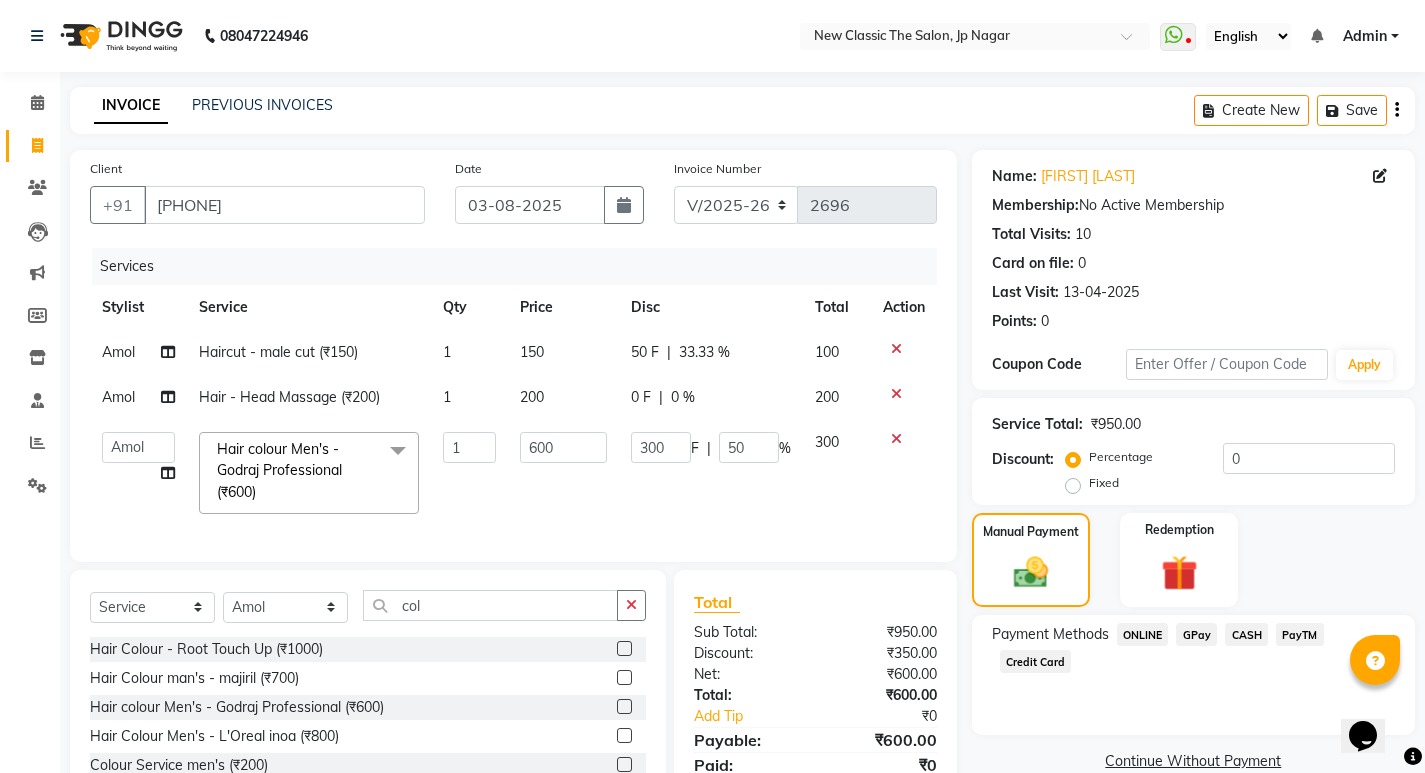 click on "ONLINE" 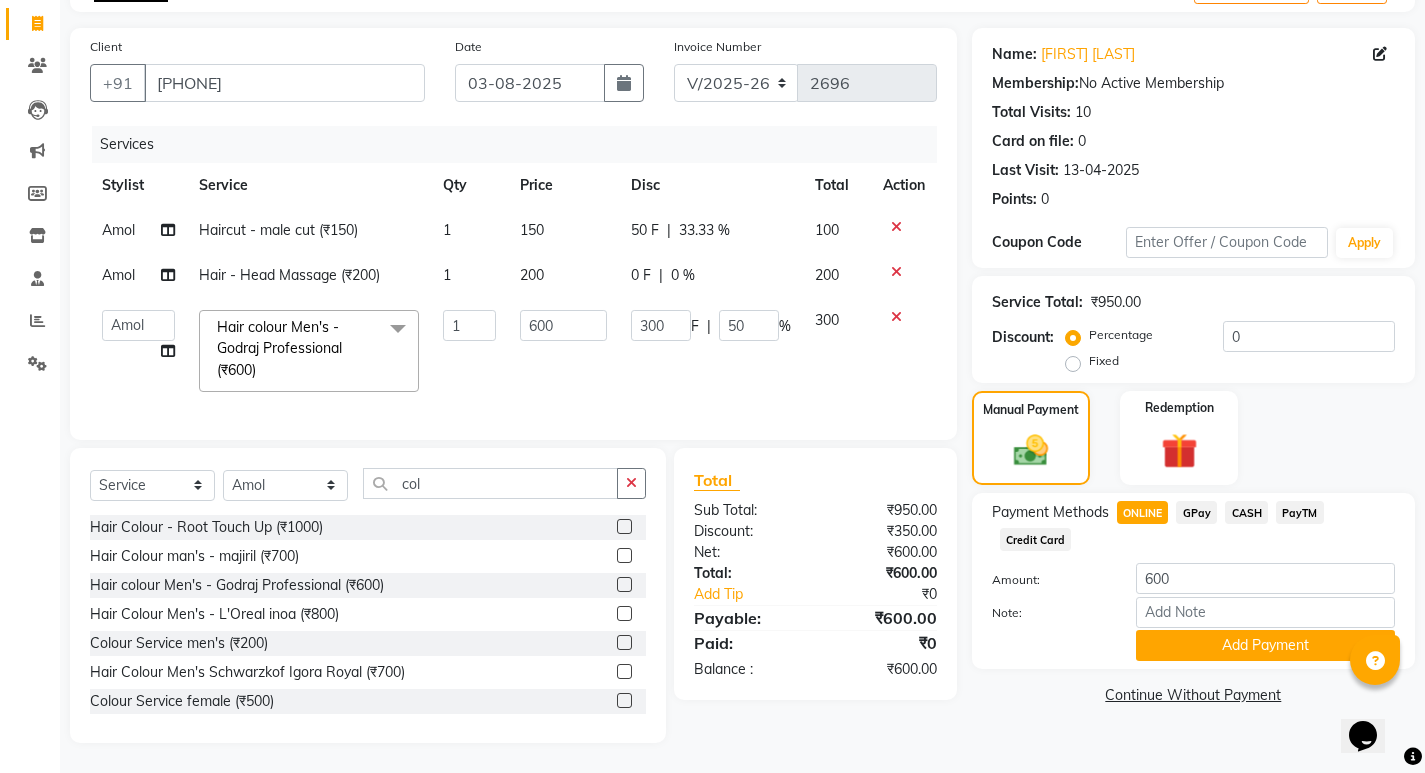 scroll, scrollTop: 137, scrollLeft: 0, axis: vertical 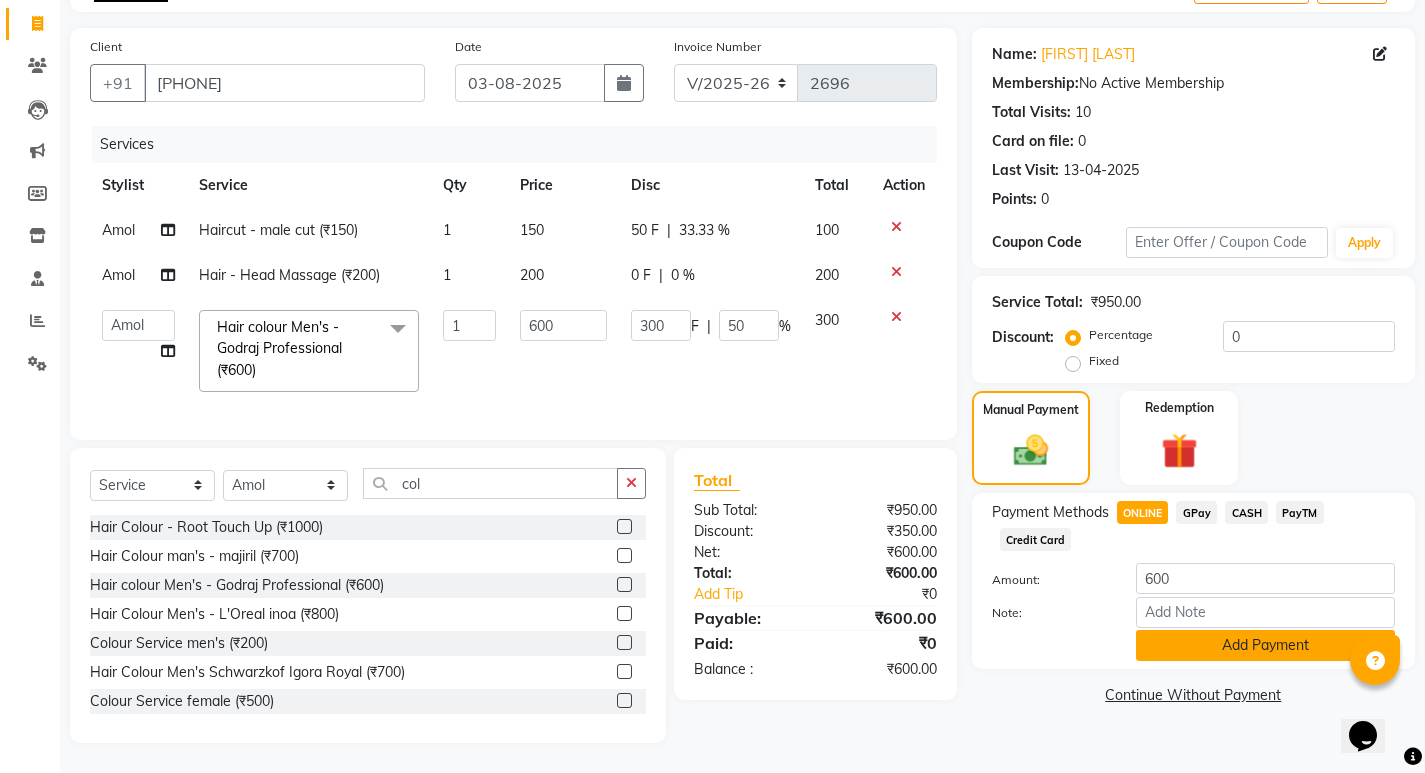 click on "Add Payment" 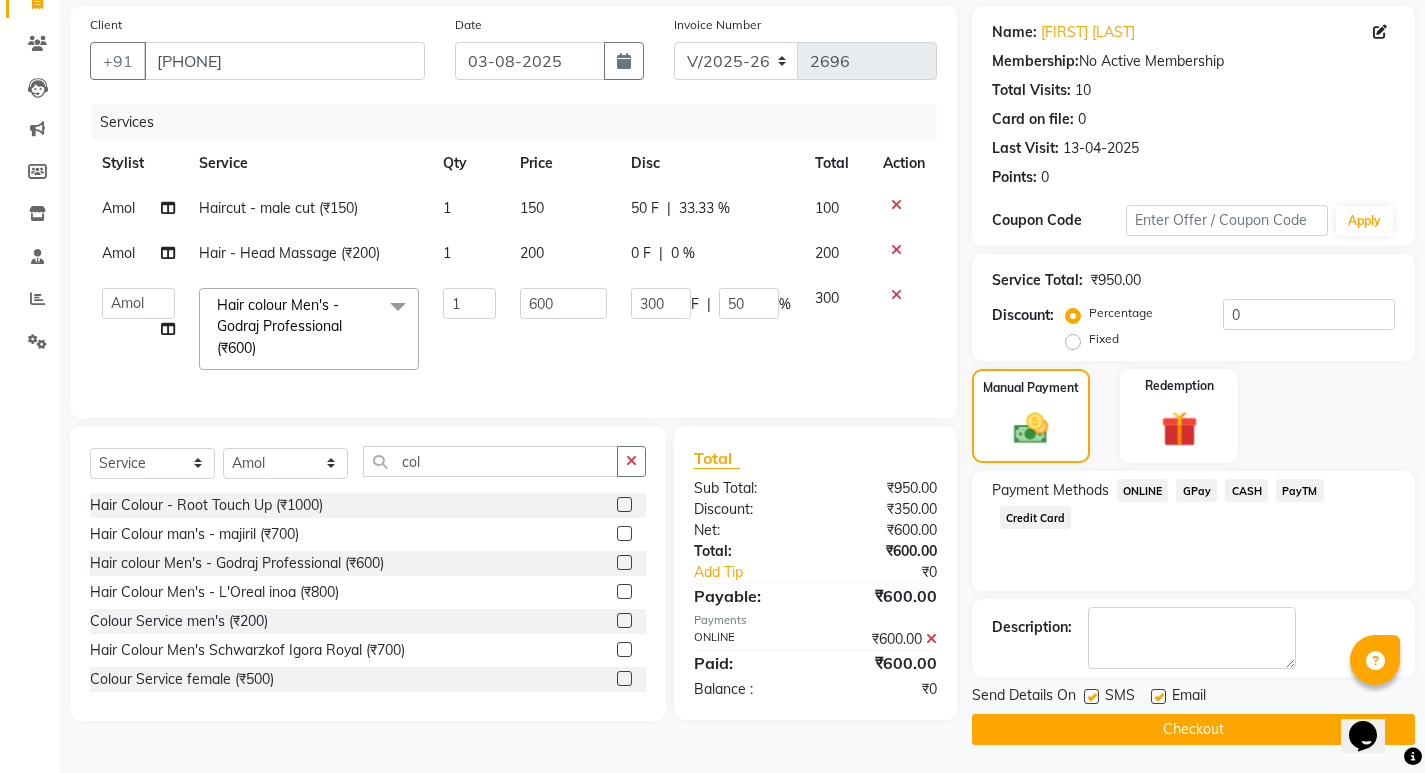 scroll, scrollTop: 146, scrollLeft: 0, axis: vertical 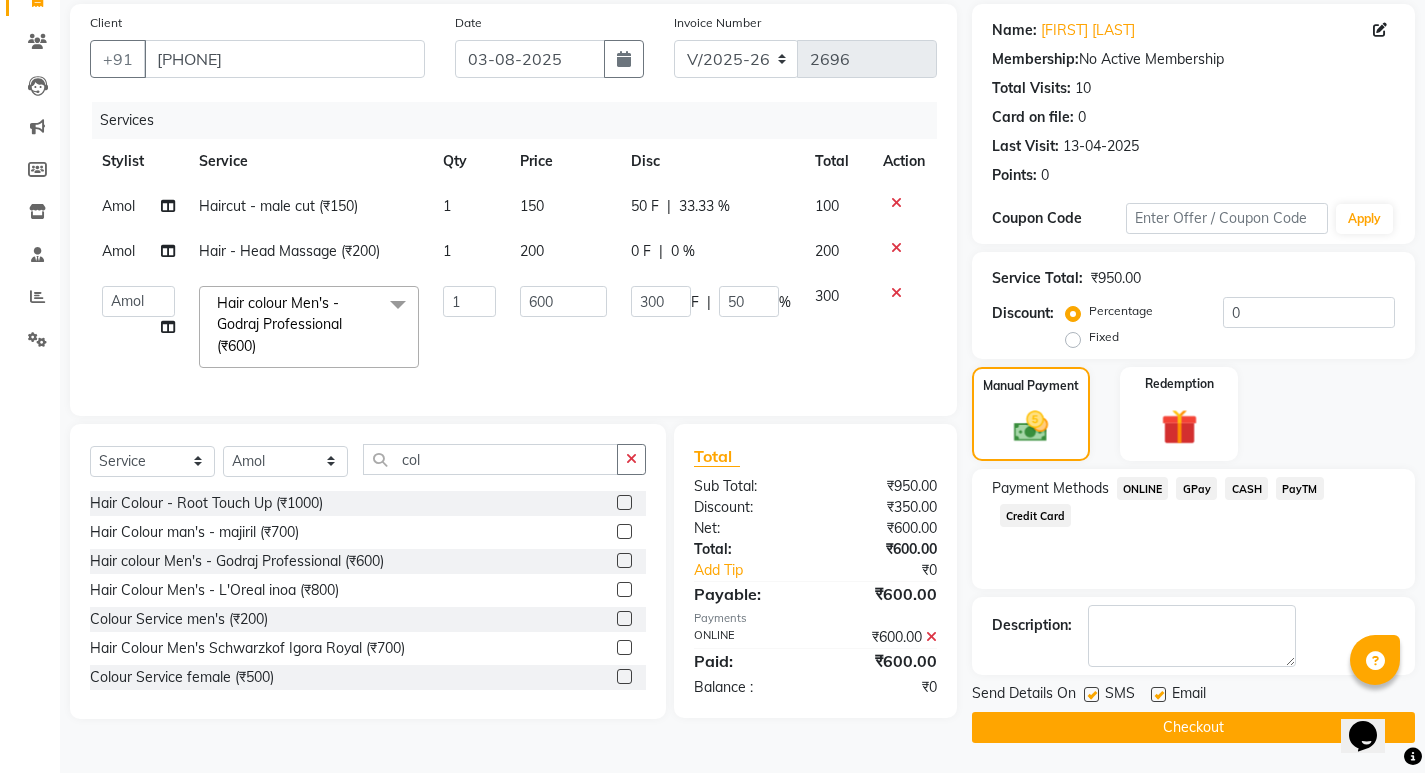 click on "Checkout" 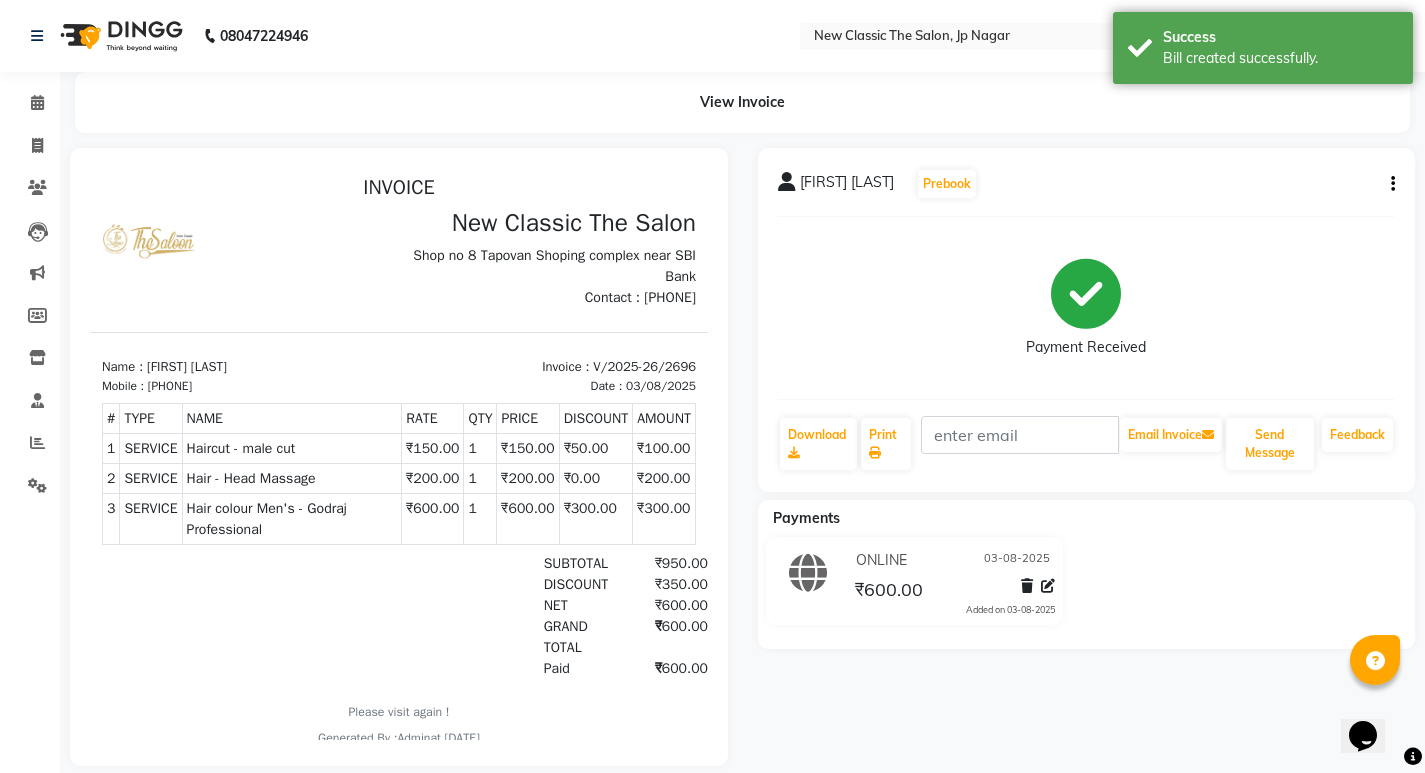 scroll, scrollTop: 0, scrollLeft: 0, axis: both 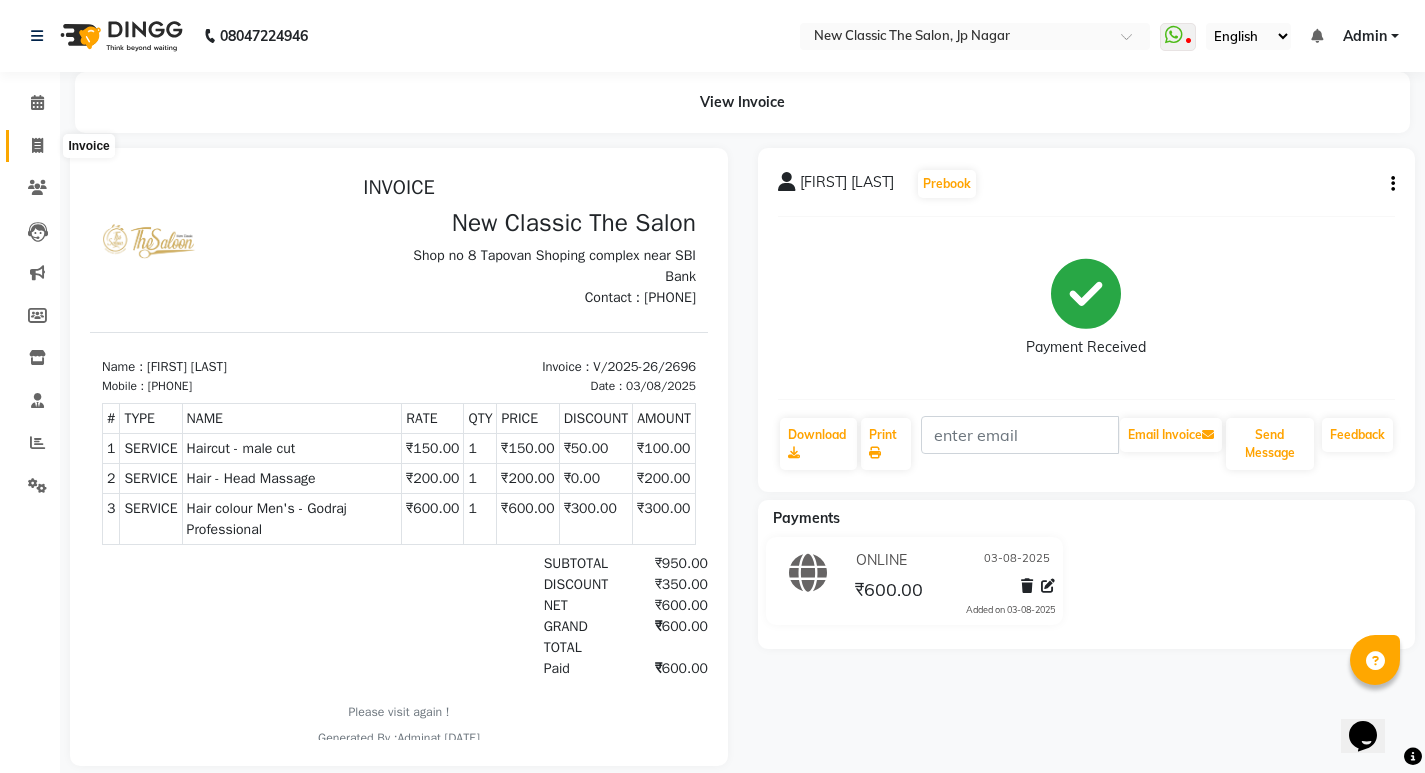 click 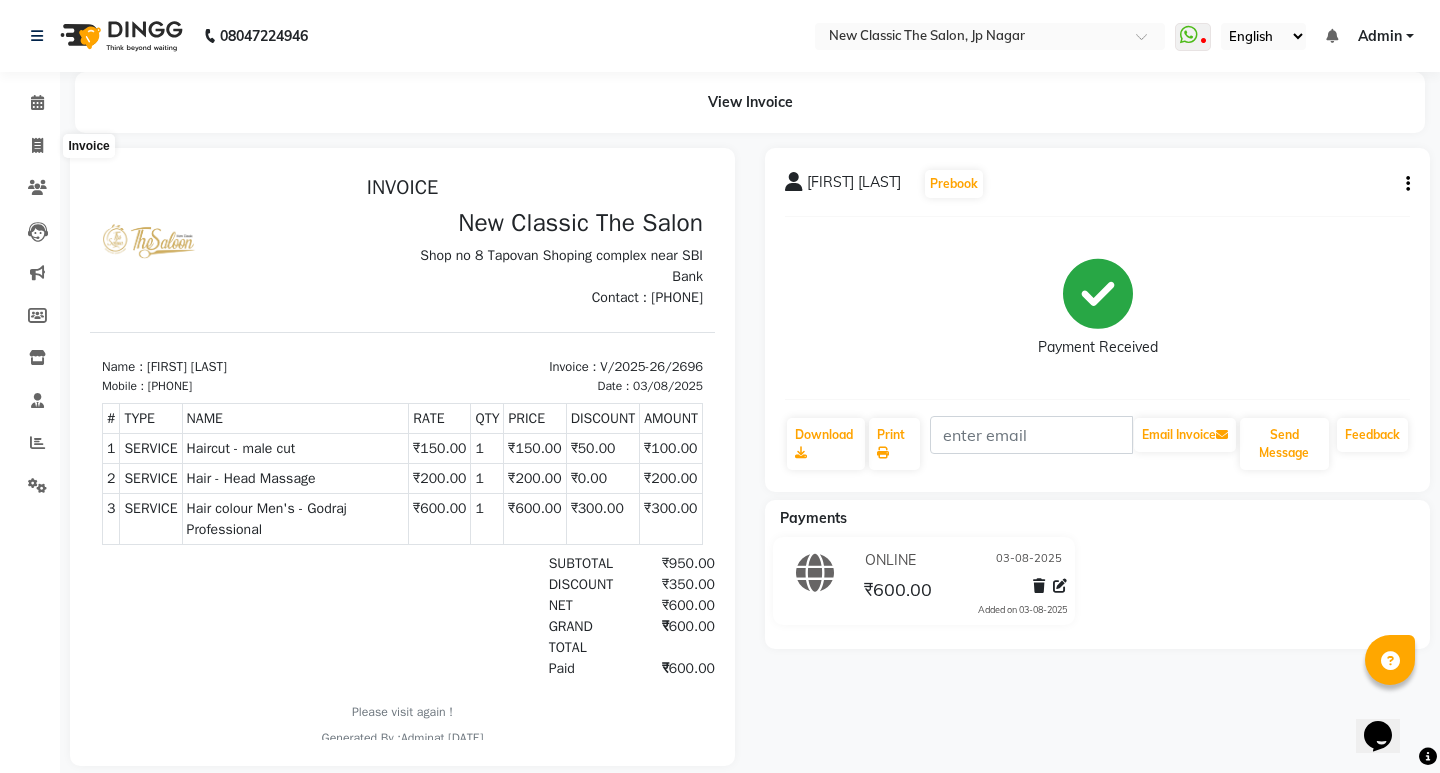 select on "service" 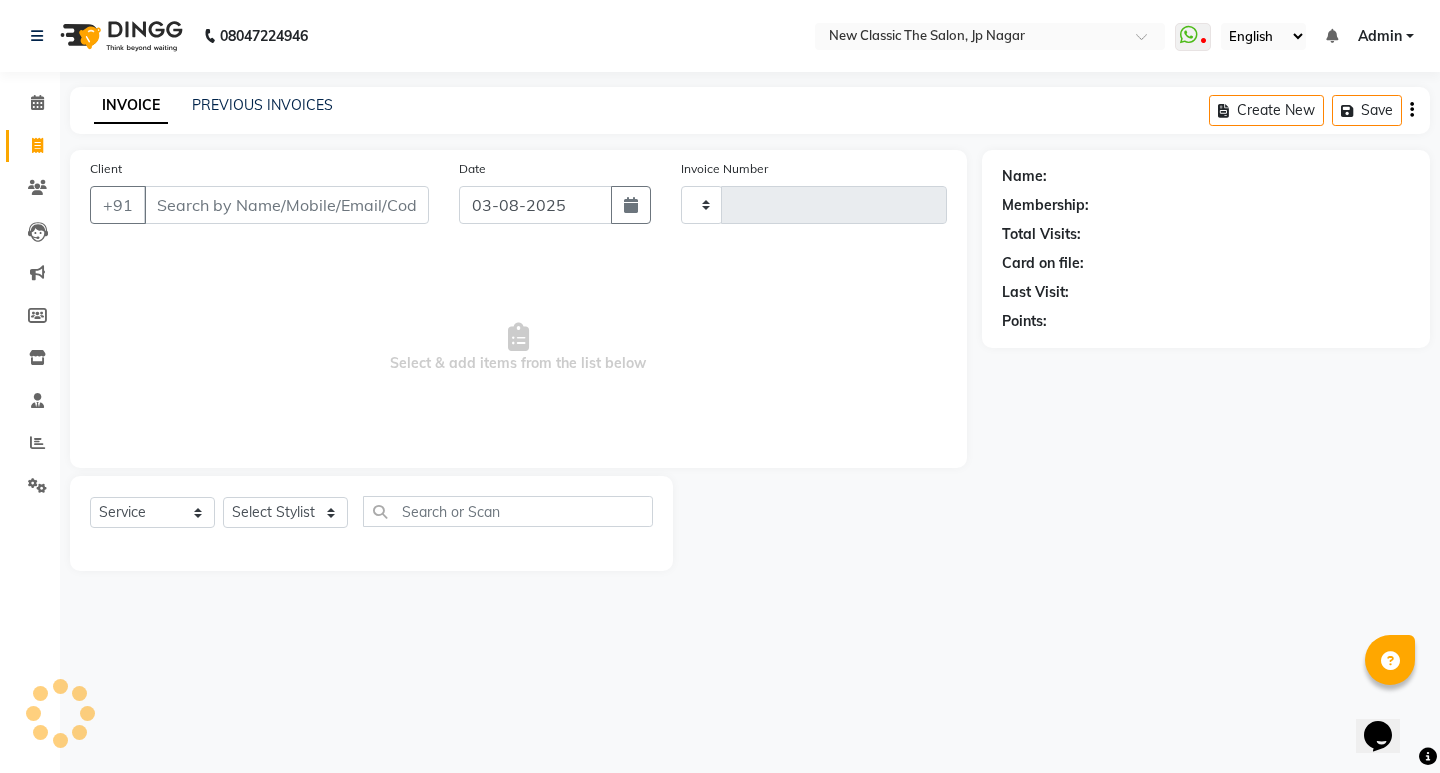 type on "2697" 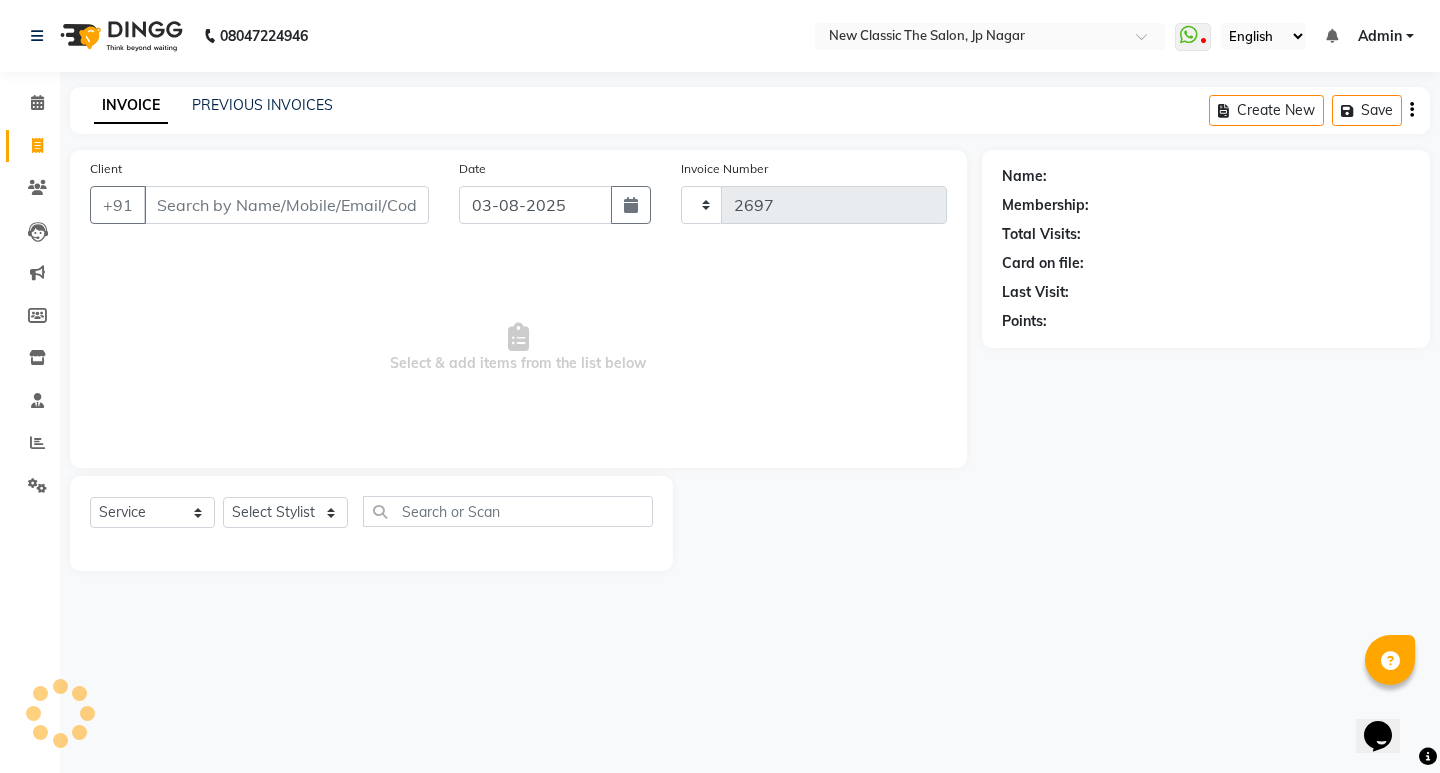 select on "4678" 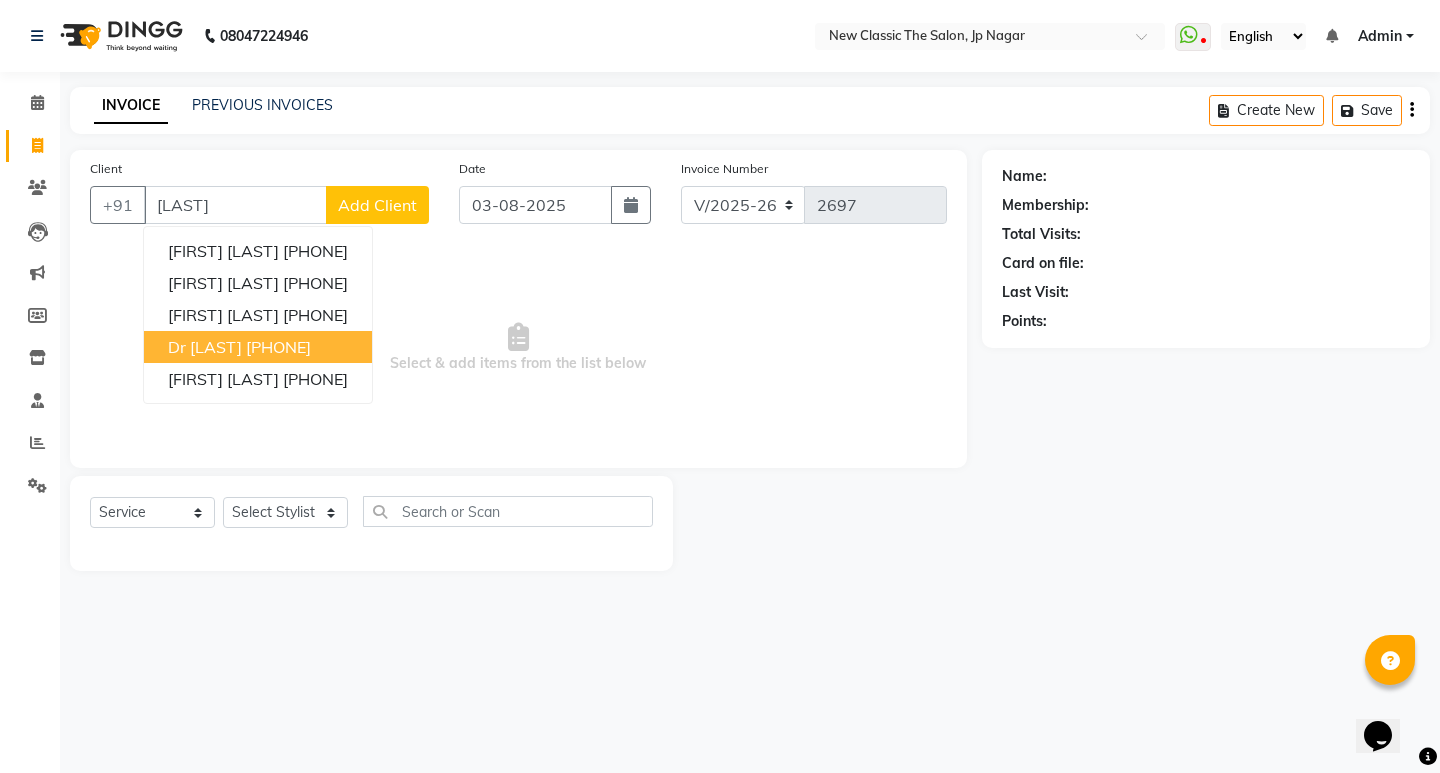 drag, startPoint x: 248, startPoint y: 346, endPoint x: 244, endPoint y: 367, distance: 21.377558 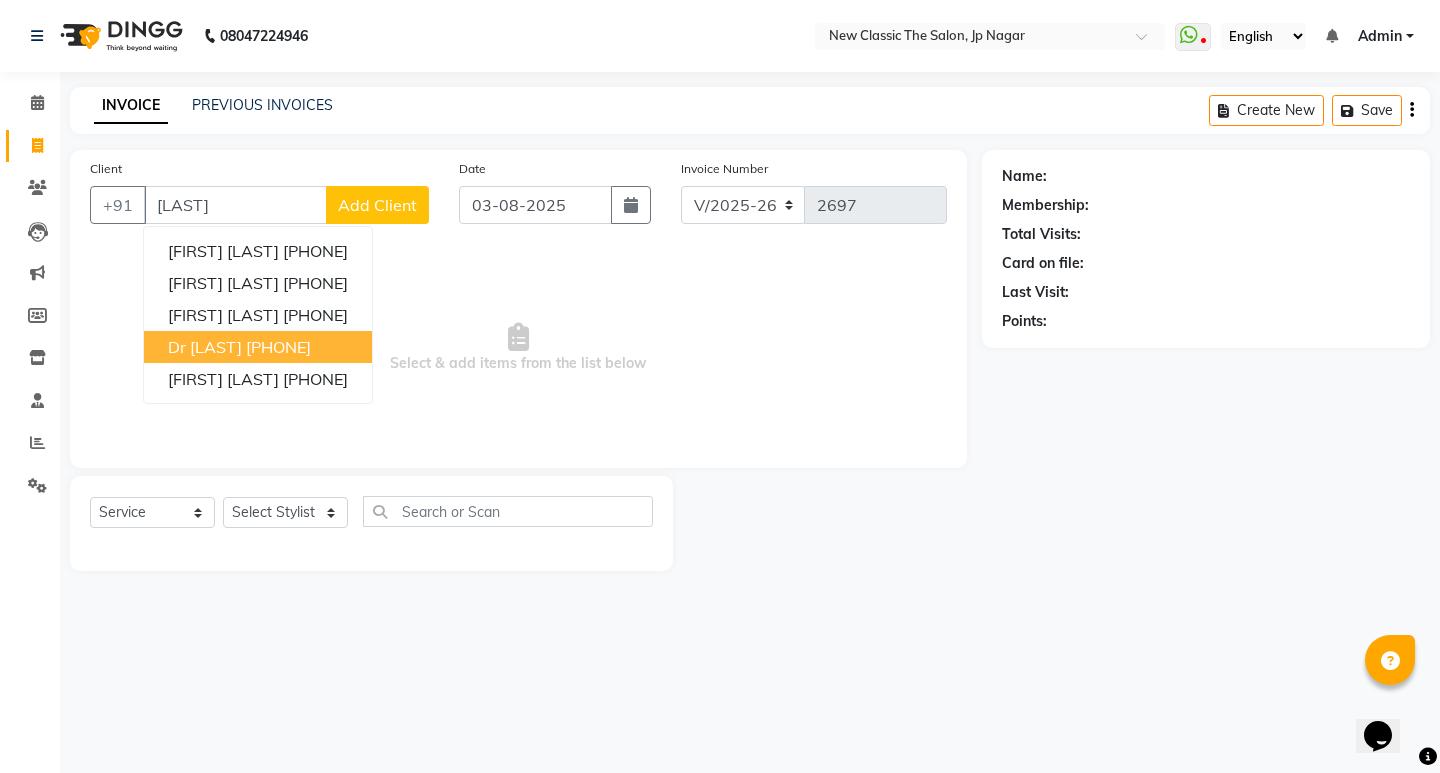 click on "dr [LAST]" at bounding box center (205, 347) 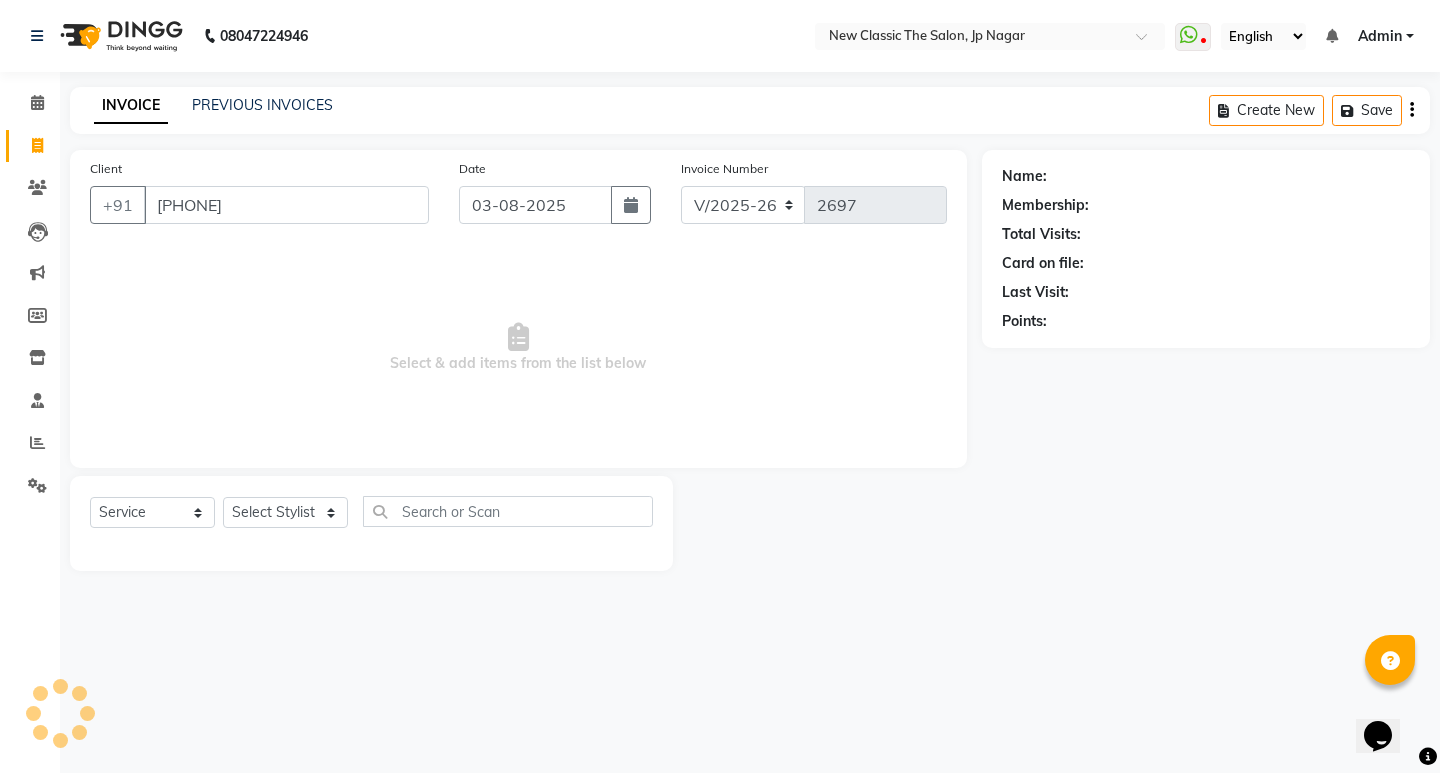 type on "[PHONE]" 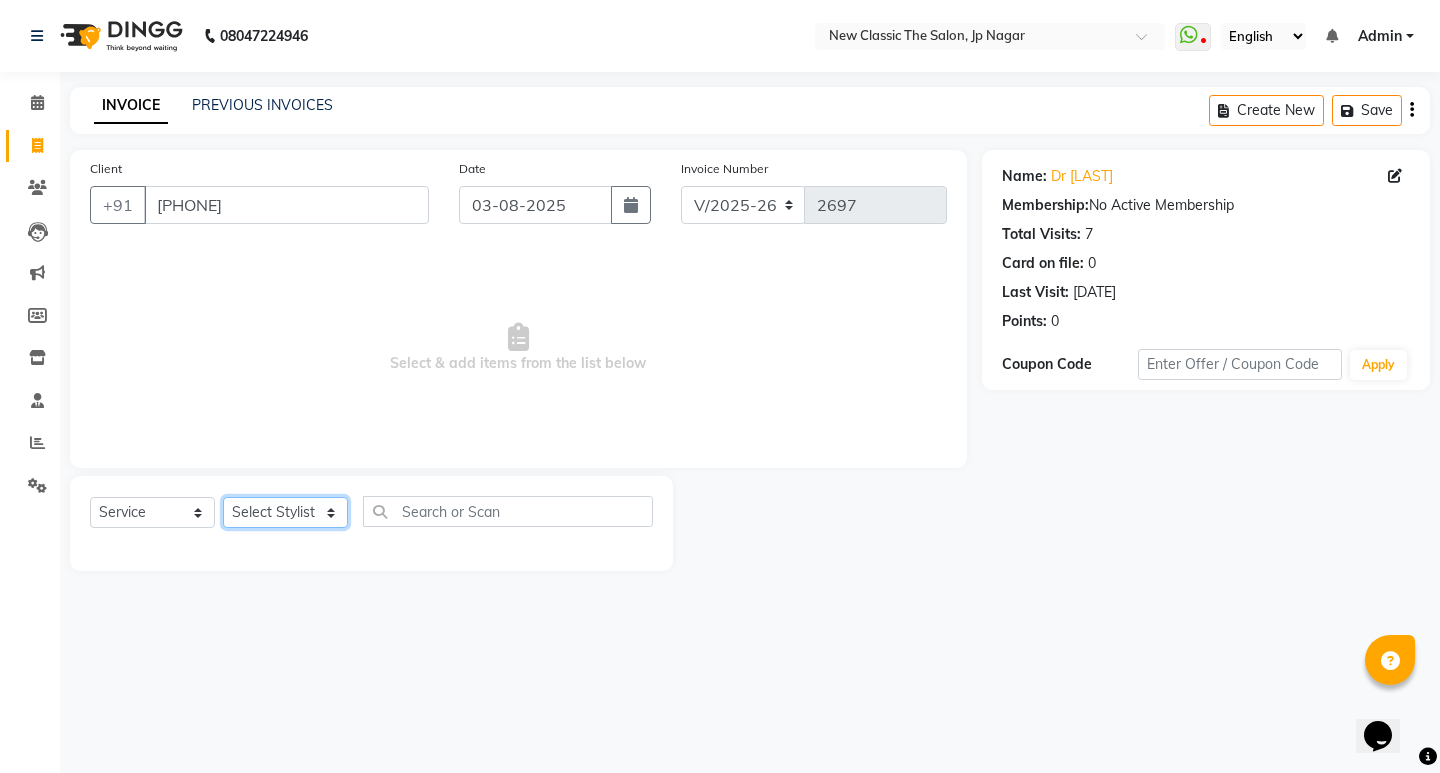 click on "Select Stylist [FIRST] [FIRST] [FIRST] [FIRST] [FIRST] [FIRST] [FIRST] [FIRST] [FIRST] [FIRST]" 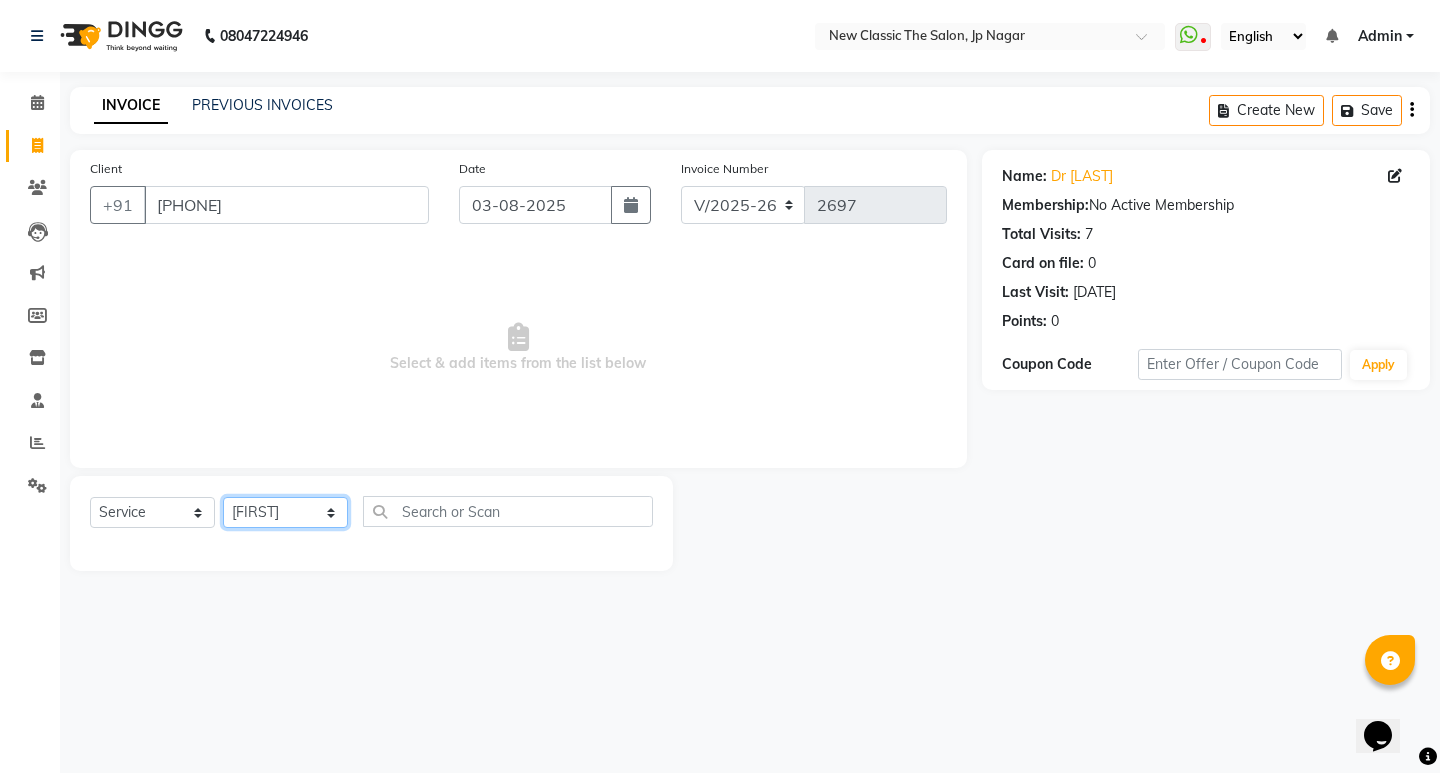 click on "Select Stylist [FIRST] [FIRST] [FIRST] [FIRST] [FIRST] [FIRST] [FIRST] [FIRST] [FIRST] [FIRST]" 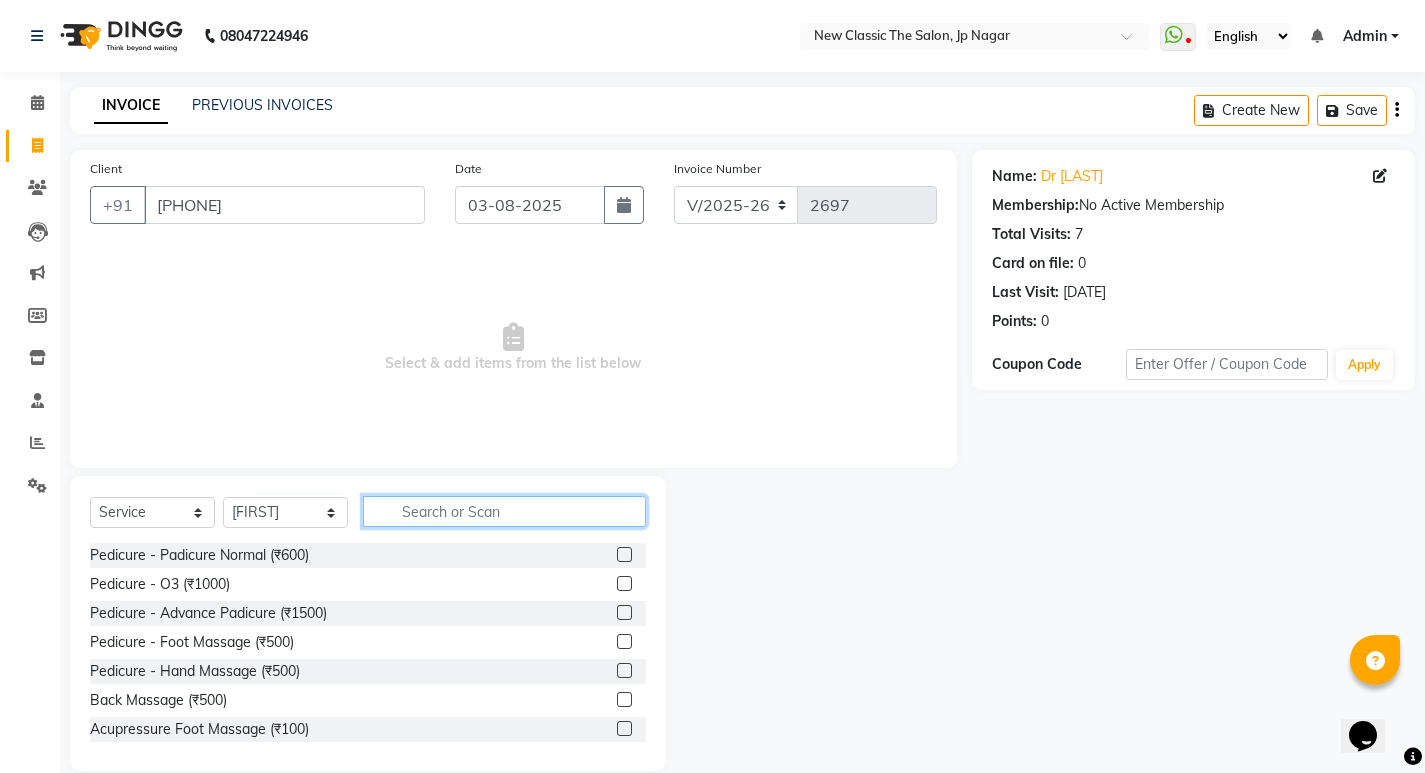 click 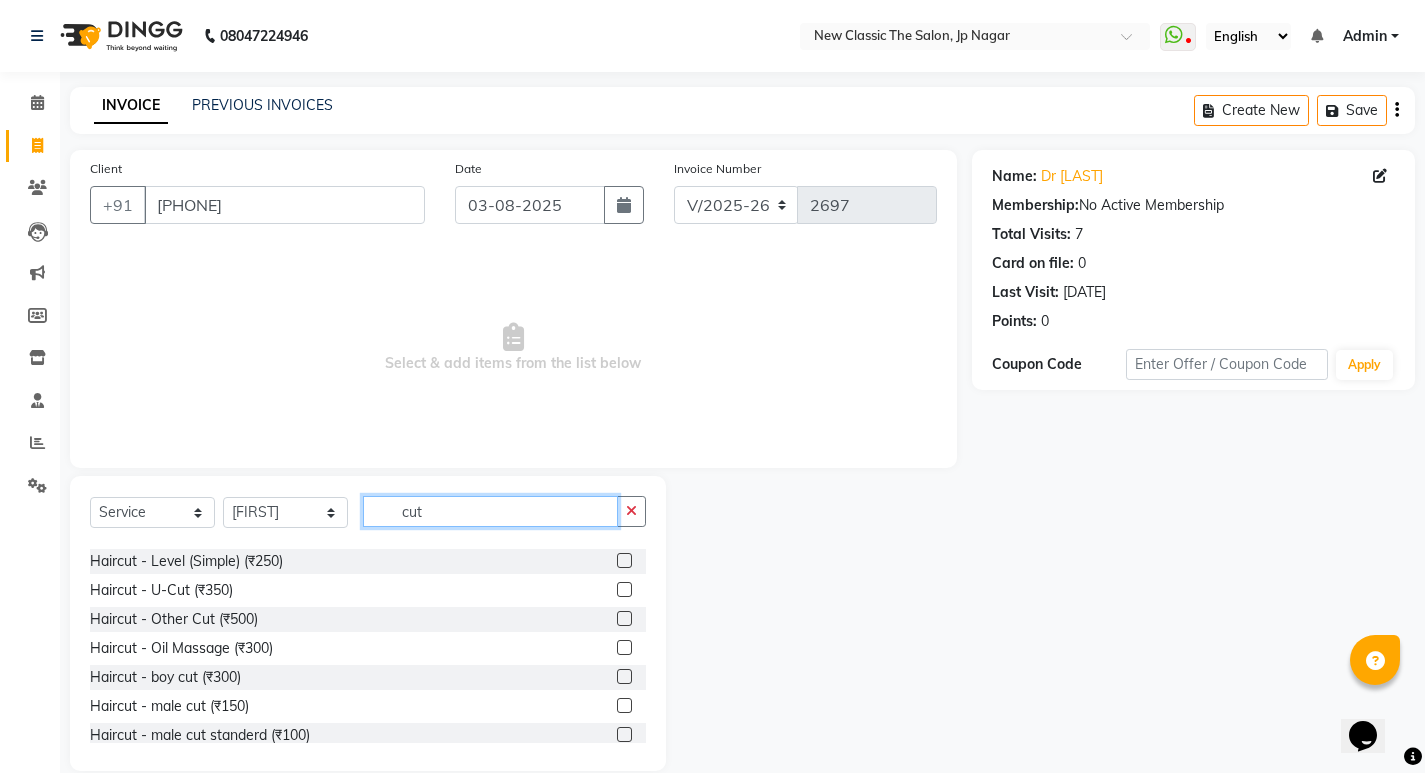 scroll, scrollTop: 100, scrollLeft: 0, axis: vertical 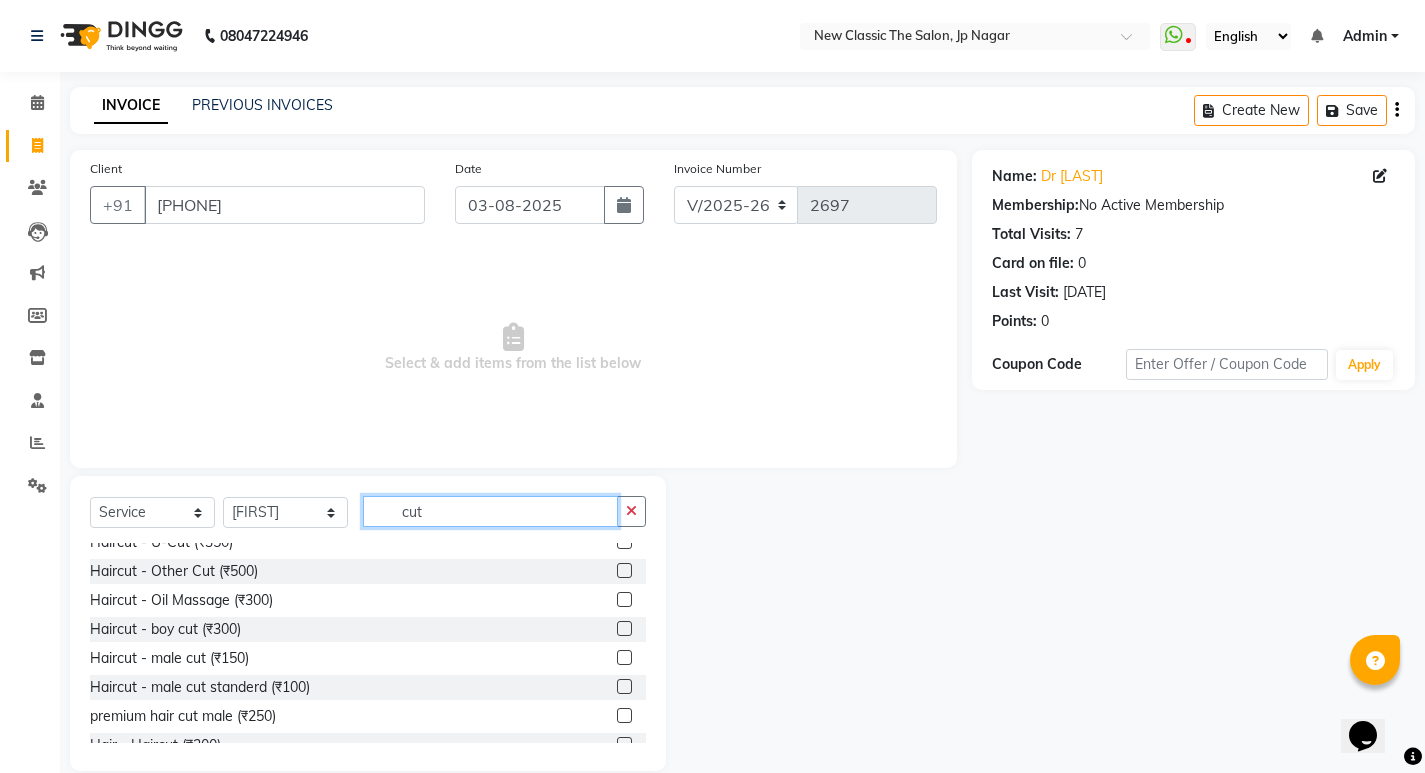 type on "cut" 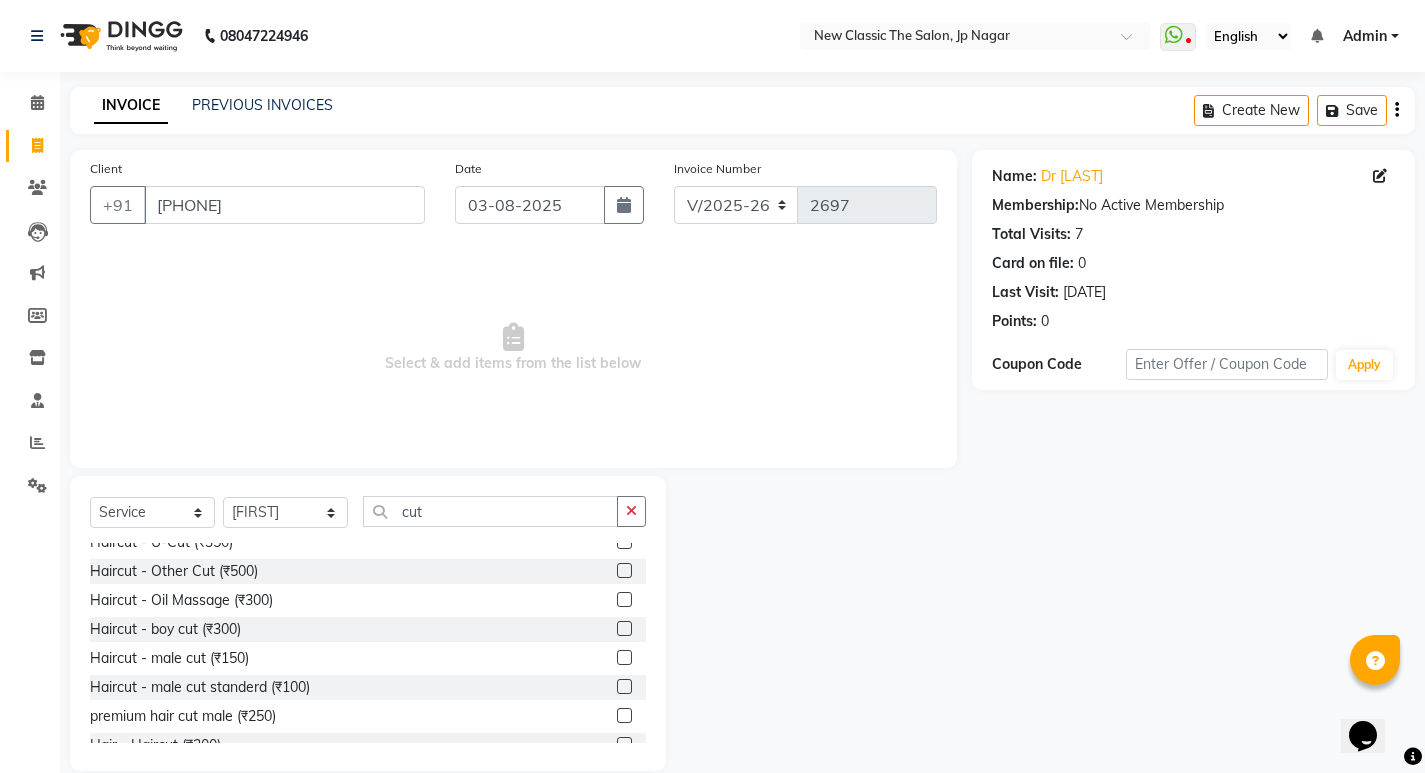 click 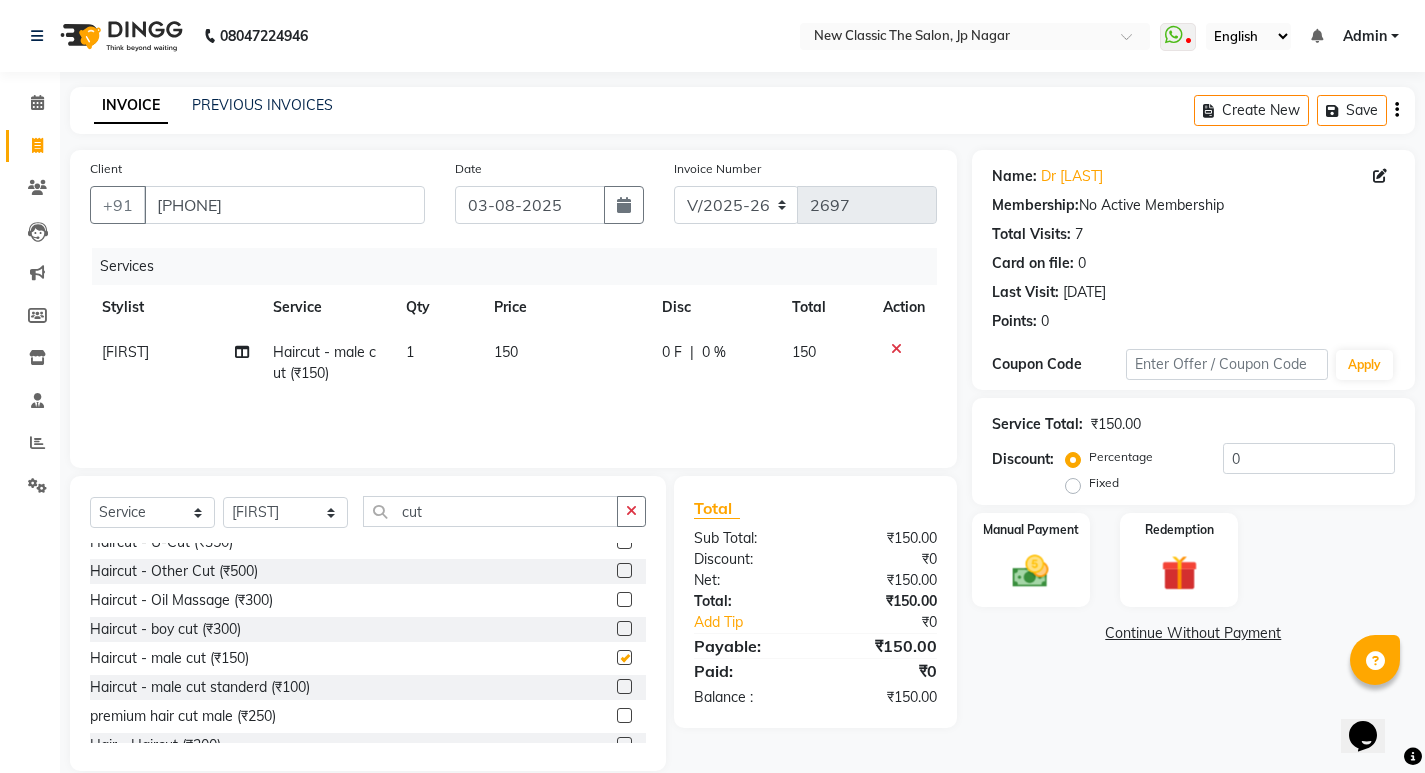 checkbox on "false" 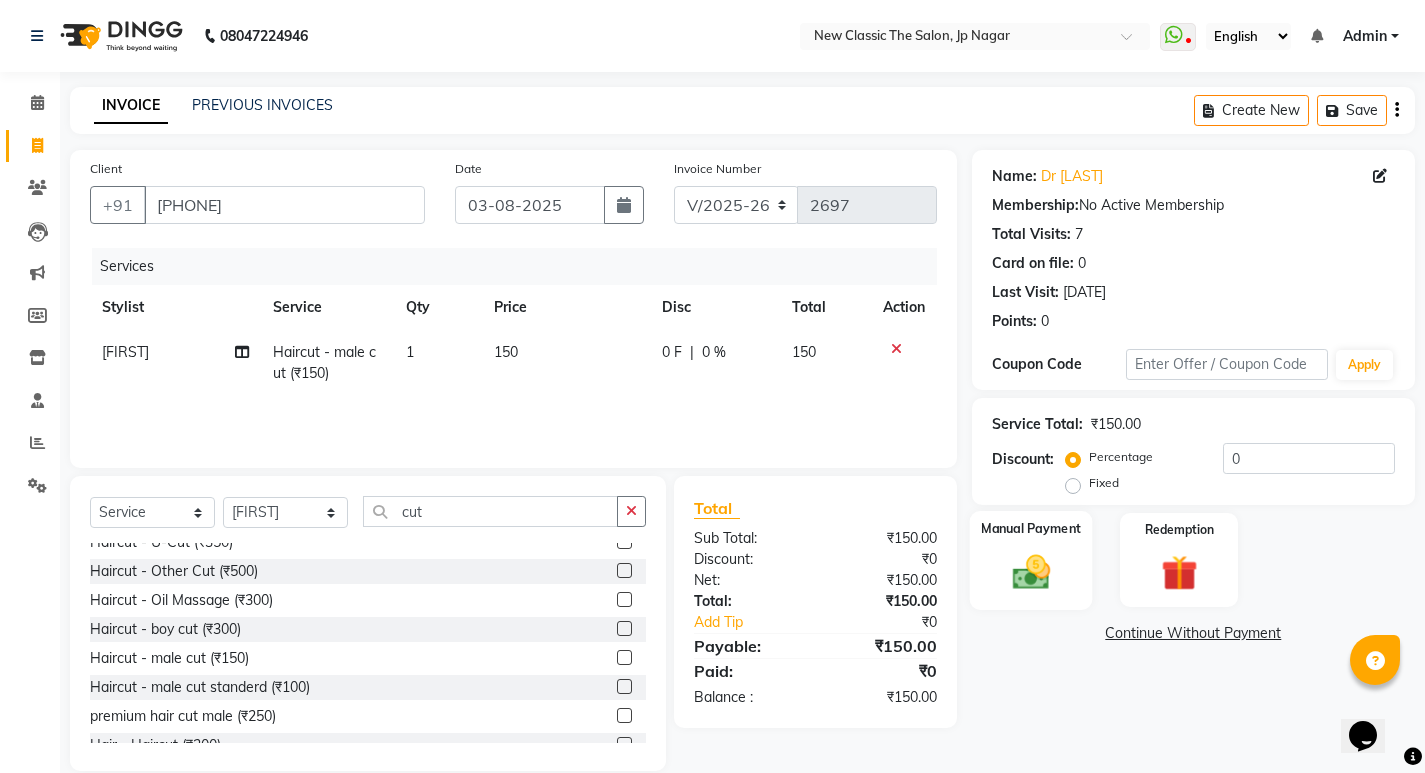 drag, startPoint x: 1019, startPoint y: 581, endPoint x: 1034, endPoint y: 594, distance: 19.849434 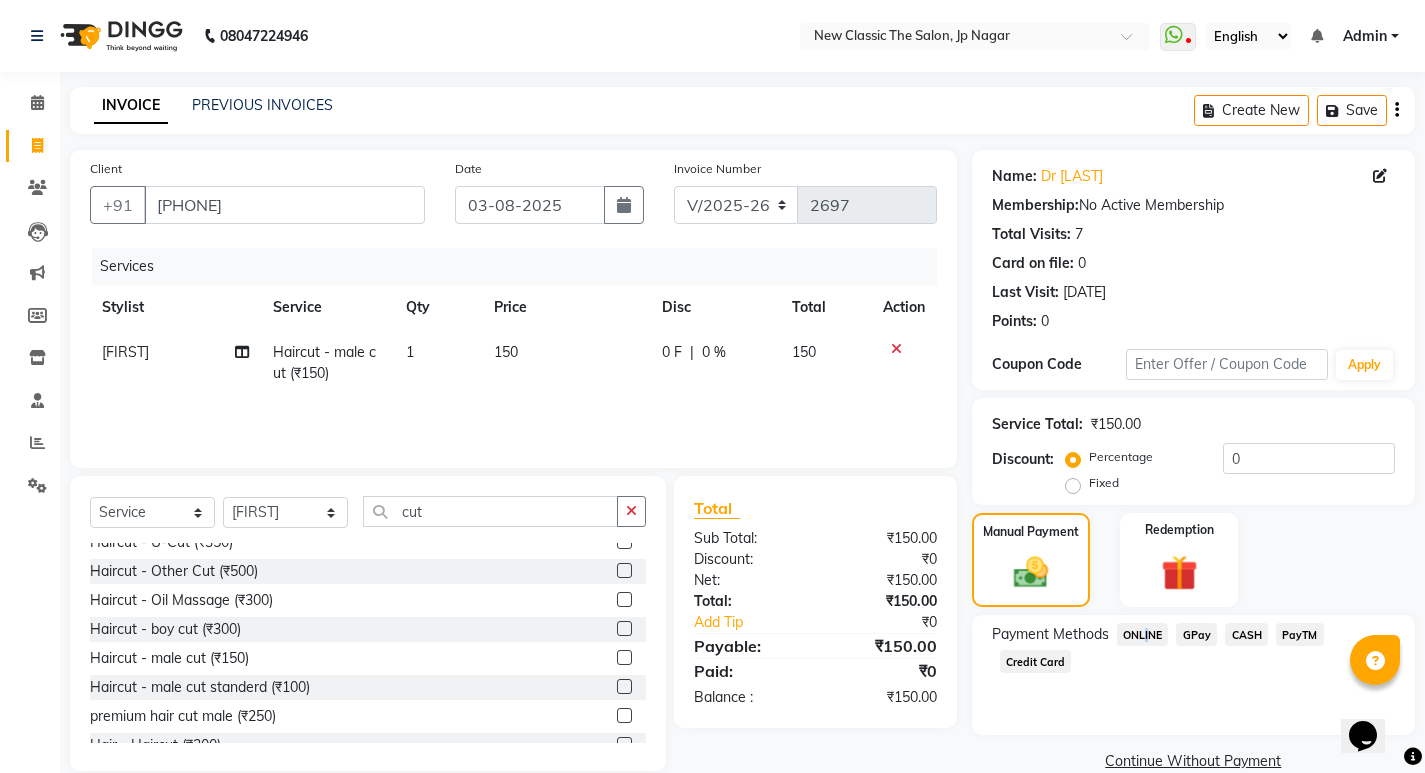 click on "ONLINE" 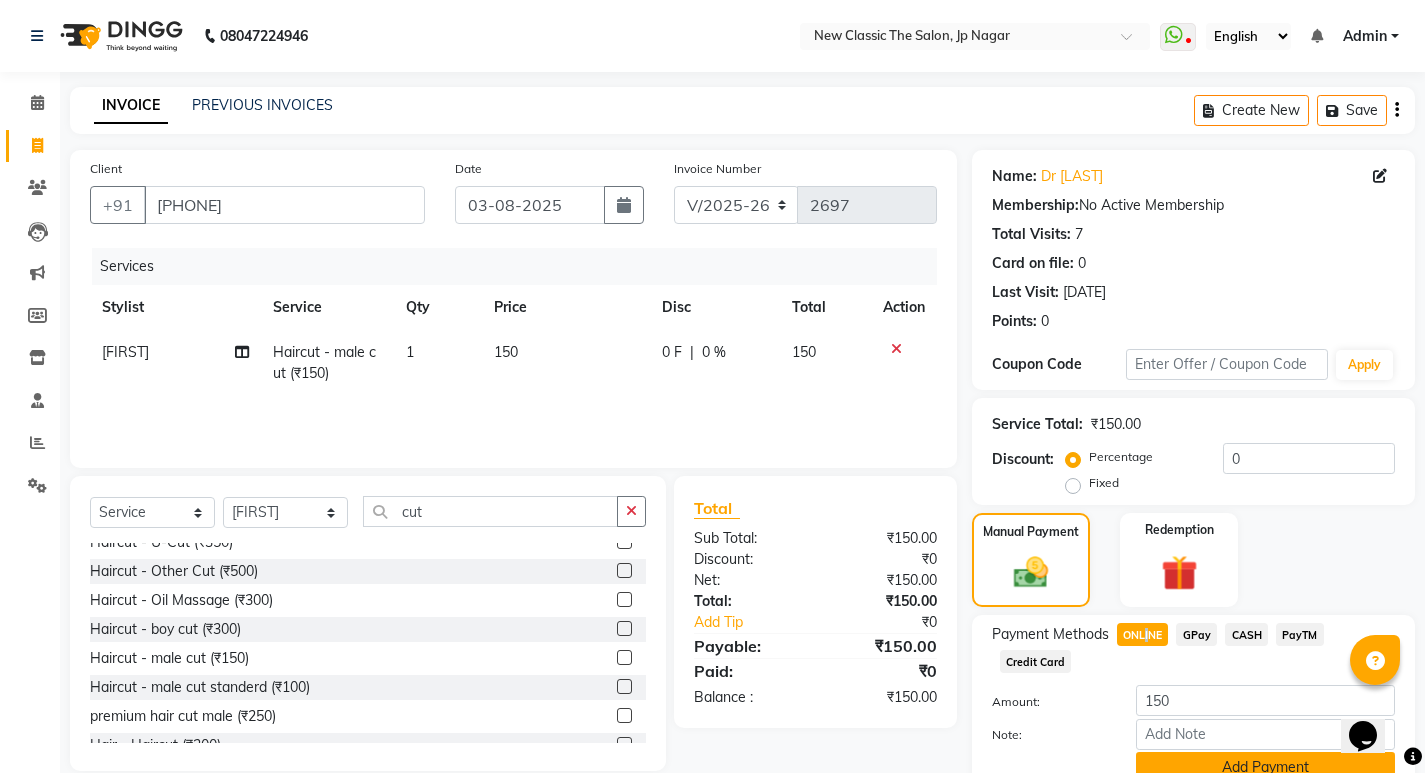 click on "Add Payment" 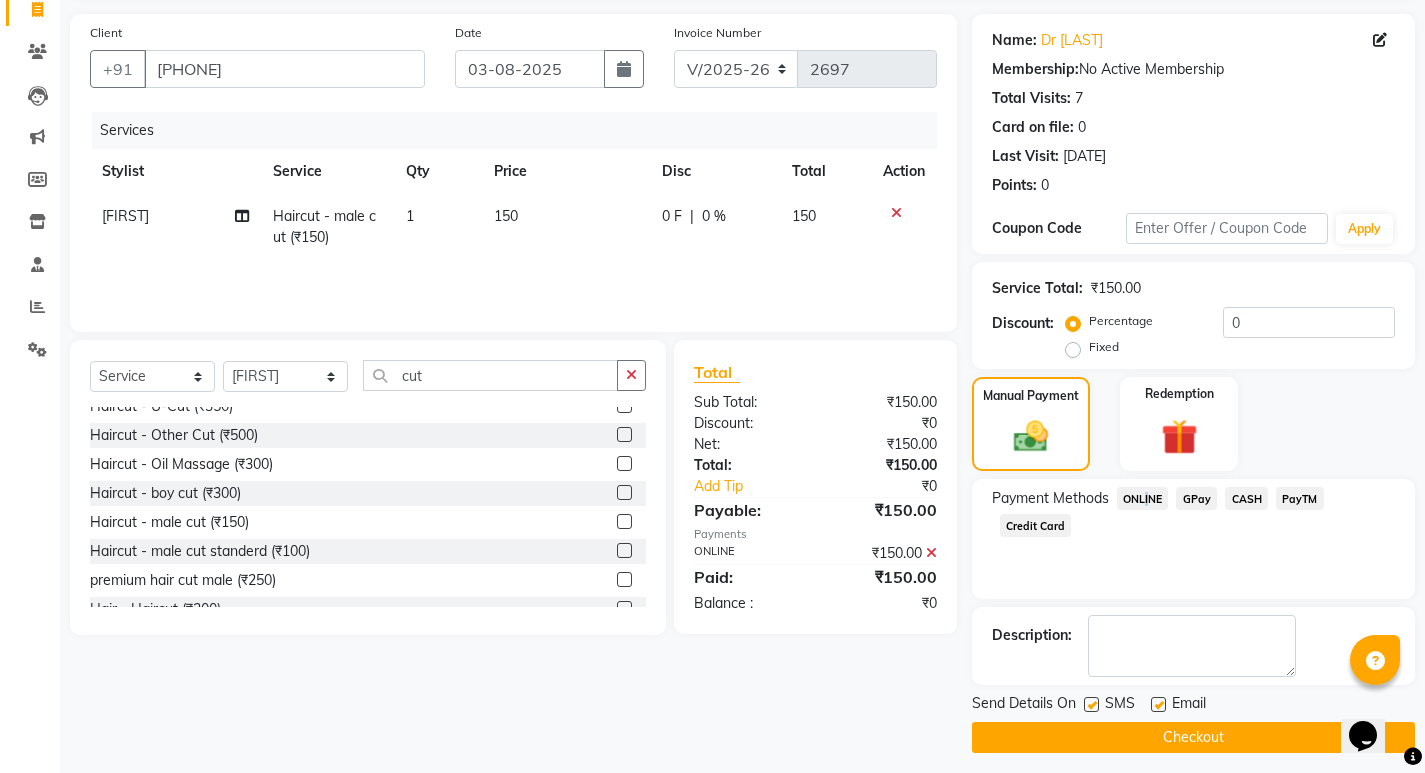 scroll, scrollTop: 146, scrollLeft: 0, axis: vertical 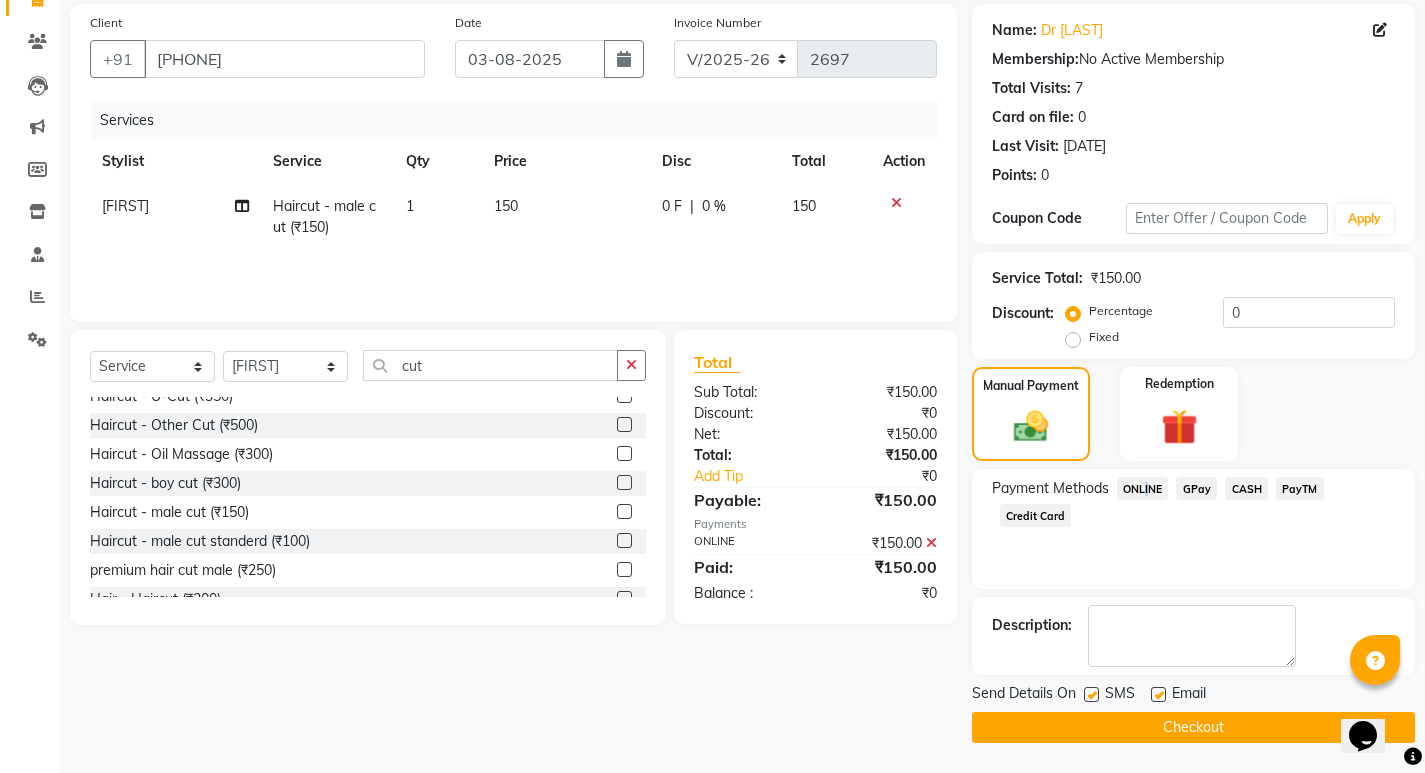 click on "Checkout" 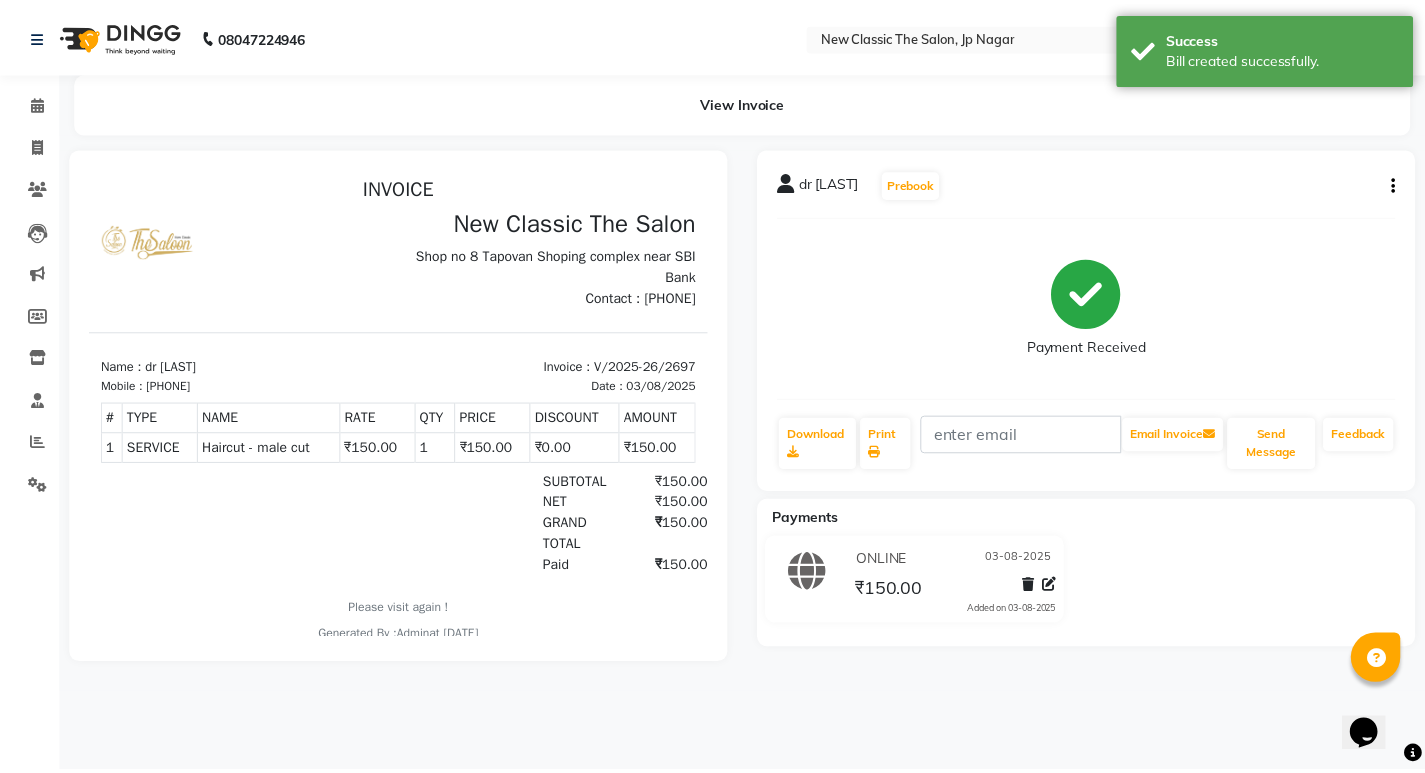 scroll, scrollTop: 0, scrollLeft: 0, axis: both 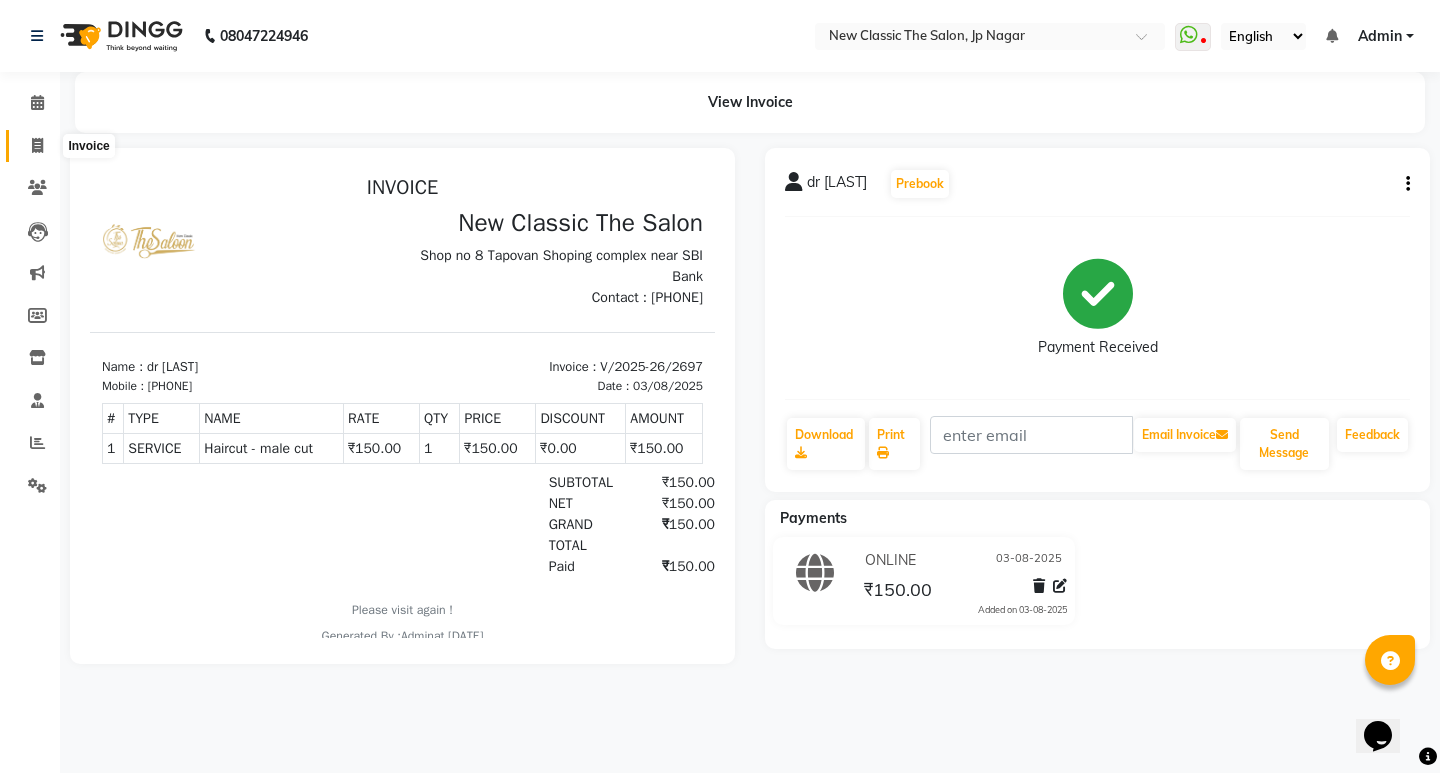 click 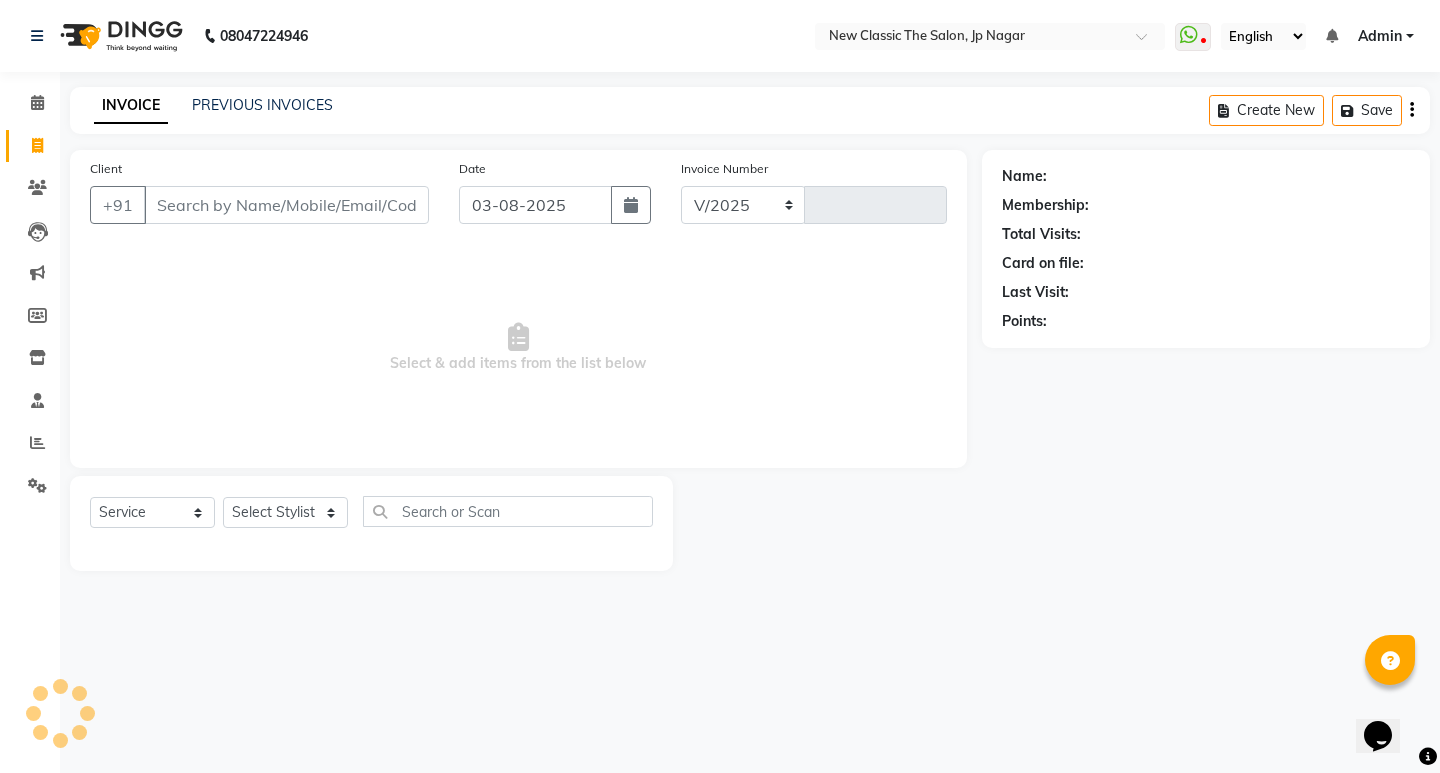 select on "4678" 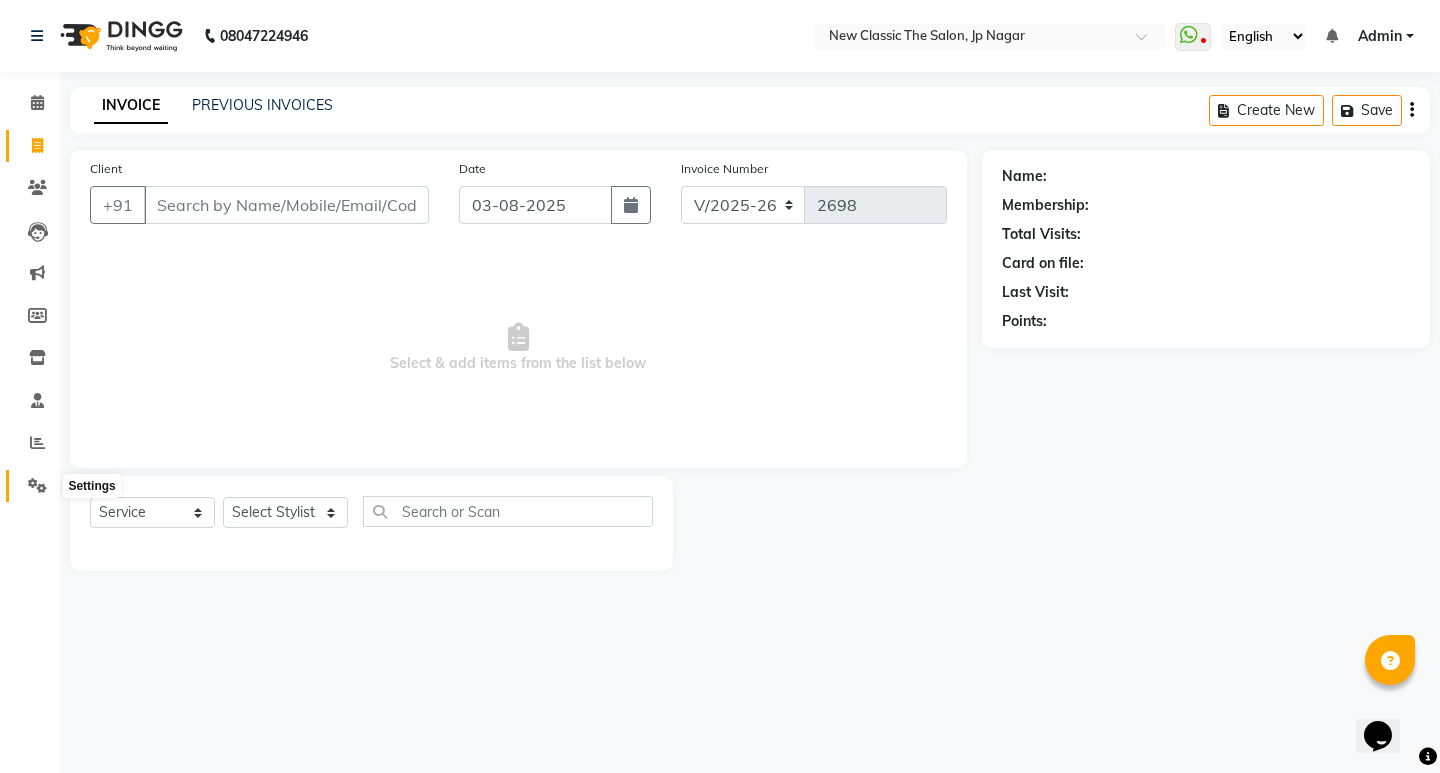 click 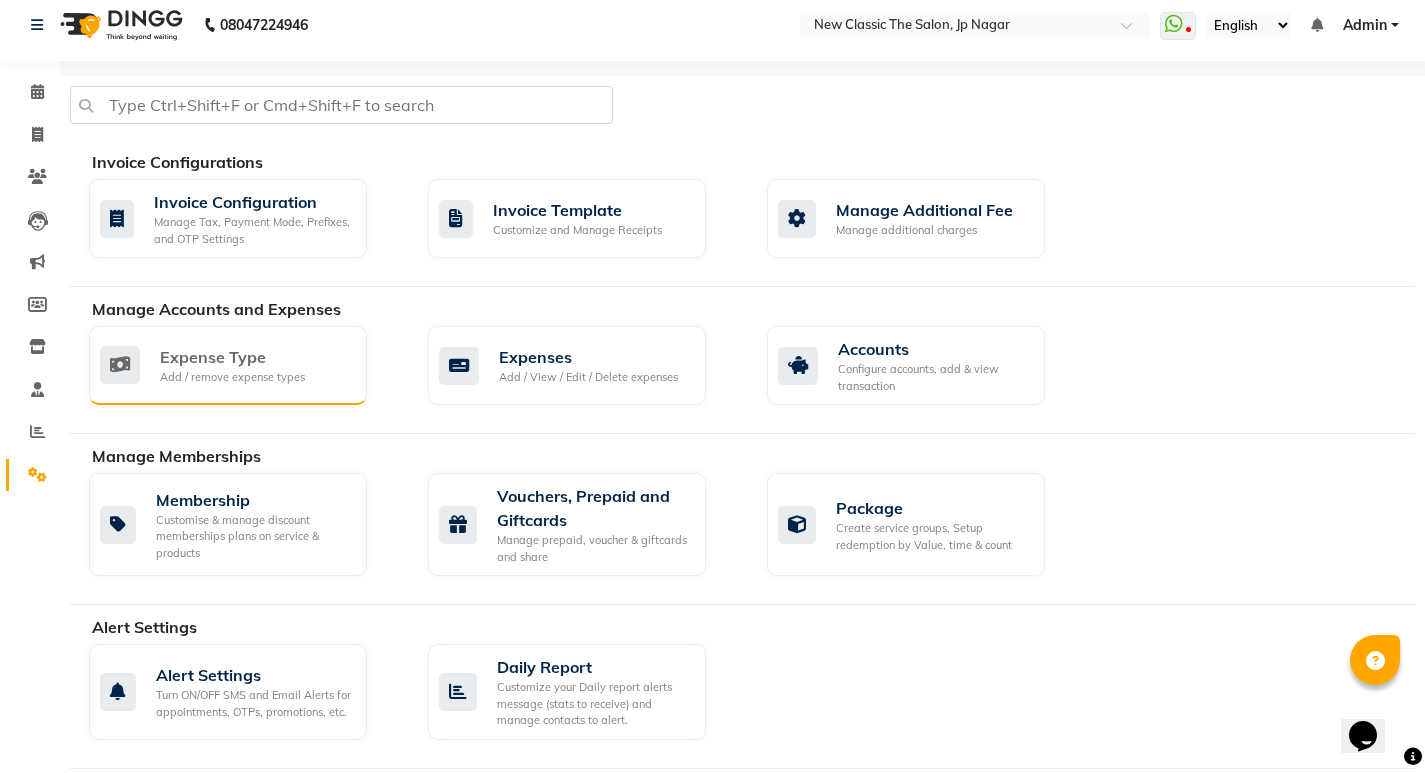 scroll, scrollTop: 0, scrollLeft: 0, axis: both 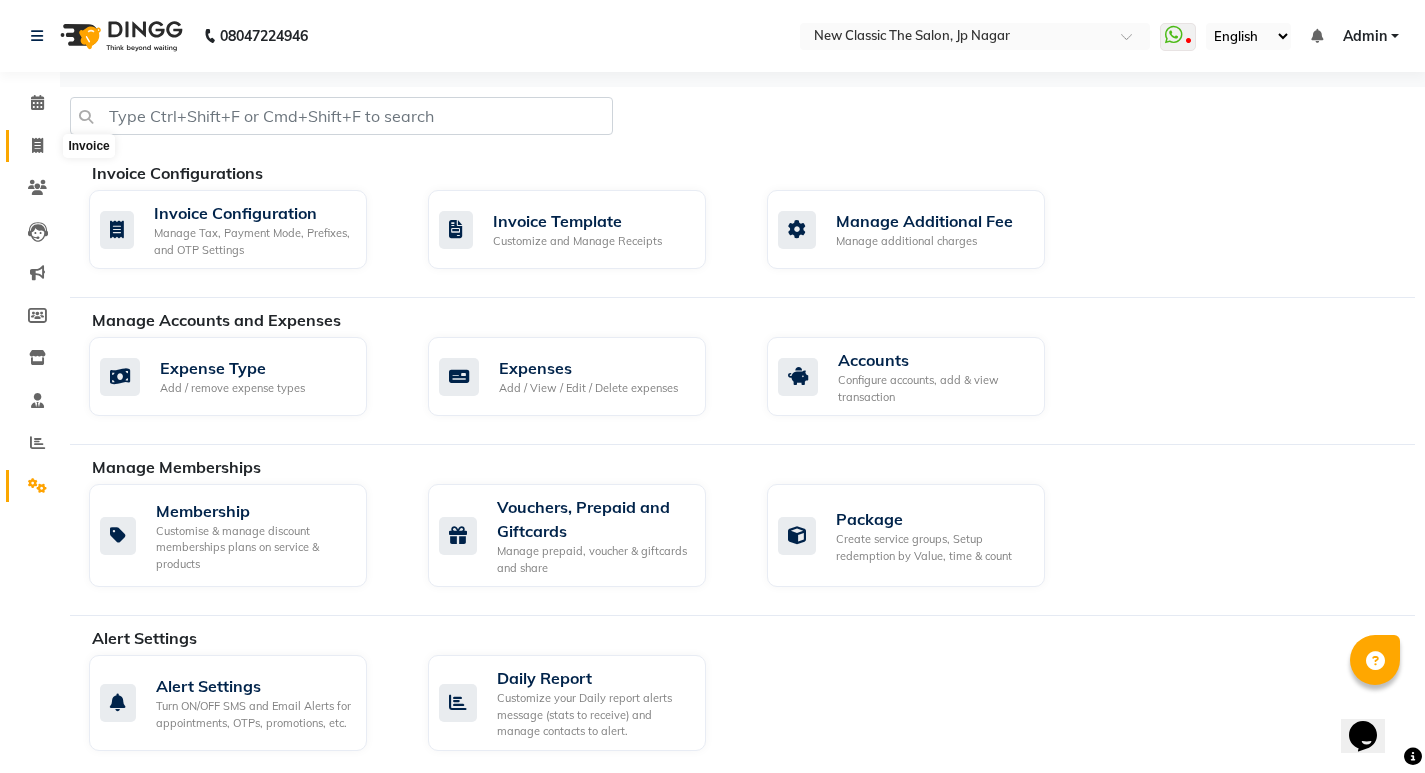 click 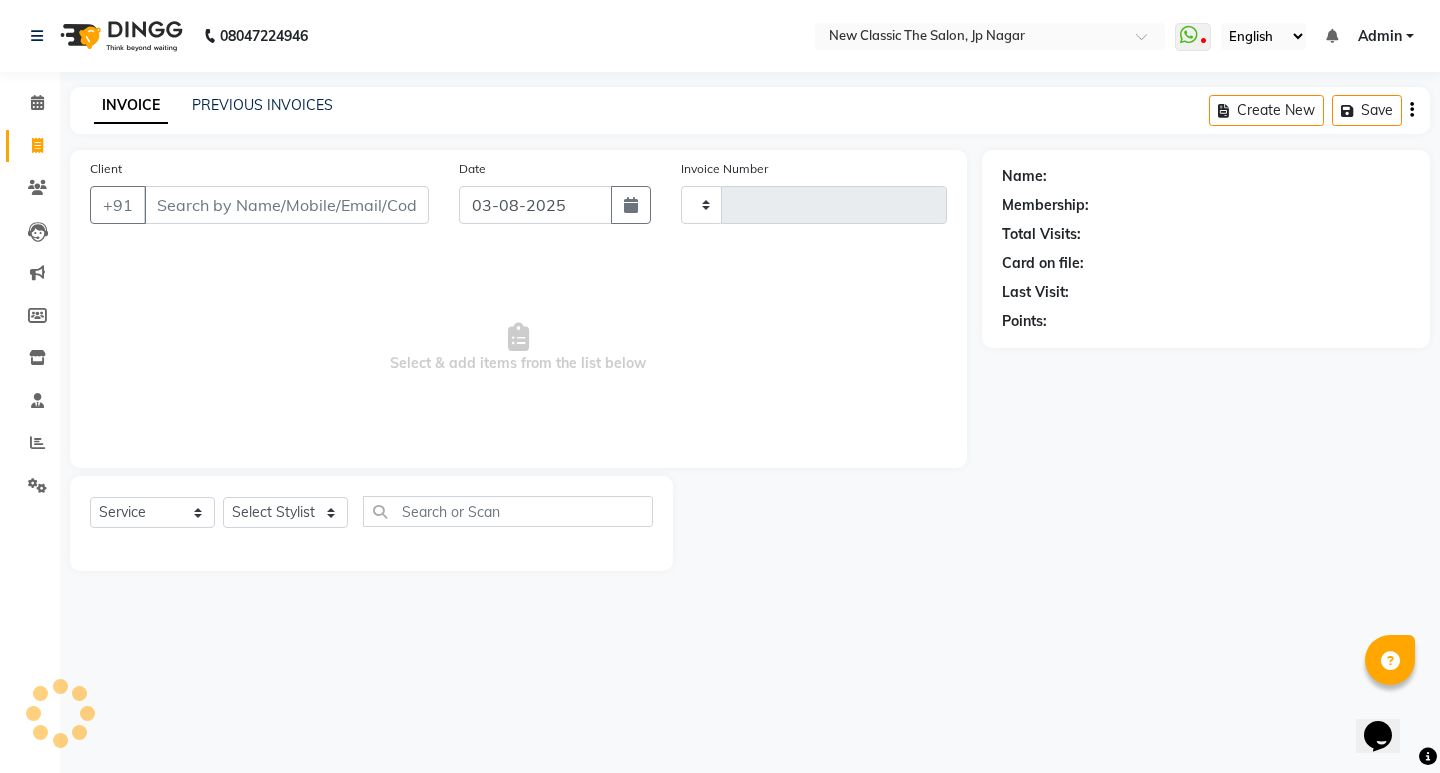 type on "2698" 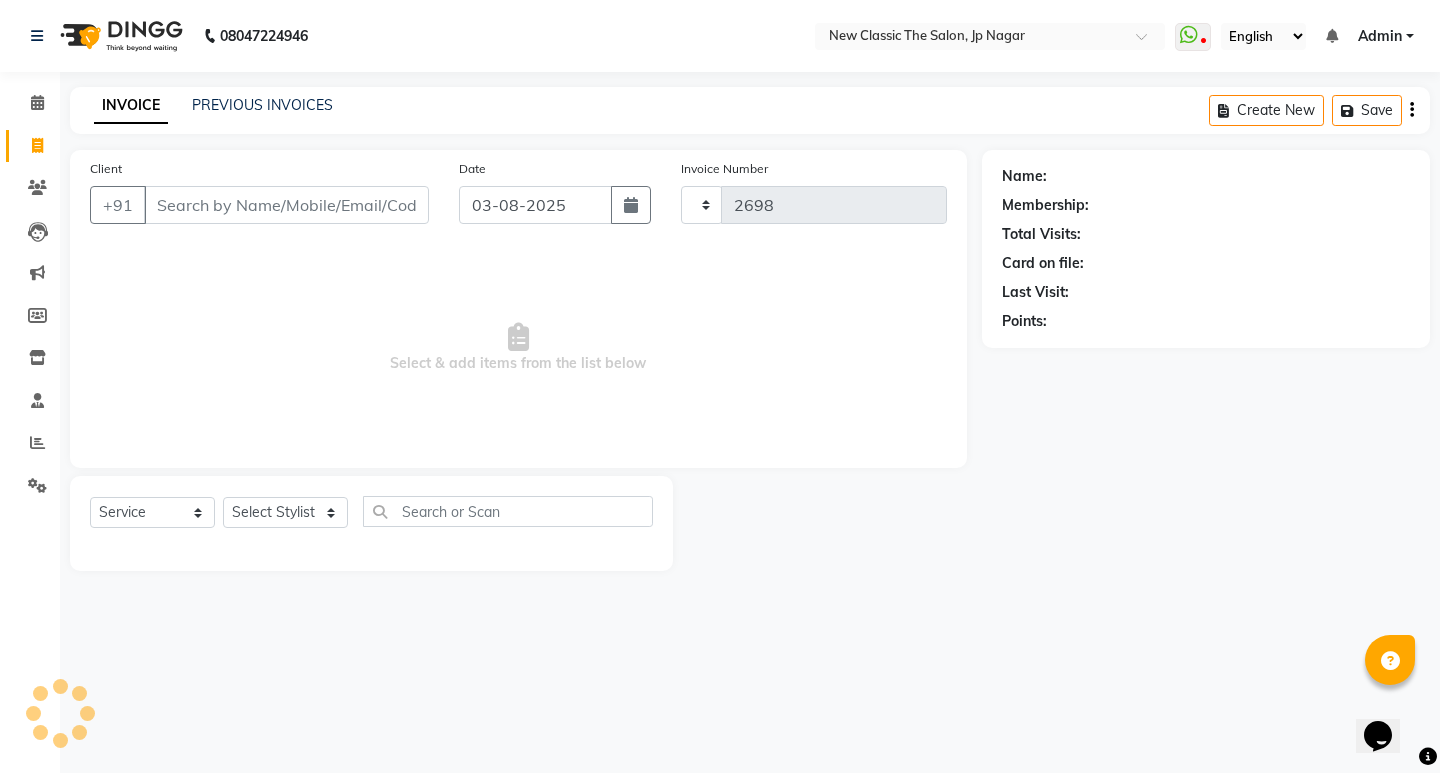 select on "4678" 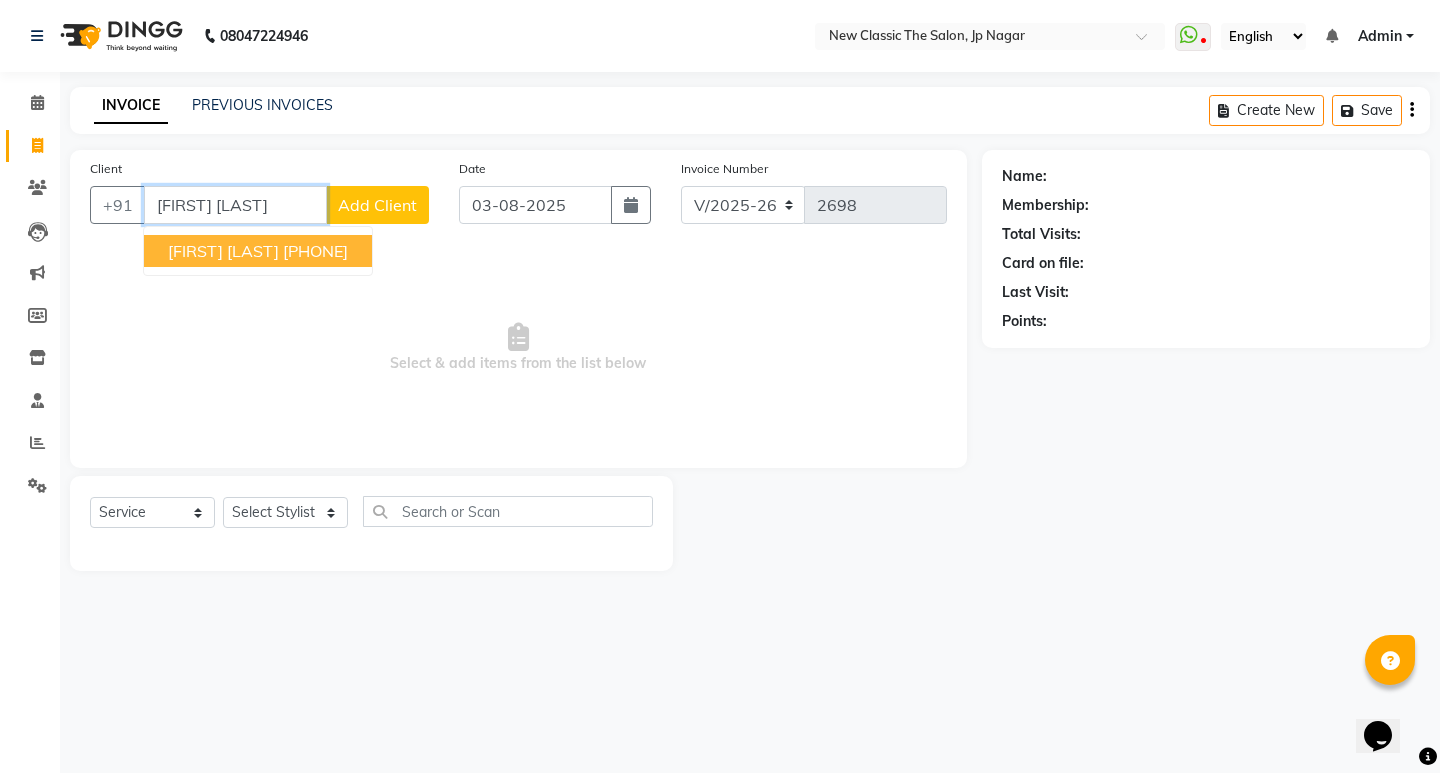 drag, startPoint x: 323, startPoint y: 254, endPoint x: 311, endPoint y: 271, distance: 20.808653 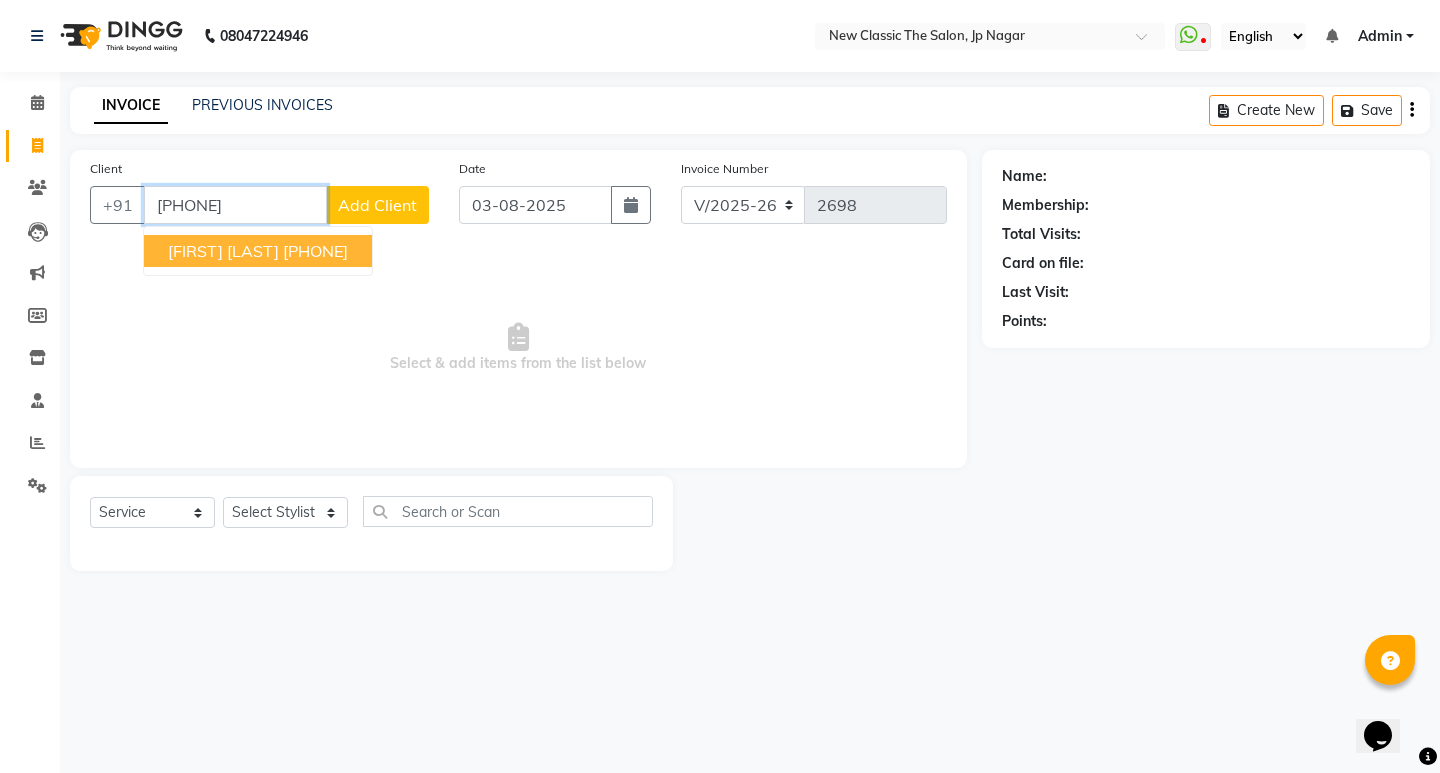 type on "[PHONE]" 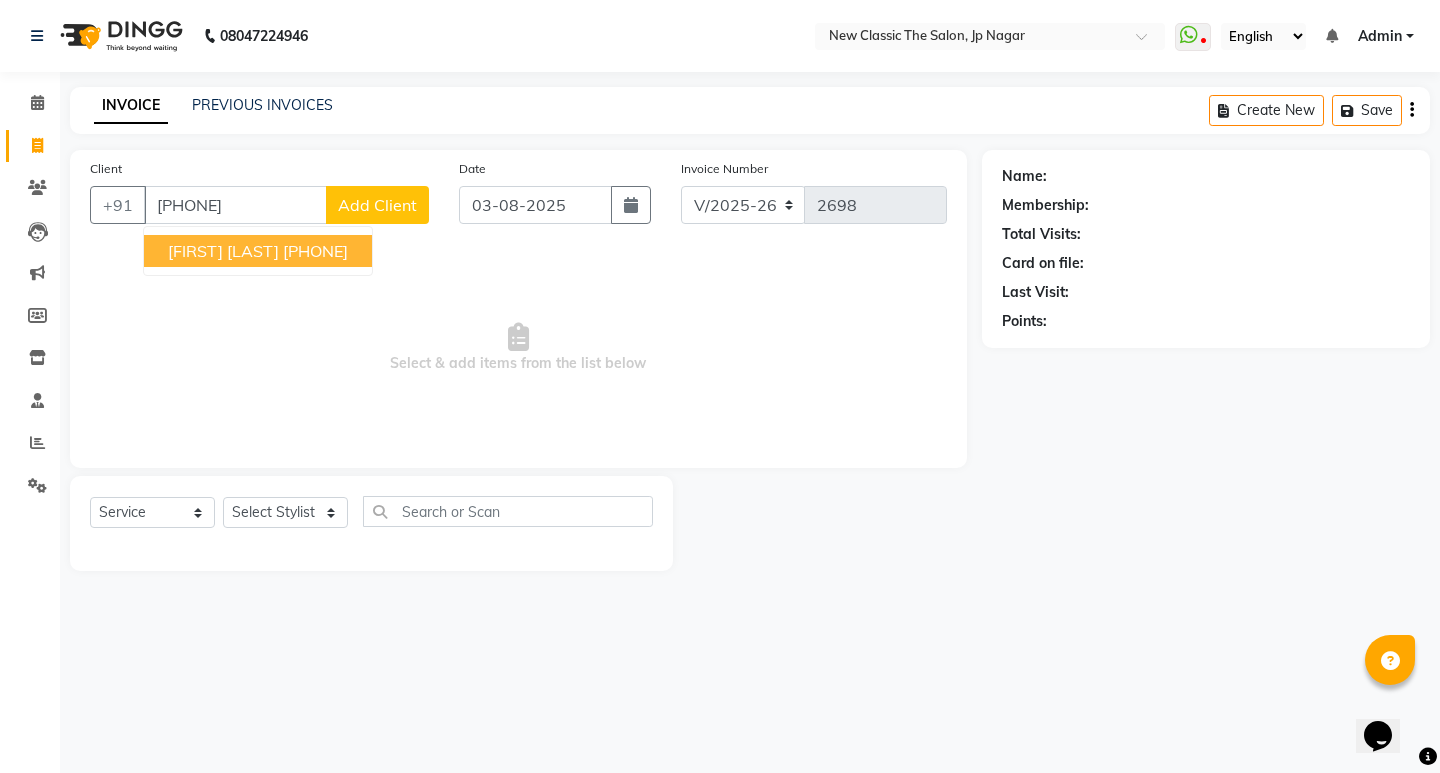 select on "1: Object" 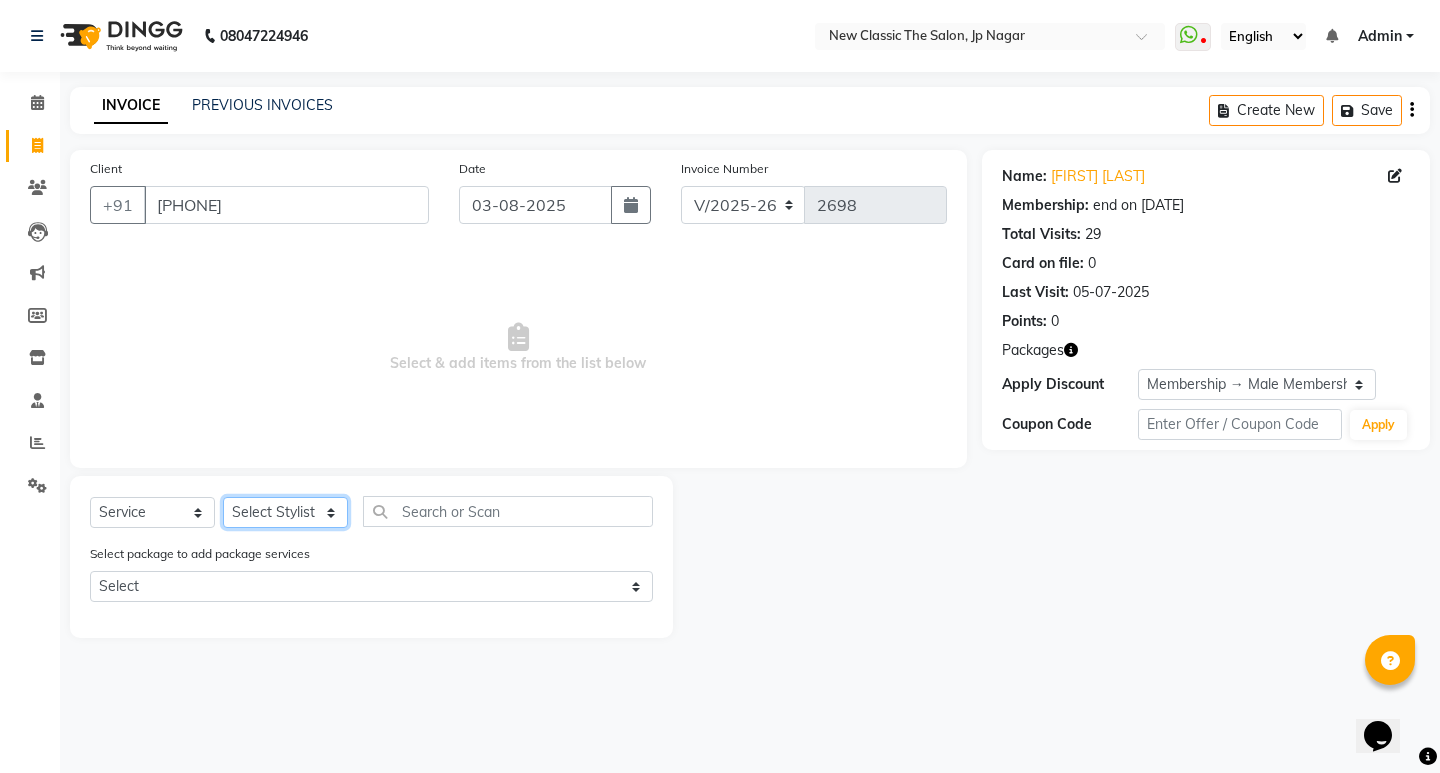 click on "Select Stylist [FIRST] [FIRST] [FIRST] [FIRST] [FIRST] [FIRST] [FIRST] [FIRST] [FIRST] [FIRST]" 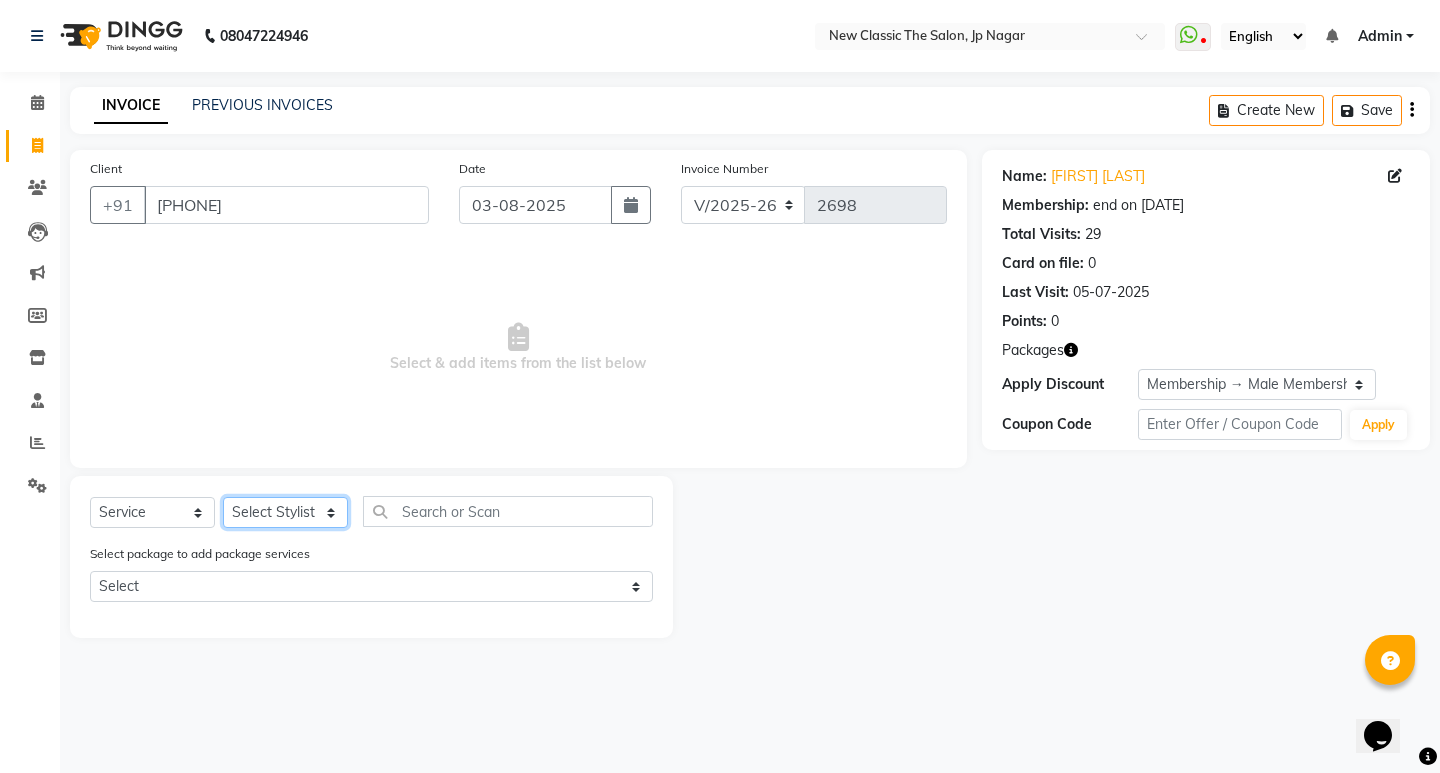 select on "27632" 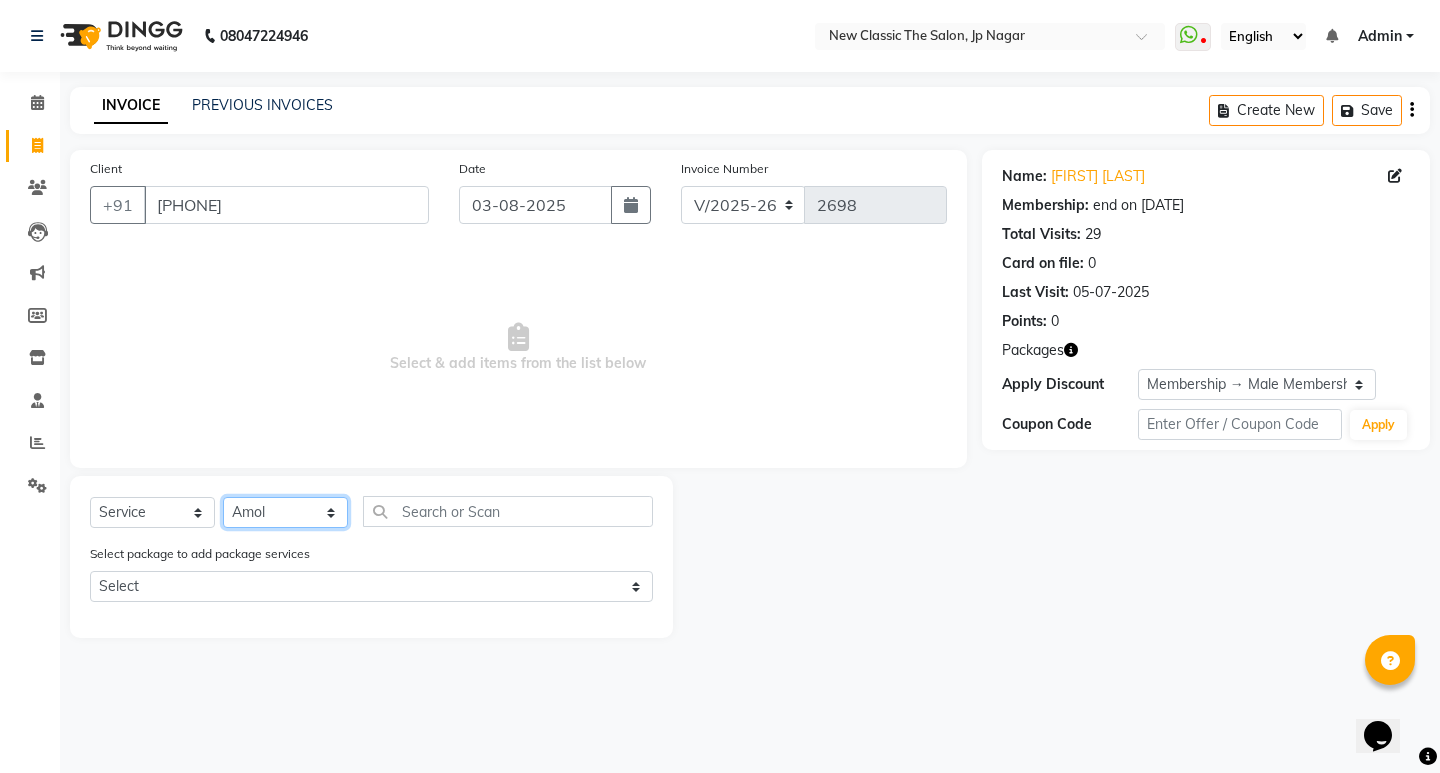 click on "Select Stylist [FIRST] [FIRST] [FIRST] [FIRST] [FIRST] [FIRST] [FIRST] [FIRST] [FIRST] [FIRST]" 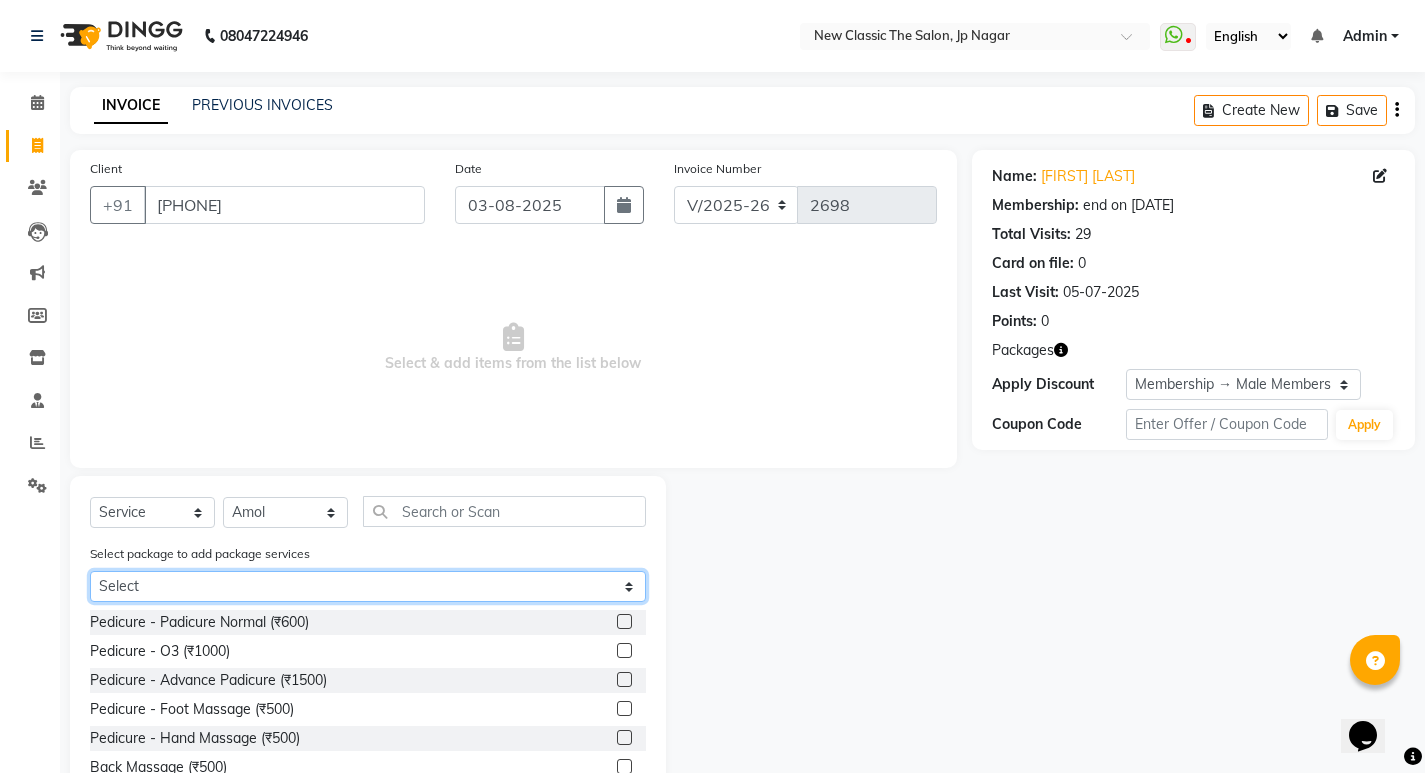 click on "Select male member 1500" 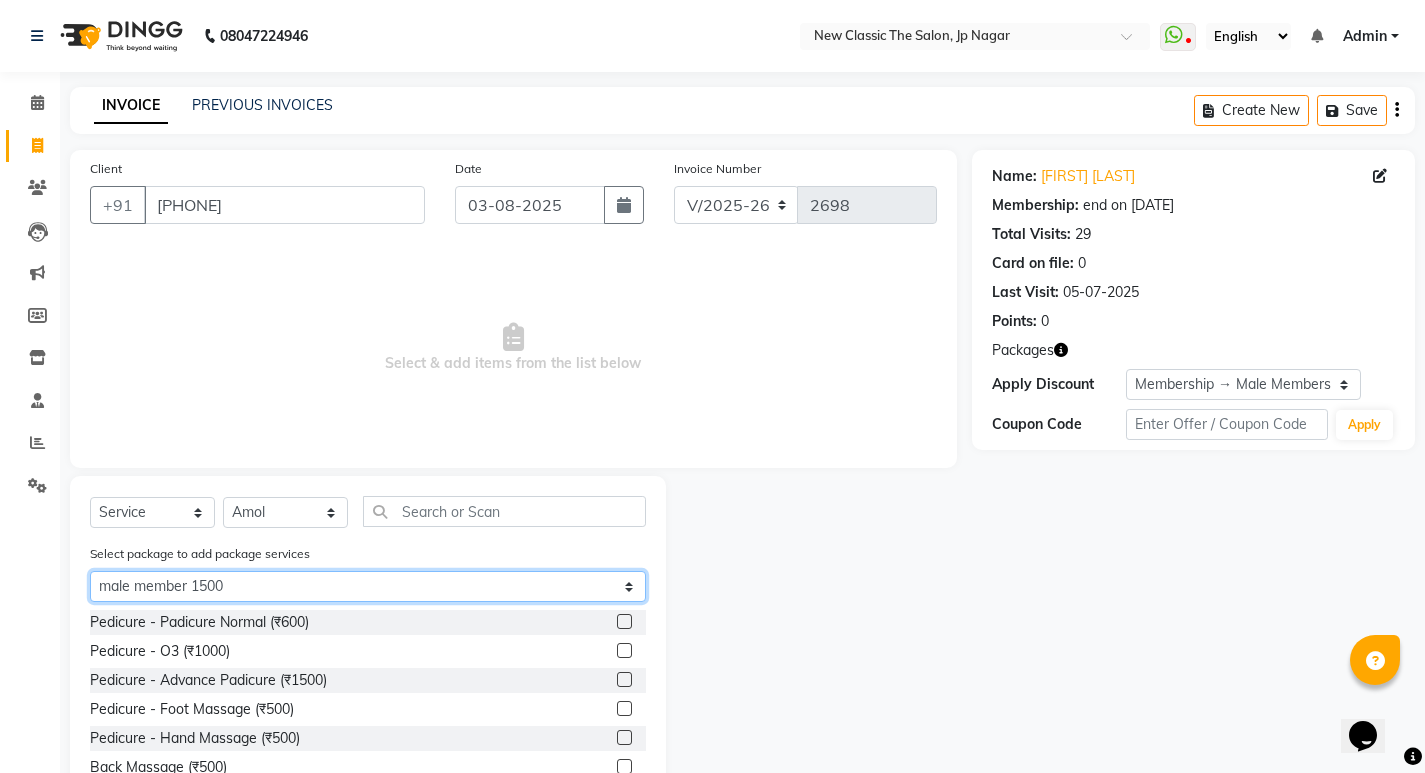 click on "Select male member 1500" 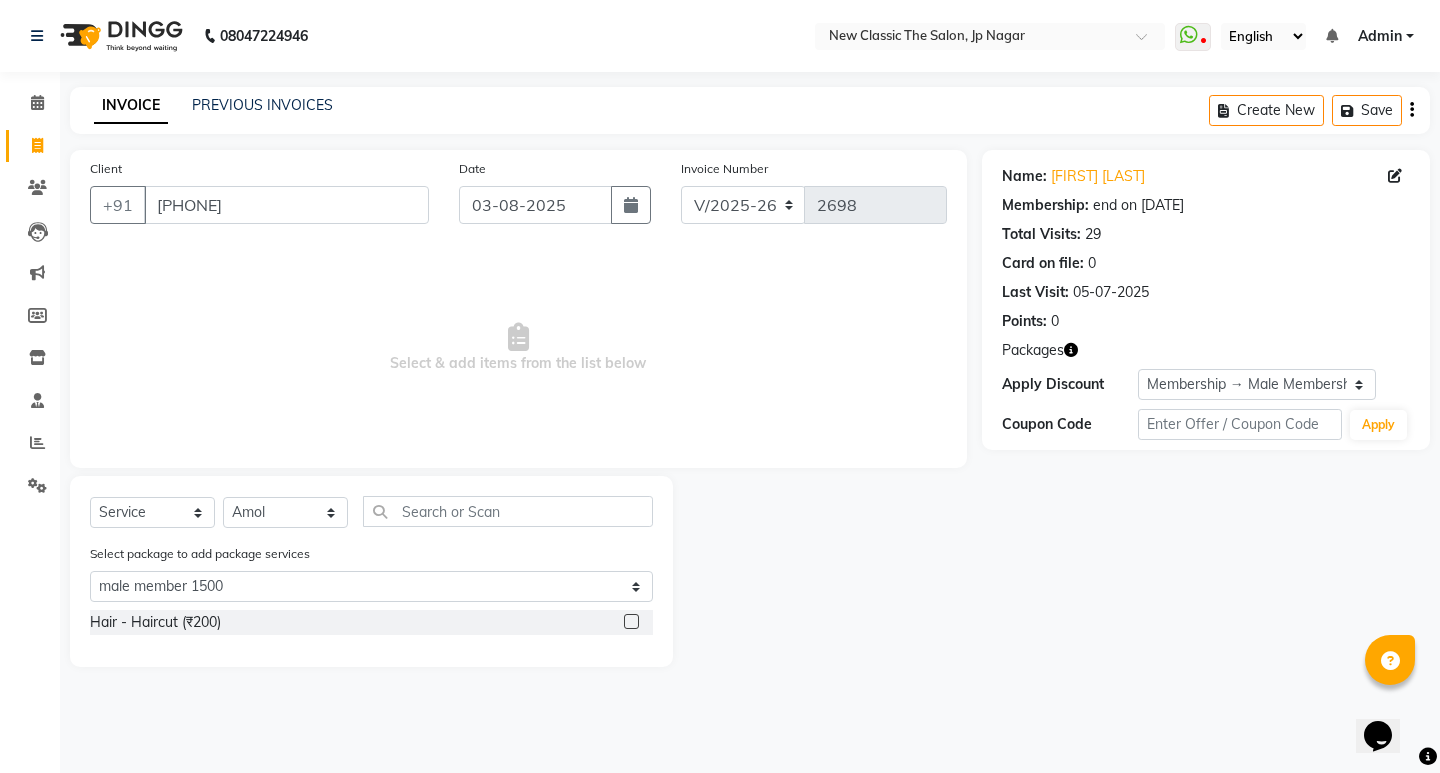 click 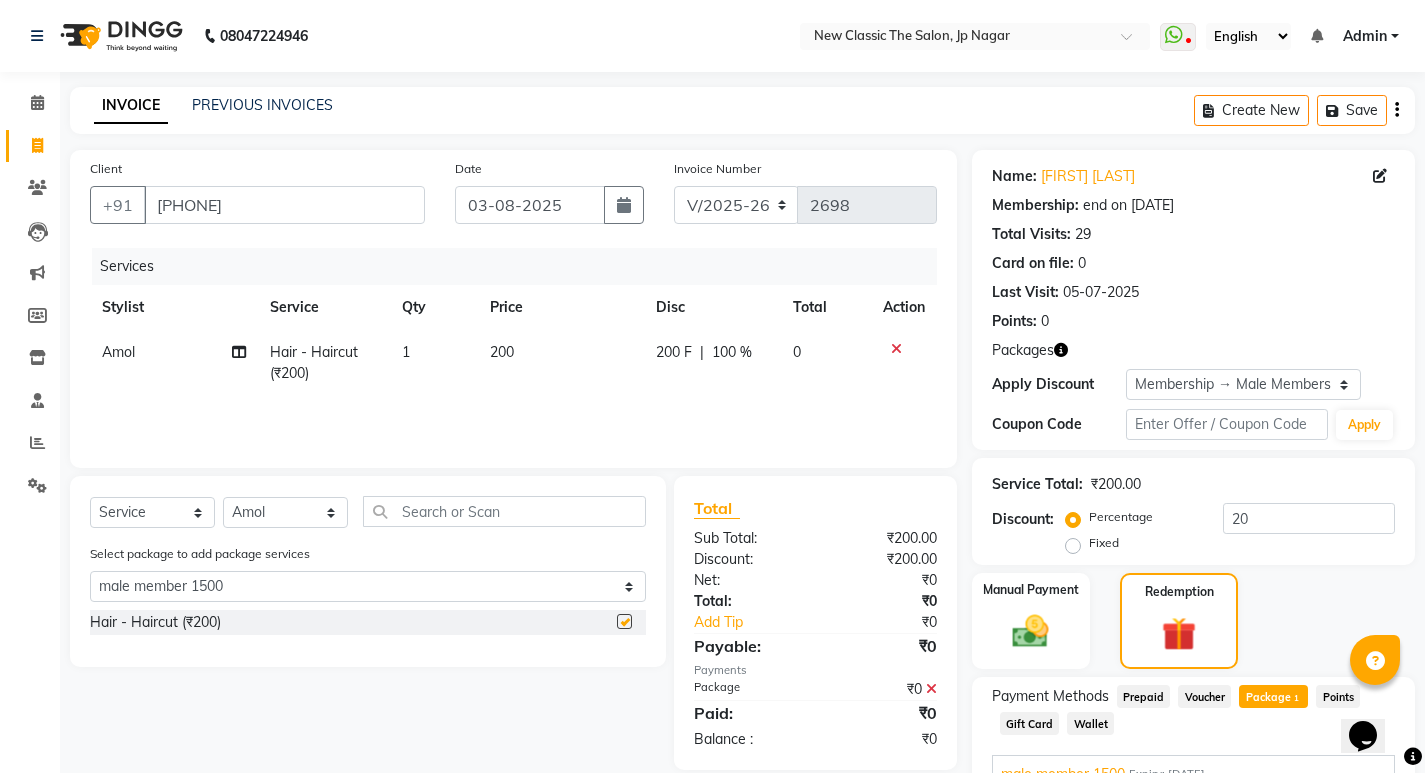 checkbox on "false" 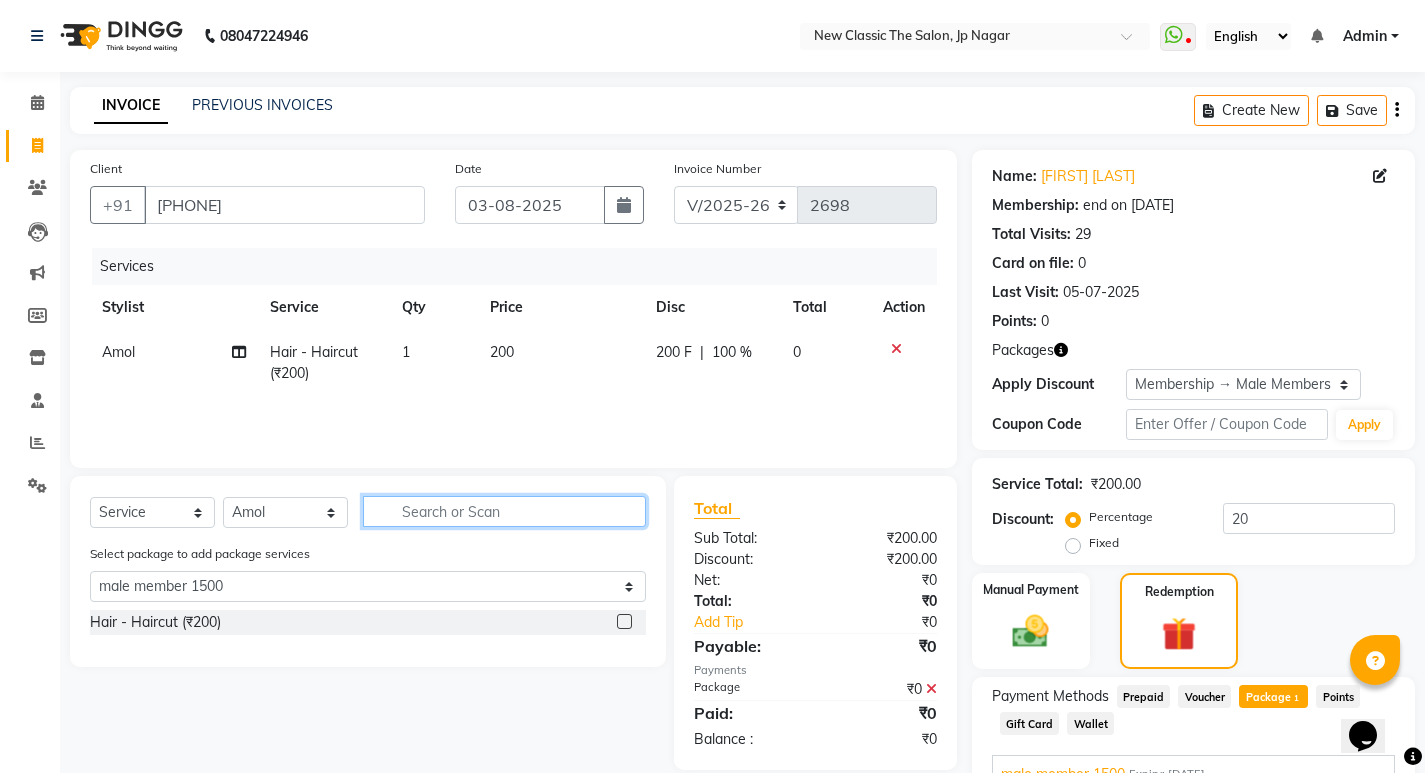 click 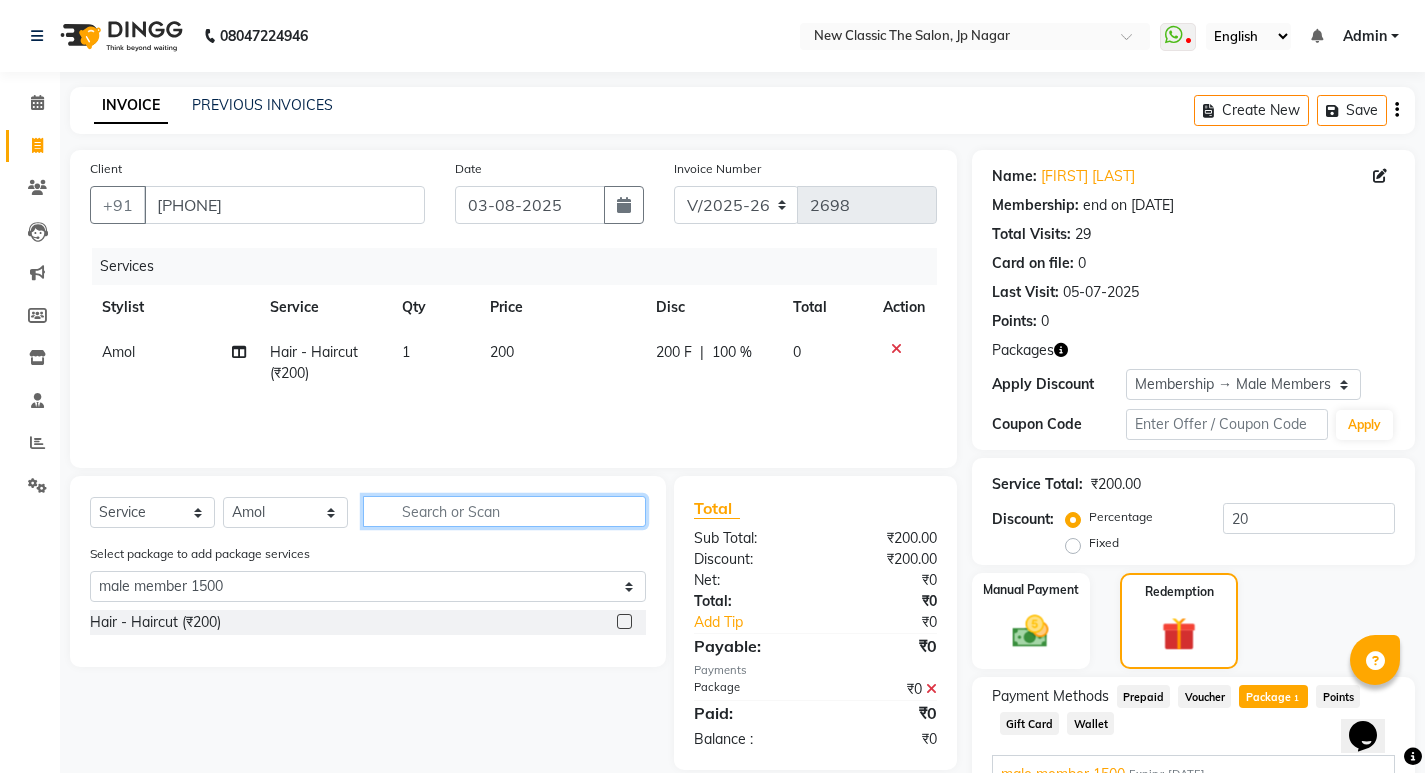 type on "c" 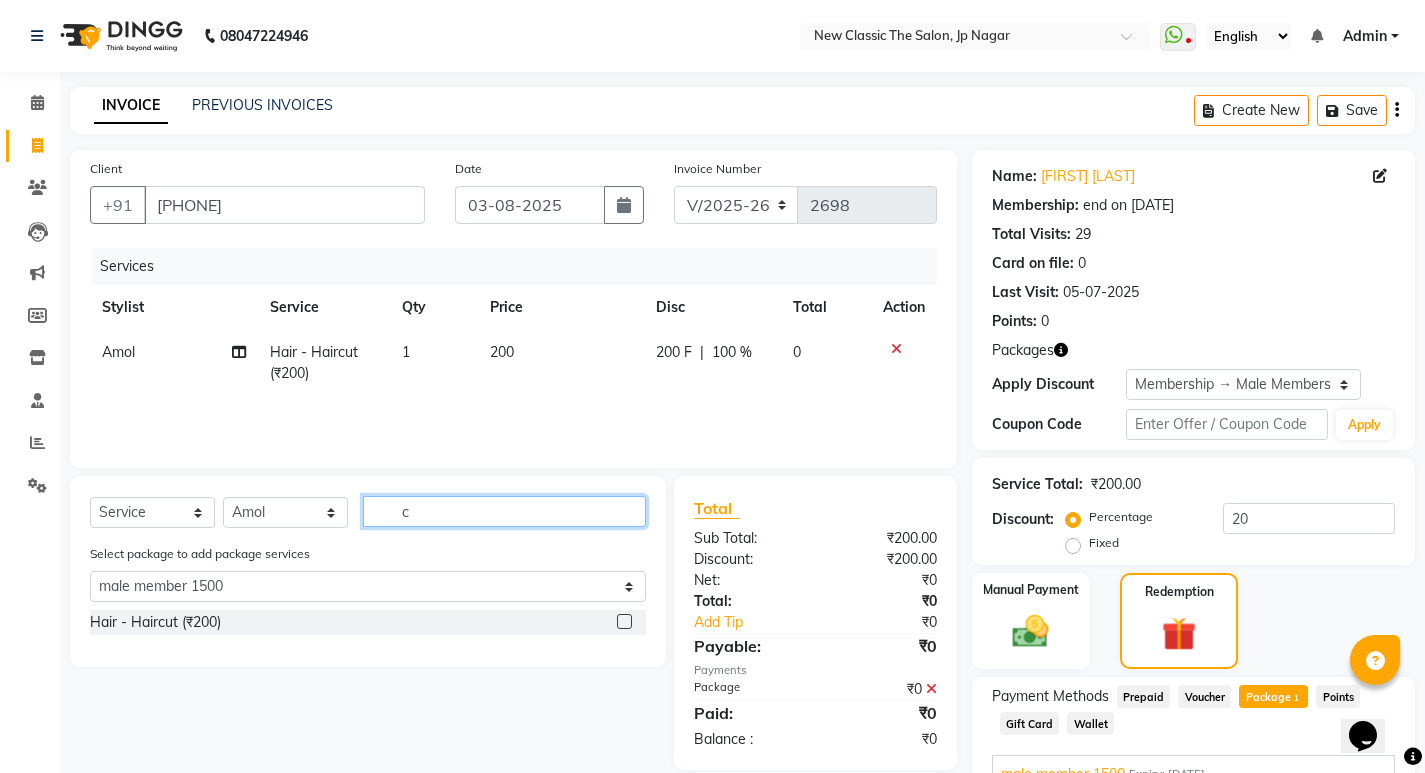 select on "0: undefined" 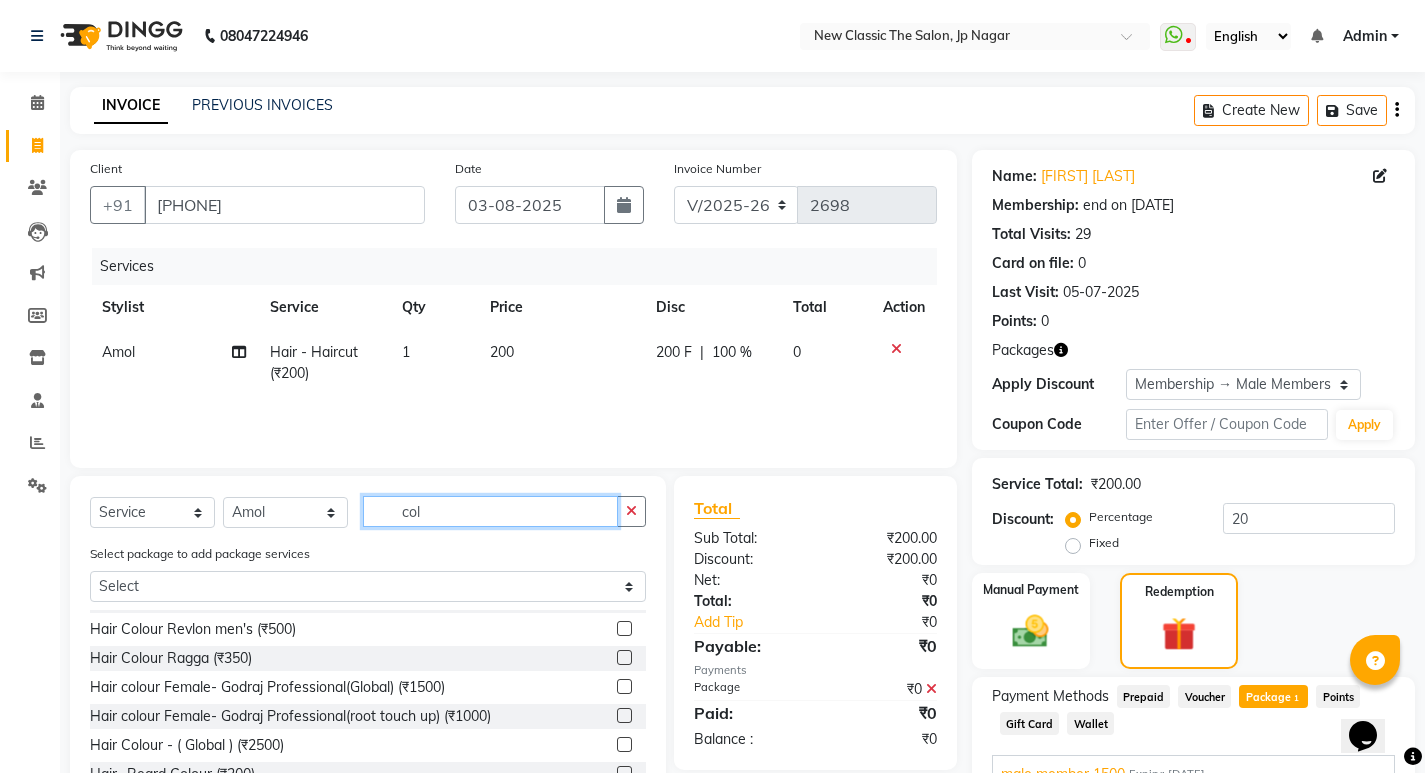 scroll, scrollTop: 200, scrollLeft: 0, axis: vertical 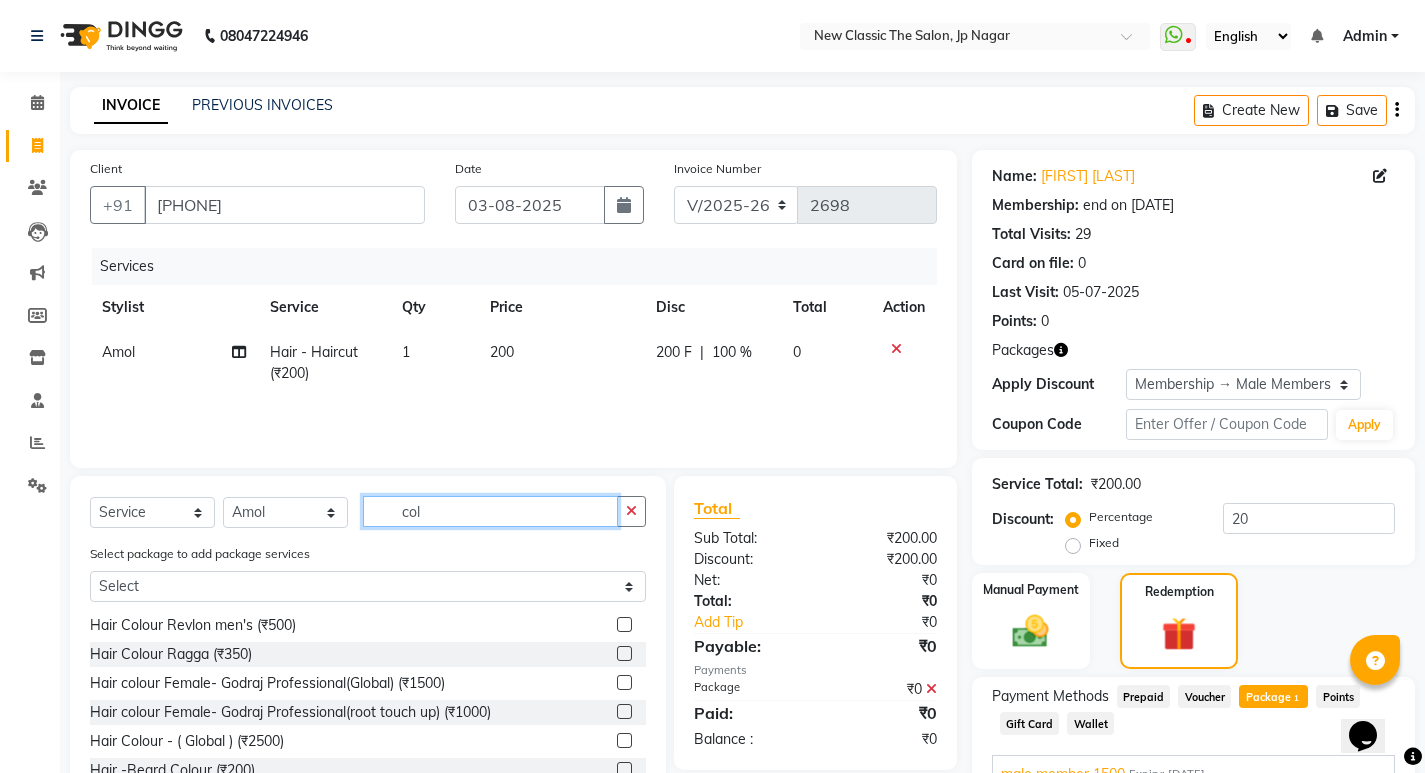type on "col" 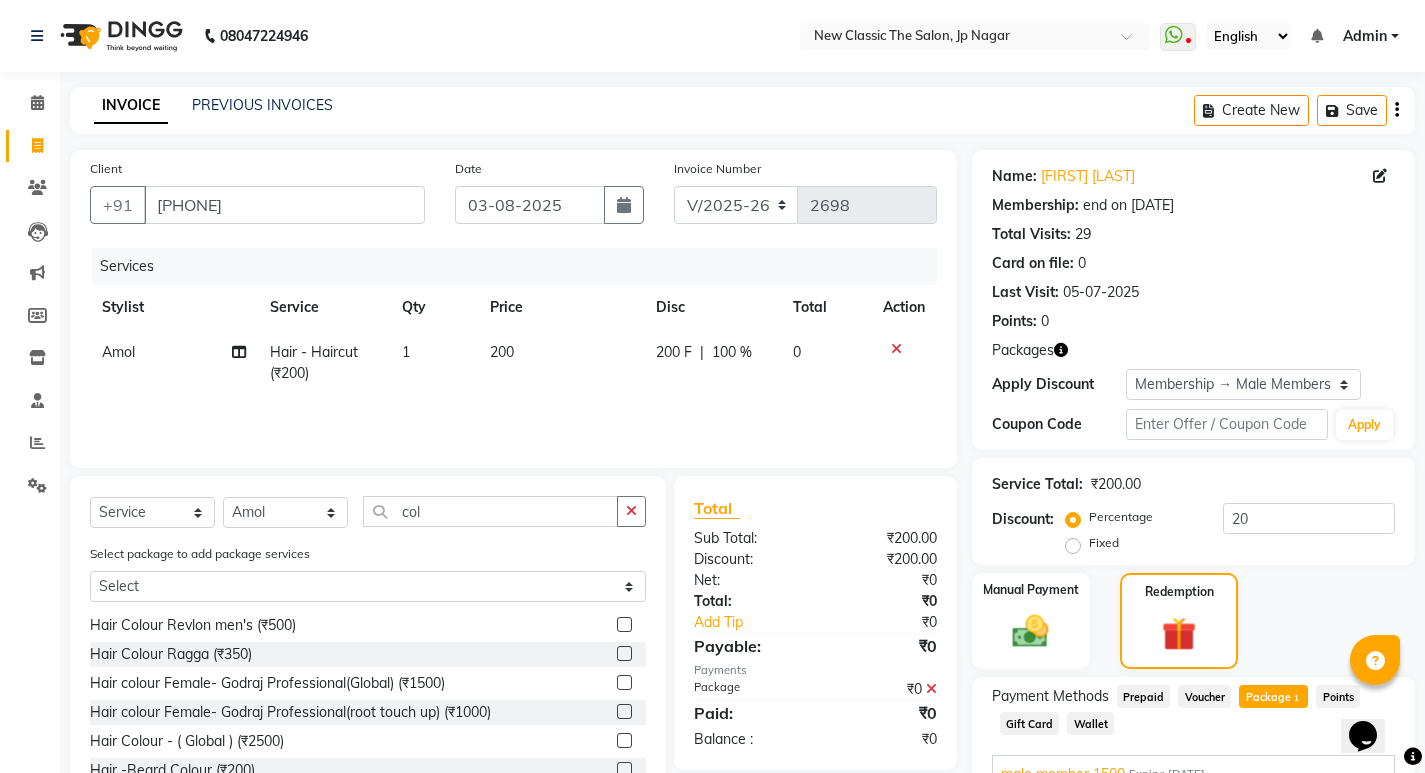 click 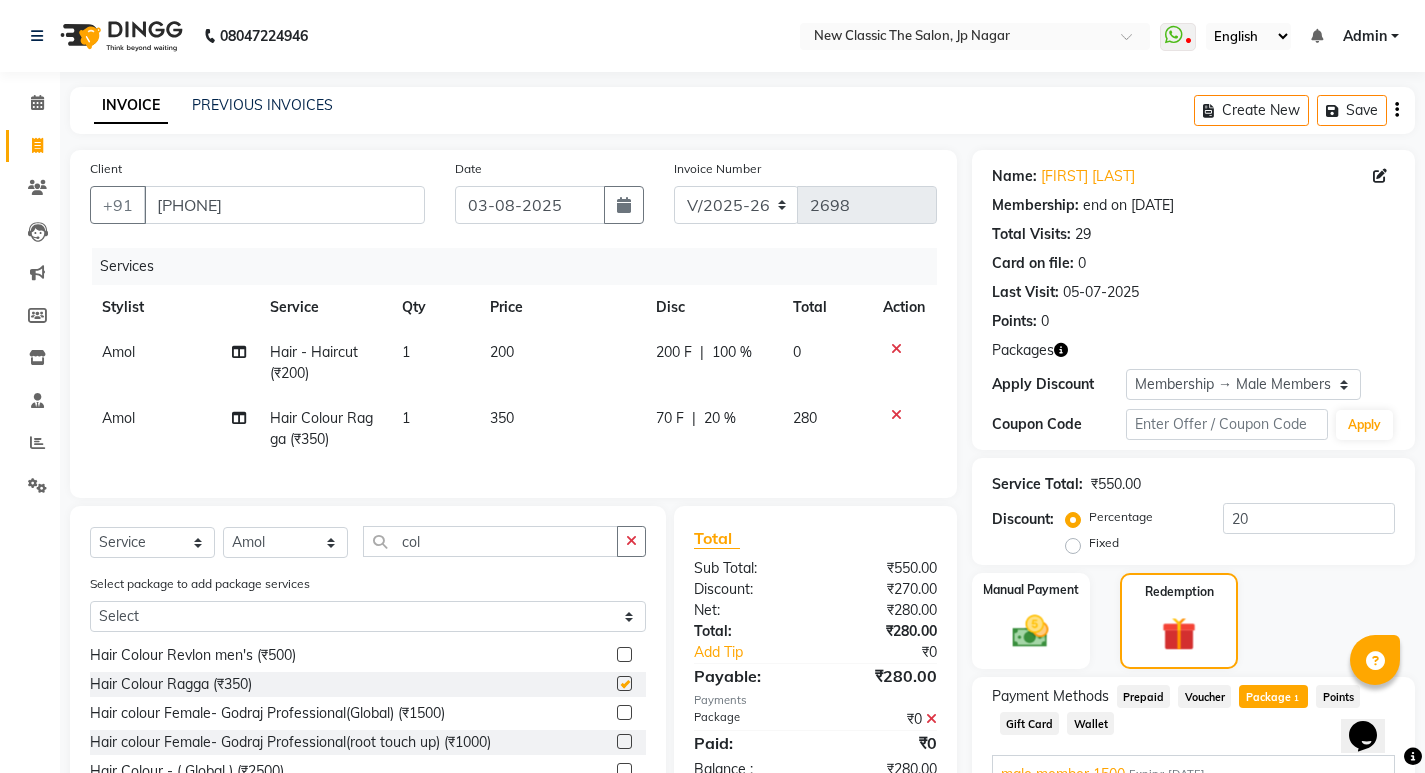 checkbox on "false" 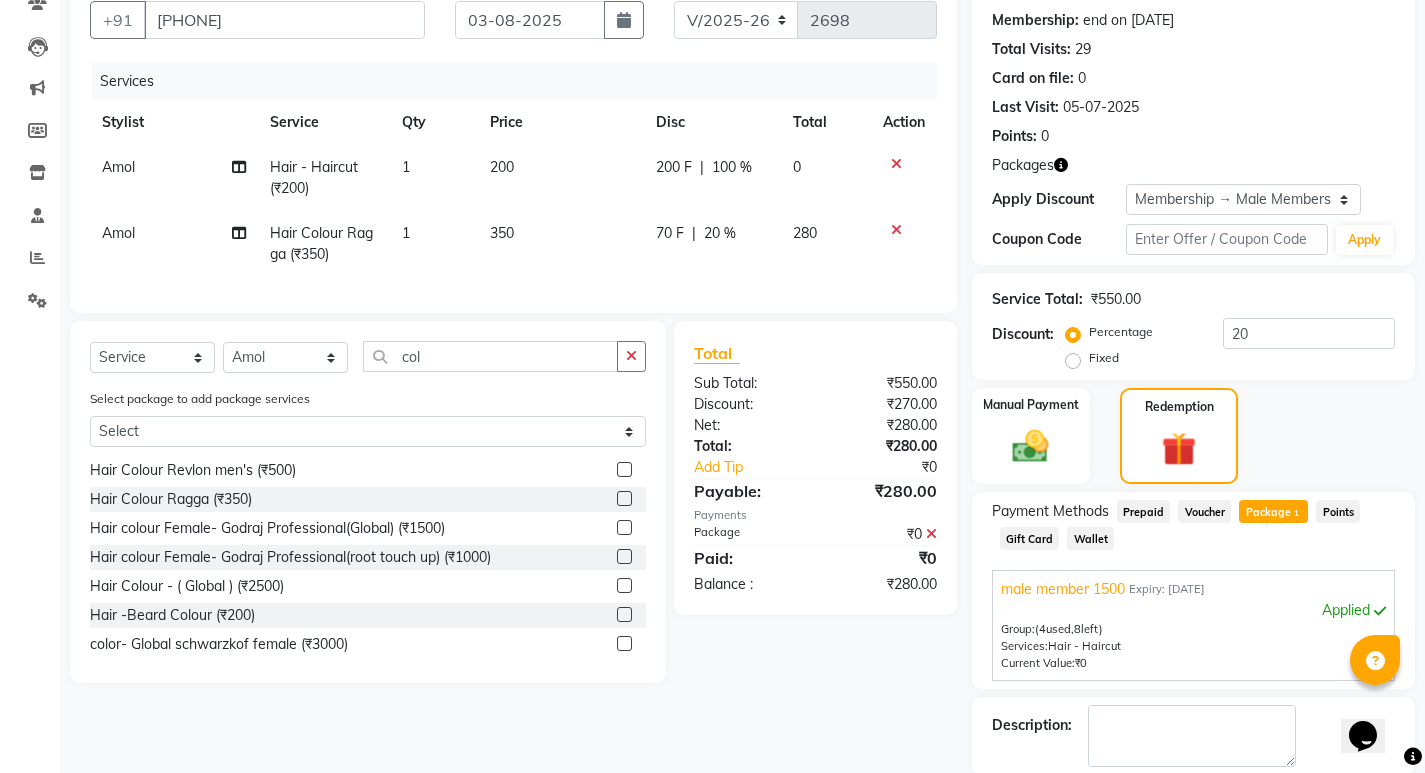 scroll, scrollTop: 200, scrollLeft: 0, axis: vertical 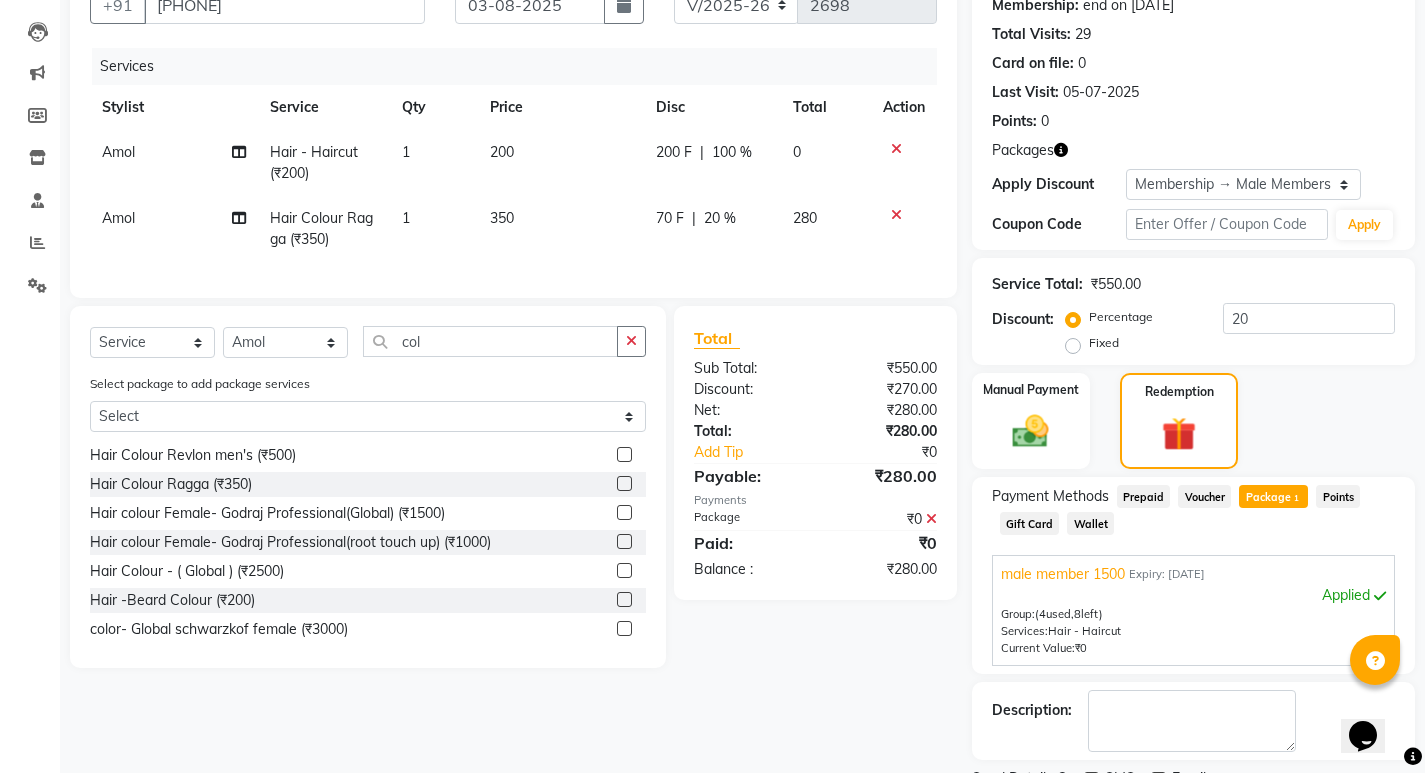click on "350" 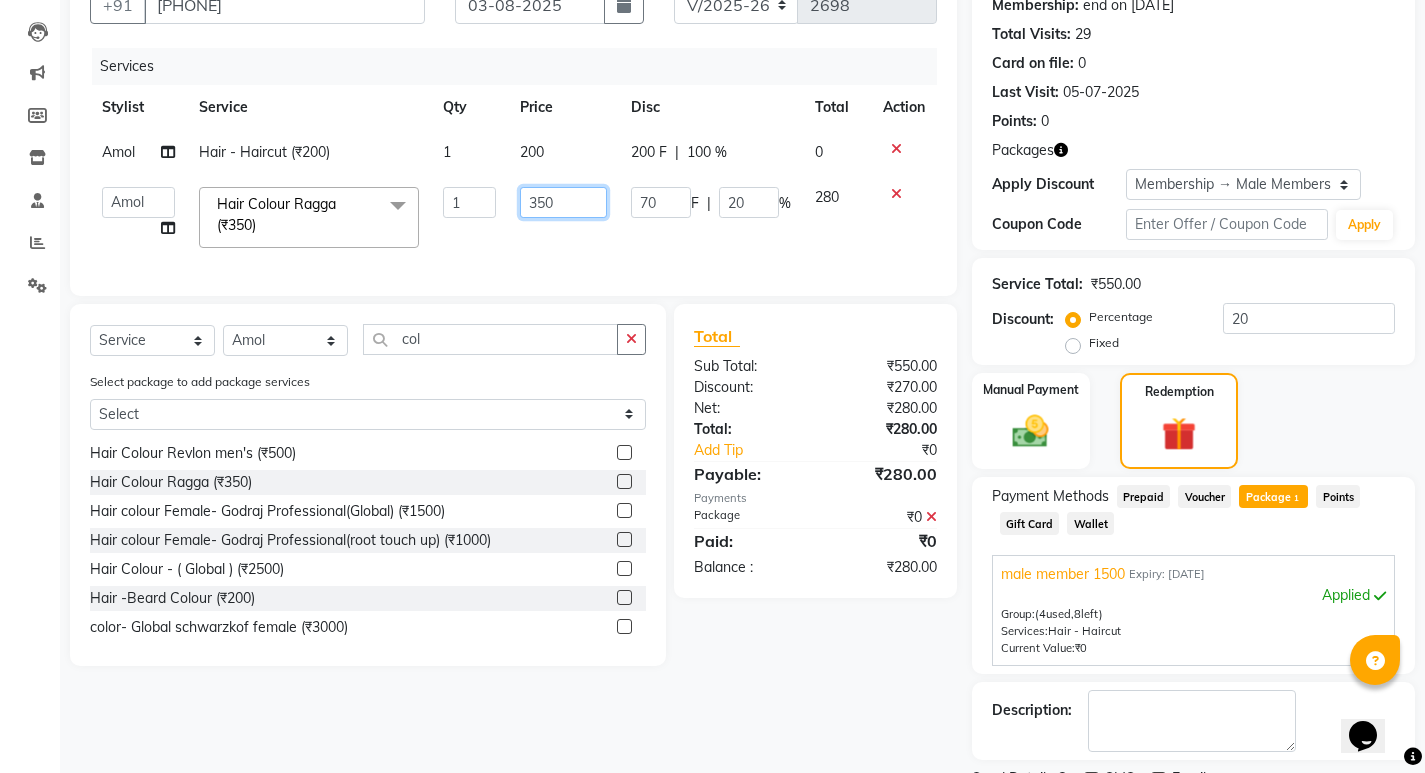 click on "350" 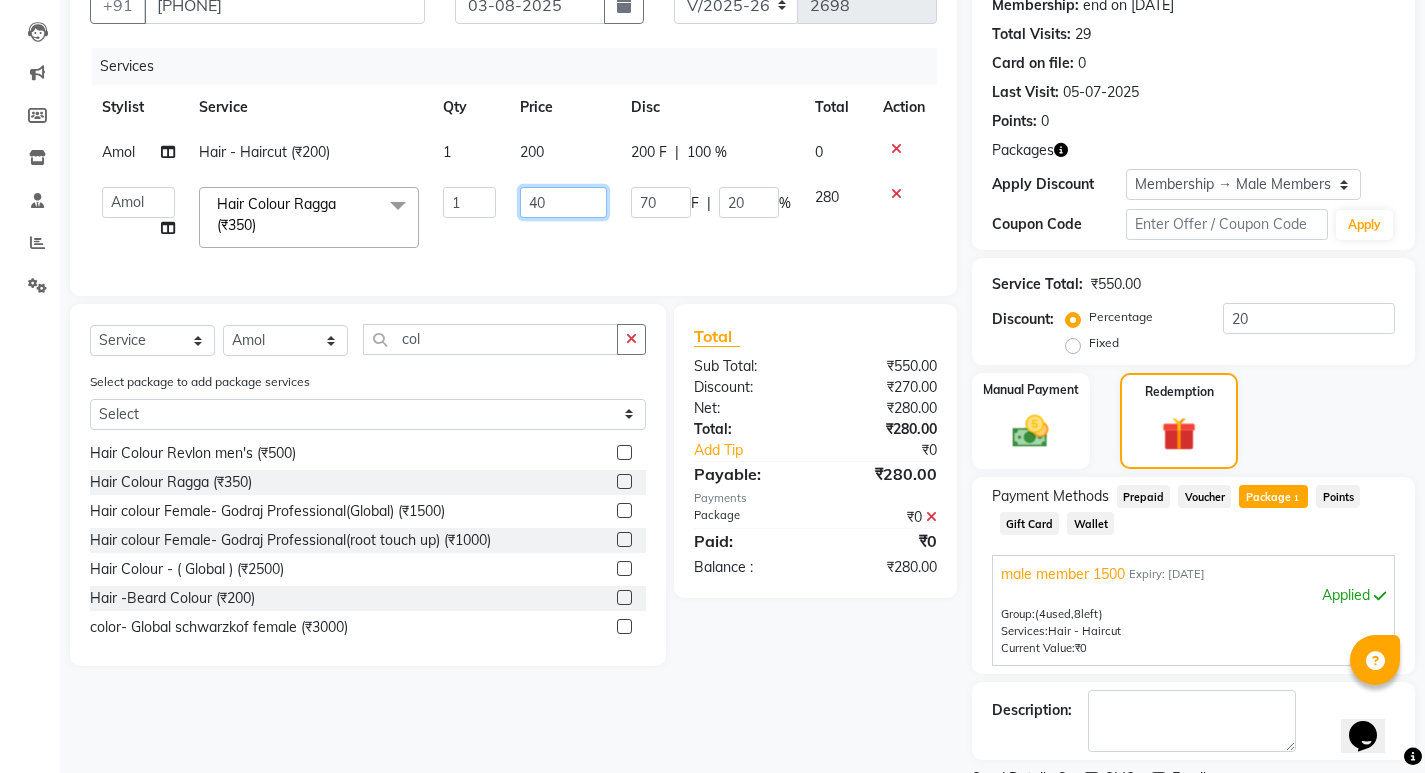 type on "400" 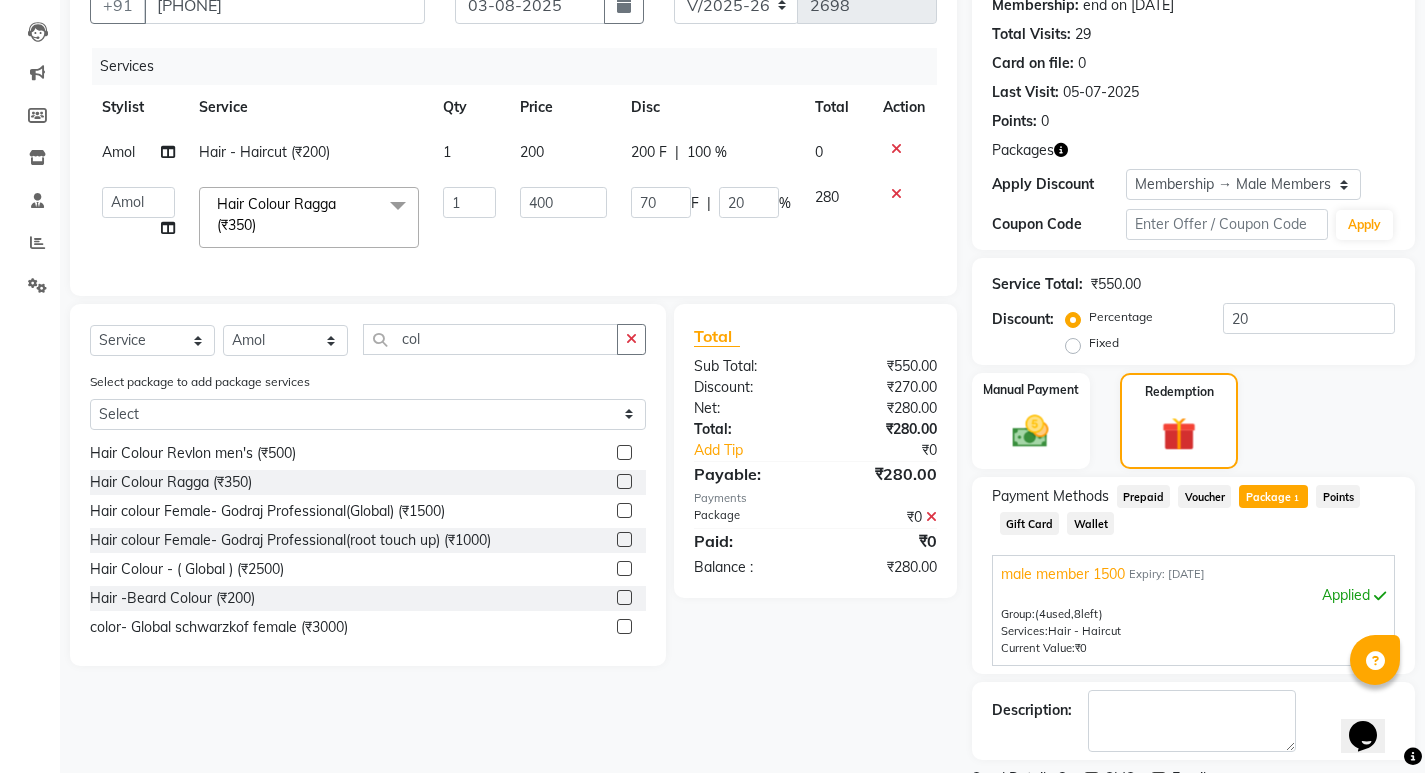 click on "Services Stylist Service Qty Price Disc Total Action [FIRST] [FIRST] [FIRST] [FIRST] [FIRST] [FIRST] [FIRST] [FIRST] [FIRST] Hair Colour Ragga (₹350) x Pedicure - Padicure Normal (₹600) Pedicure - O3 (₹1000) Pedicure - Advance Padicure (₹1500) Pedicure - Foot Massage (₹500) Pedicure - Hand Massage (₹500) Back Massage (₹500) Acupressure Foot Massage (₹100) Boddy Massage with oil (₹1200) Boddy Massage with cream (₹1500) Makeup - Light Makeup (₹1500) Makeup - Hd Light Makeup (₹2500) Makeup - Mac Light Makeup (₹4000) Makeup- Male Light Makeup (₹500) Saree Drapping (₹300) Makeup- Male Groom Makeup (₹2500) Bridal Makeup - Hd Makeup (₹8000) Bridal Makeup - Mac Makeup (₹10000) Bridal Makeup - Air Brush Makeup (₹12000) Bridal Makeup - Glossy Makeup (₹15000) Nail Art - Gel Polish (₹1200) Nail Art - Gel Polish Nail Art (₹2500) Nail Art - Acrylic Nail Extension (₹3000) Nail cut (₹20) D-Tan (₹600) 1 F" 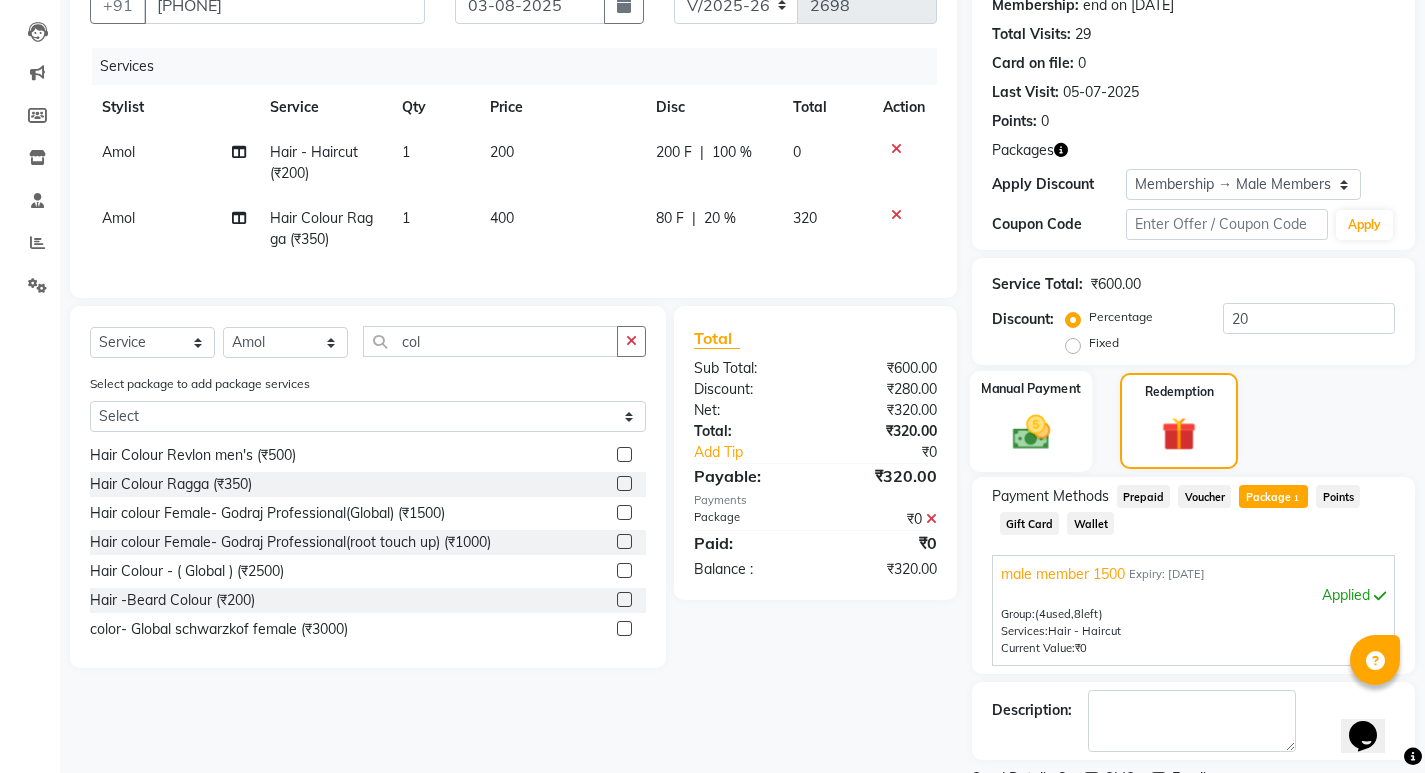 click 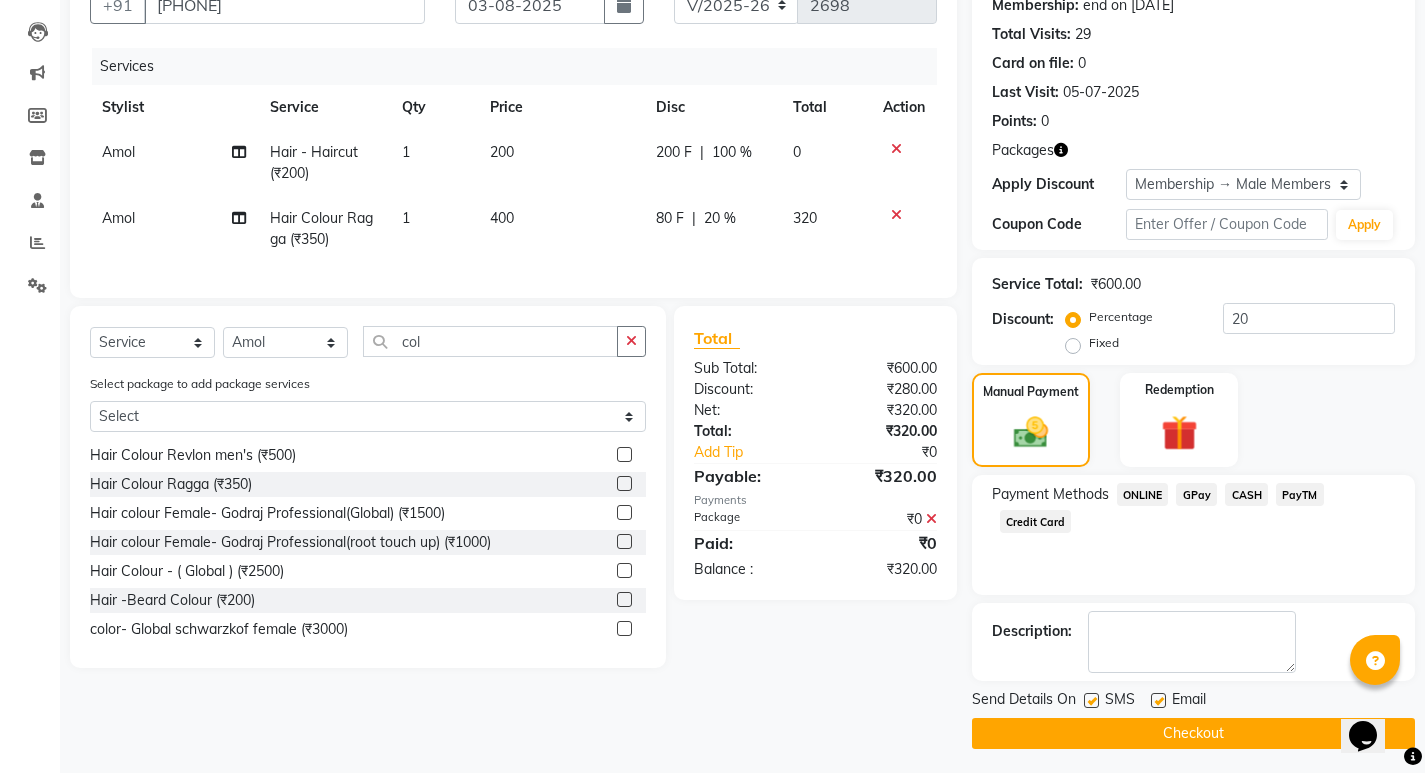 click on "ONLINE" 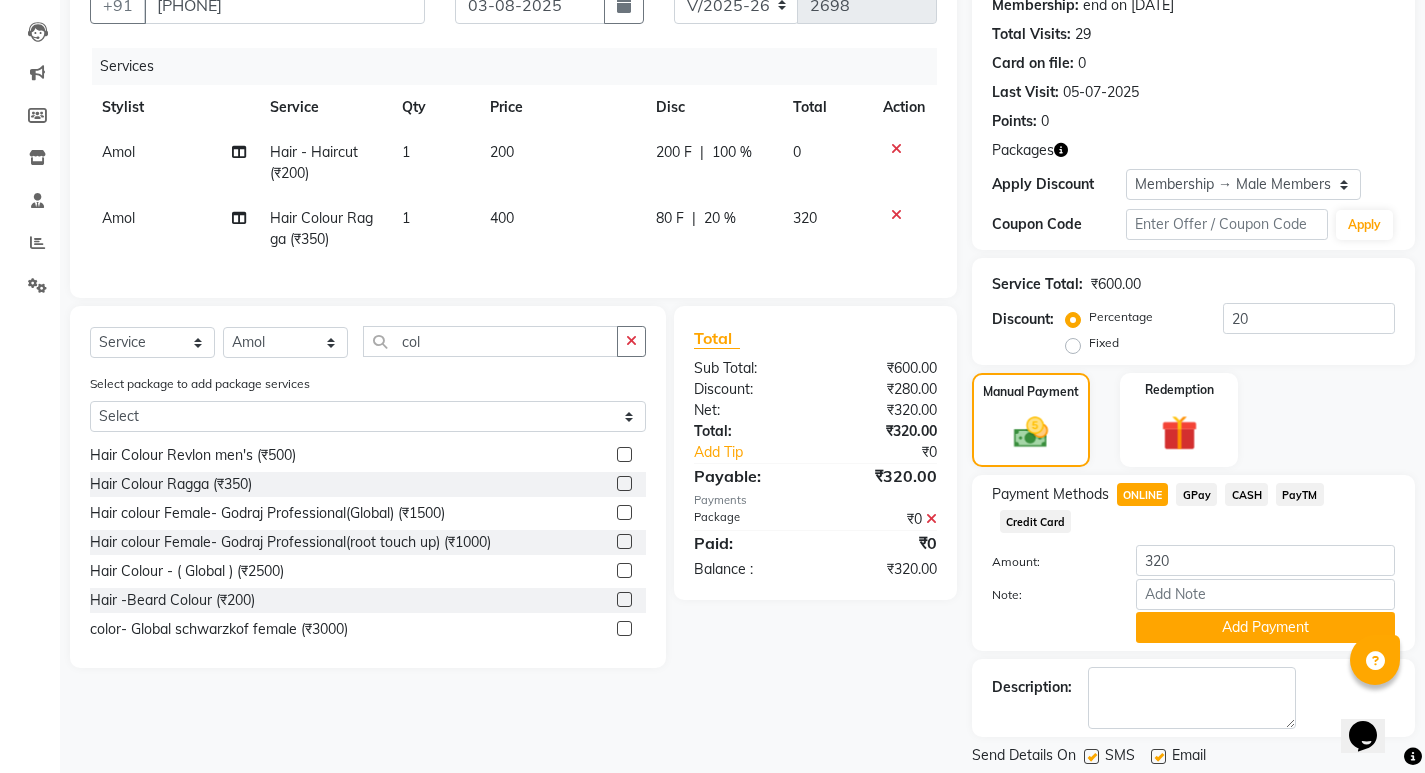 click on "Payment Methods  ONLINE   GPay   CASH   PayTM   Credit Card  Amount: 320 Note: Add Payment" 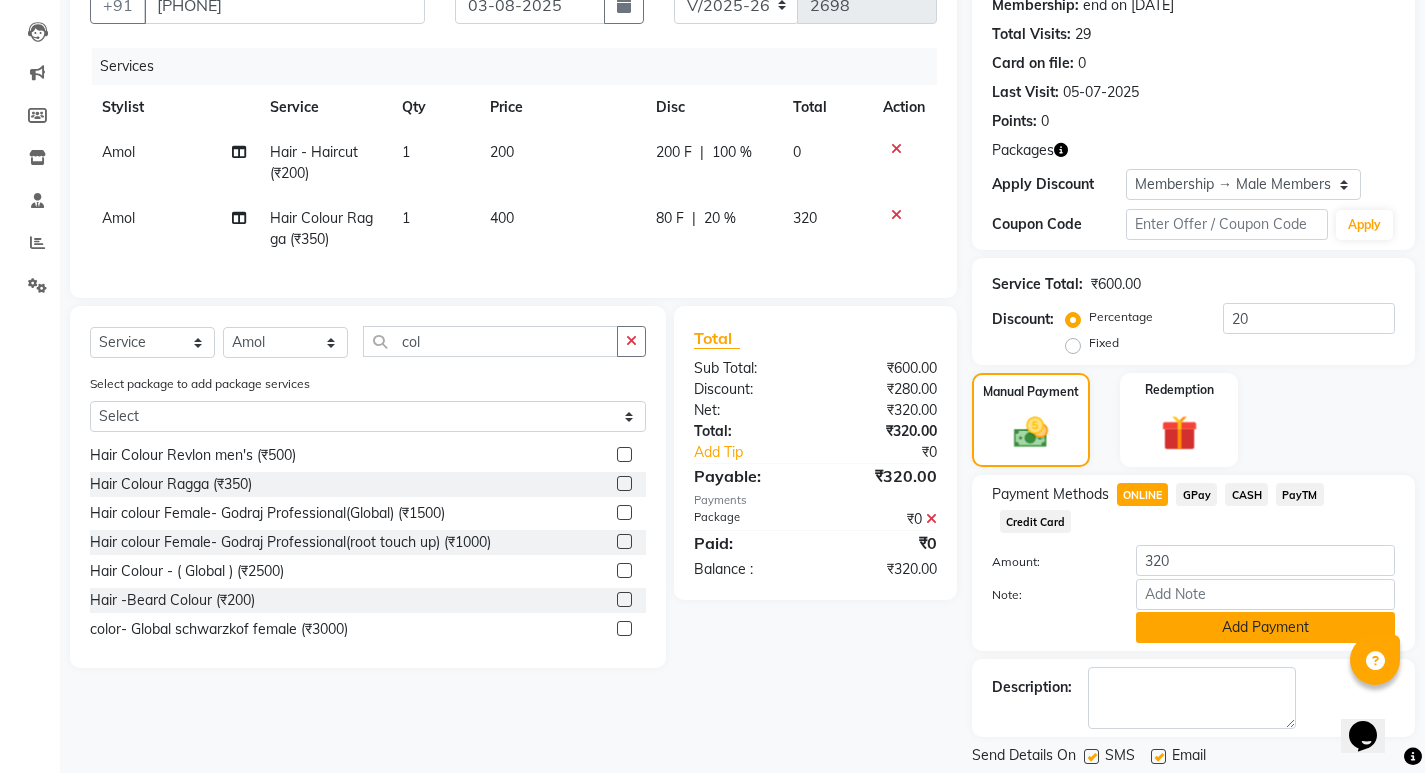 click on "Add Payment" 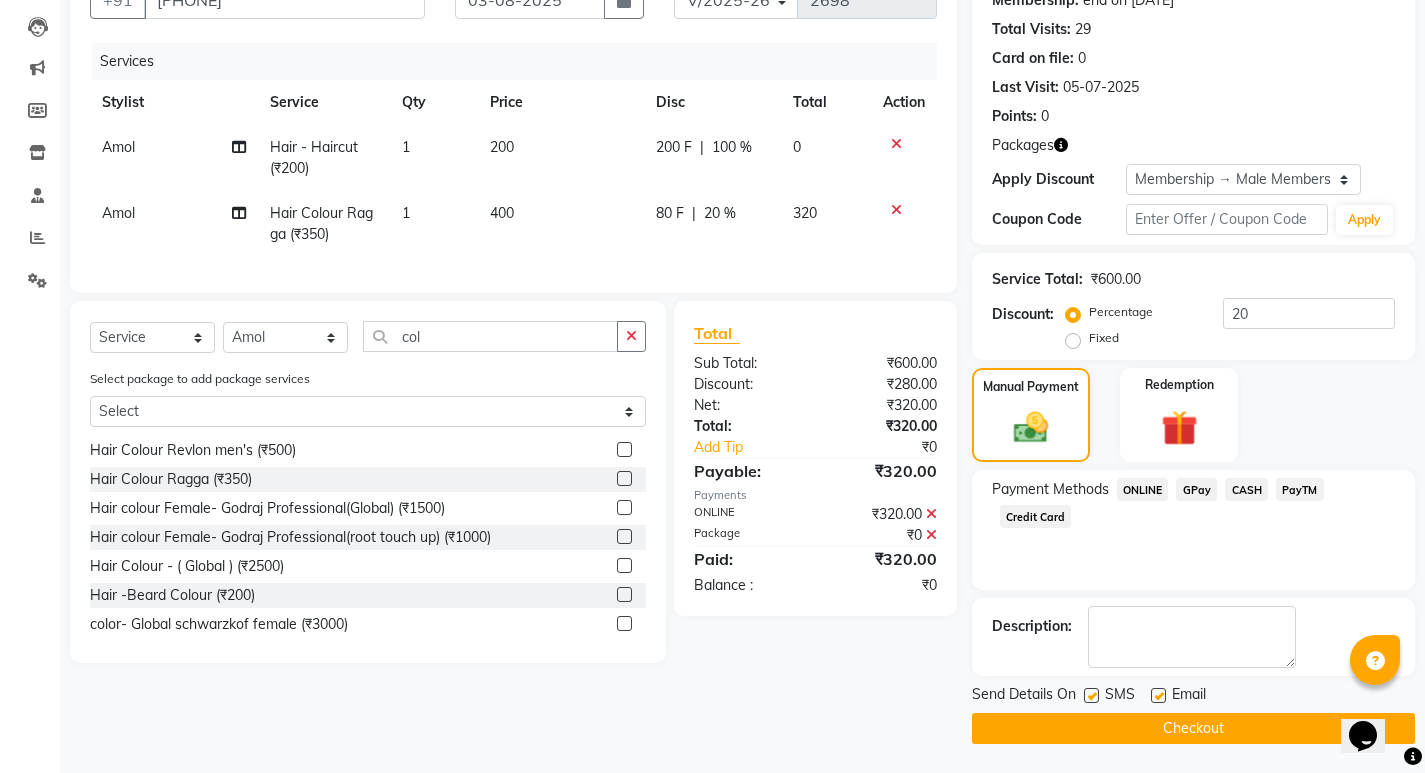 scroll, scrollTop: 206, scrollLeft: 0, axis: vertical 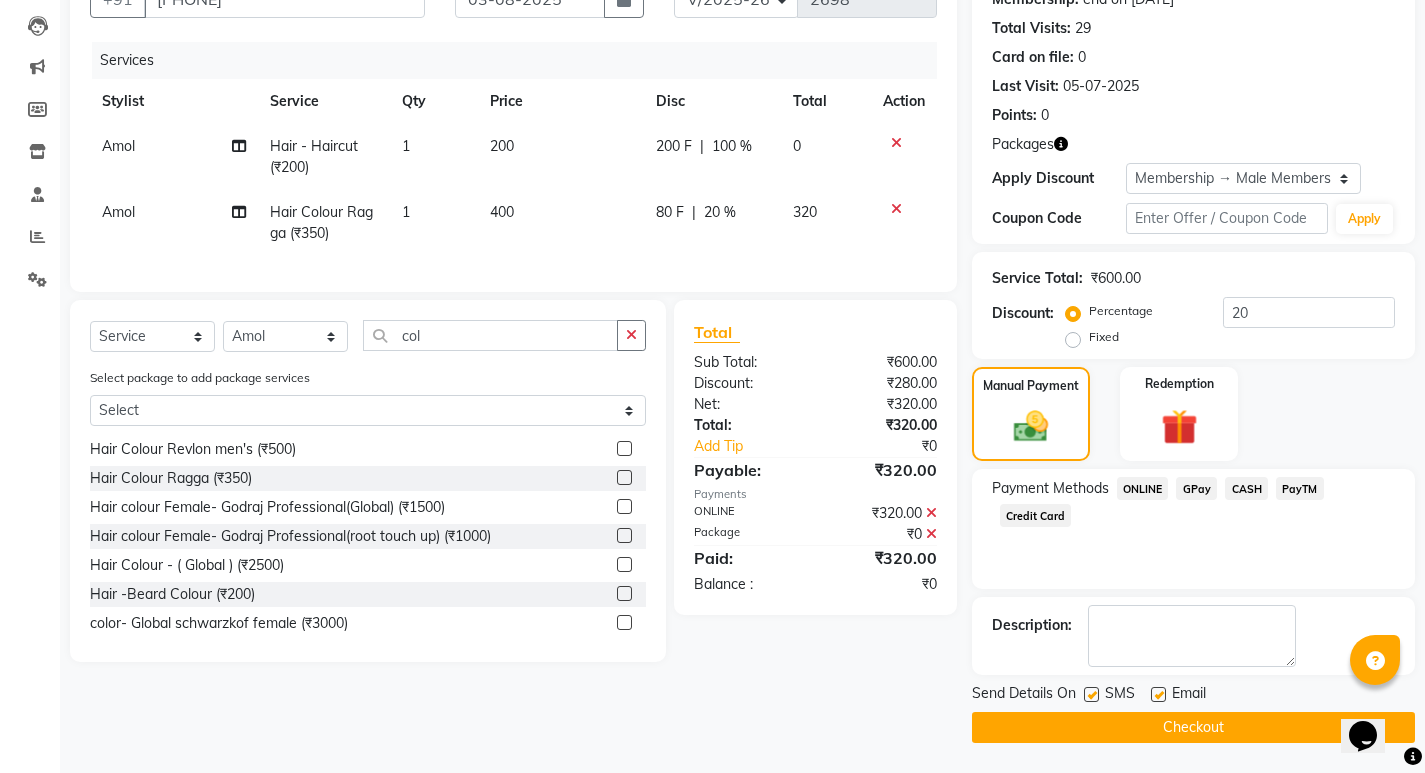 click on "Checkout" 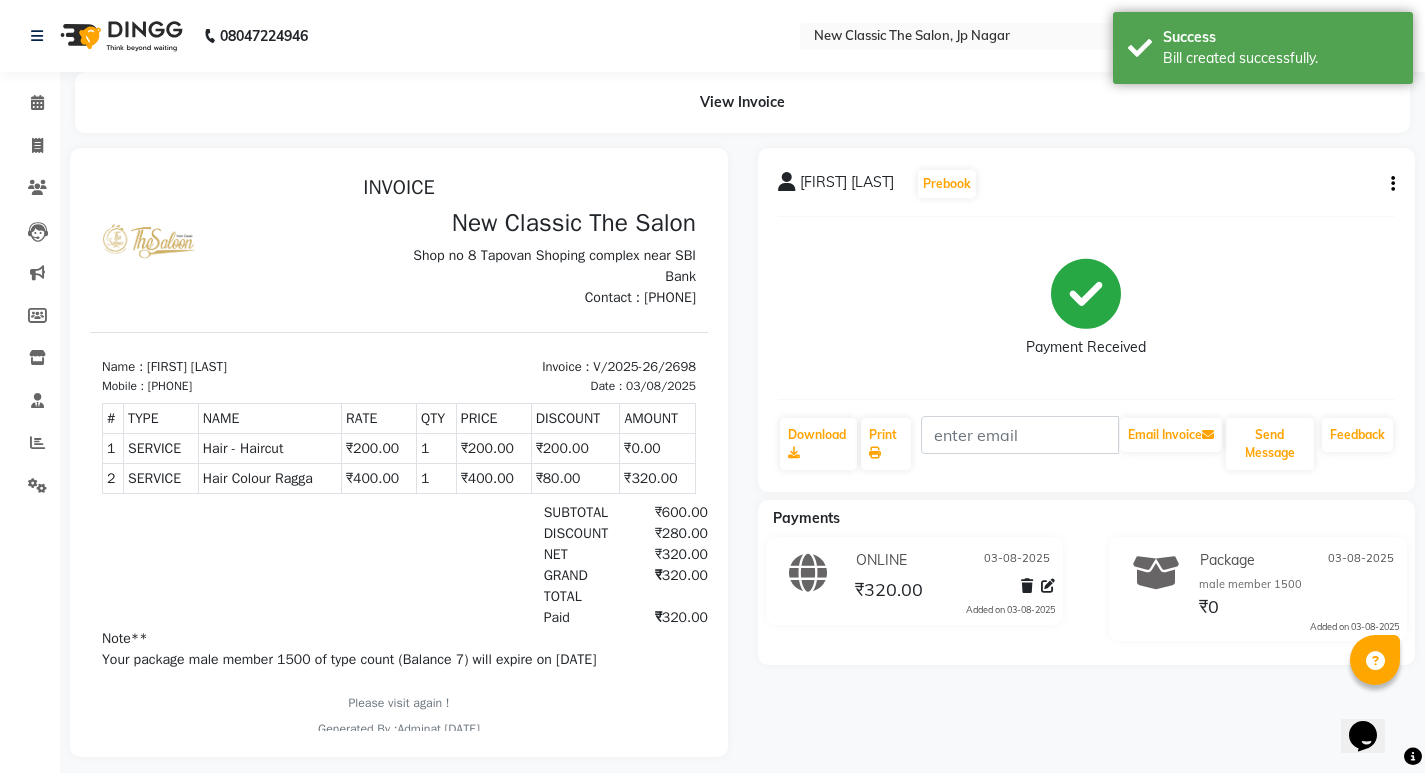 scroll, scrollTop: 0, scrollLeft: 0, axis: both 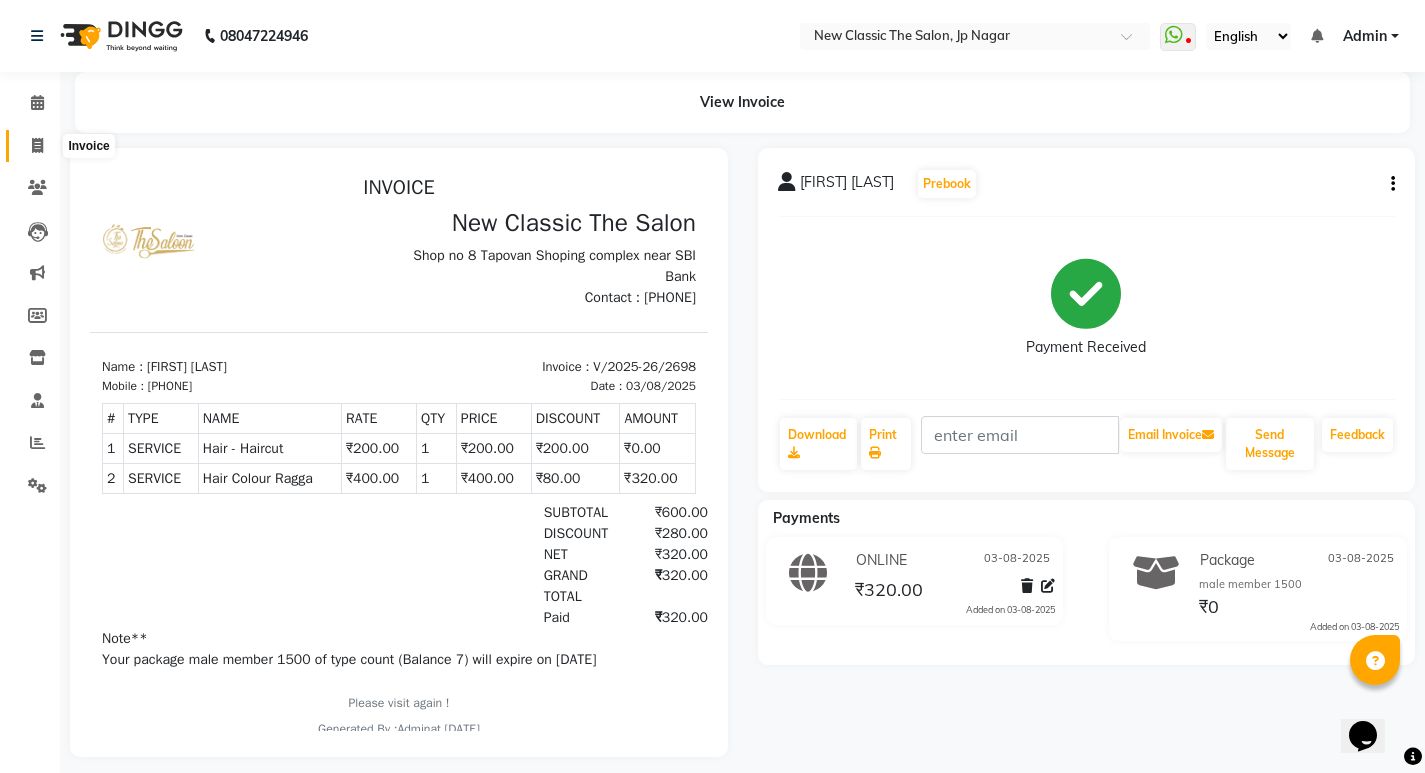 click 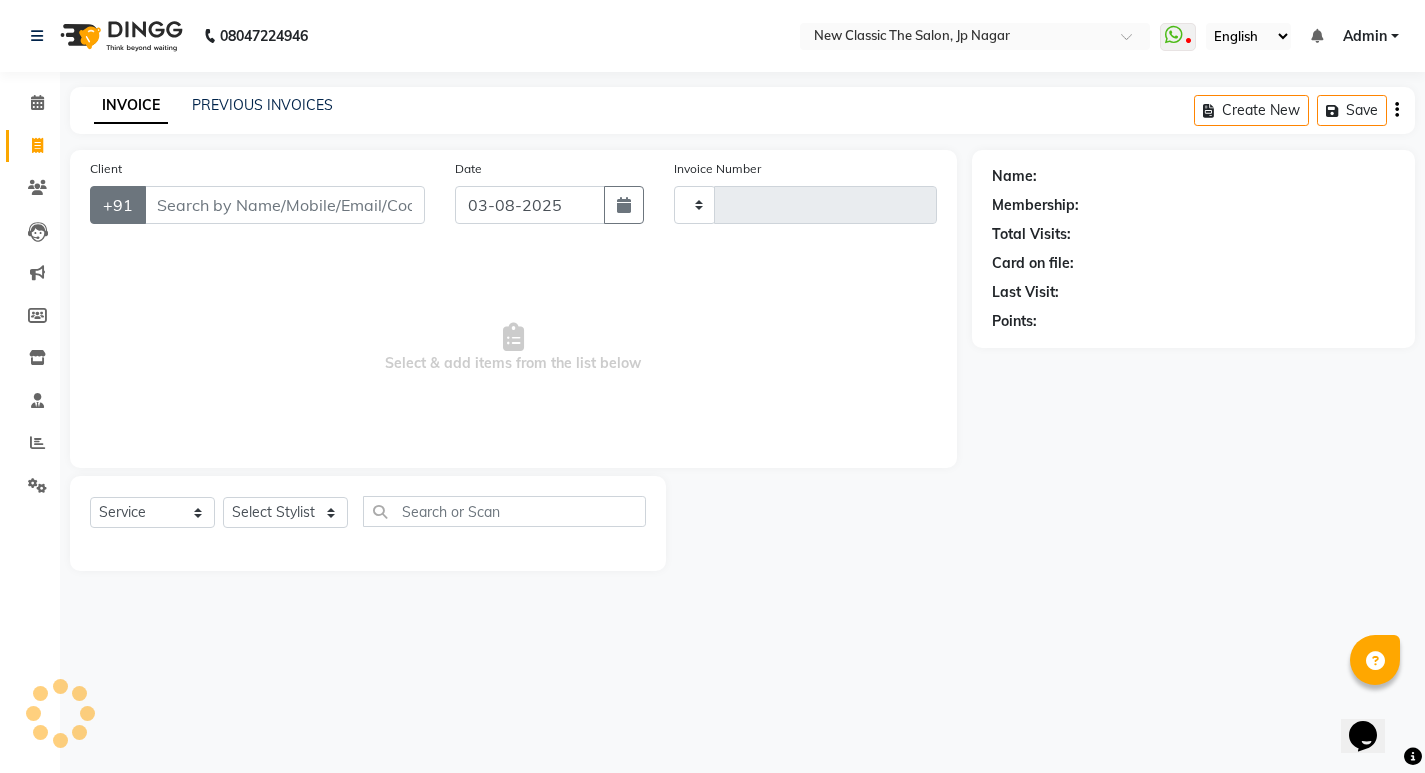 type on "2699" 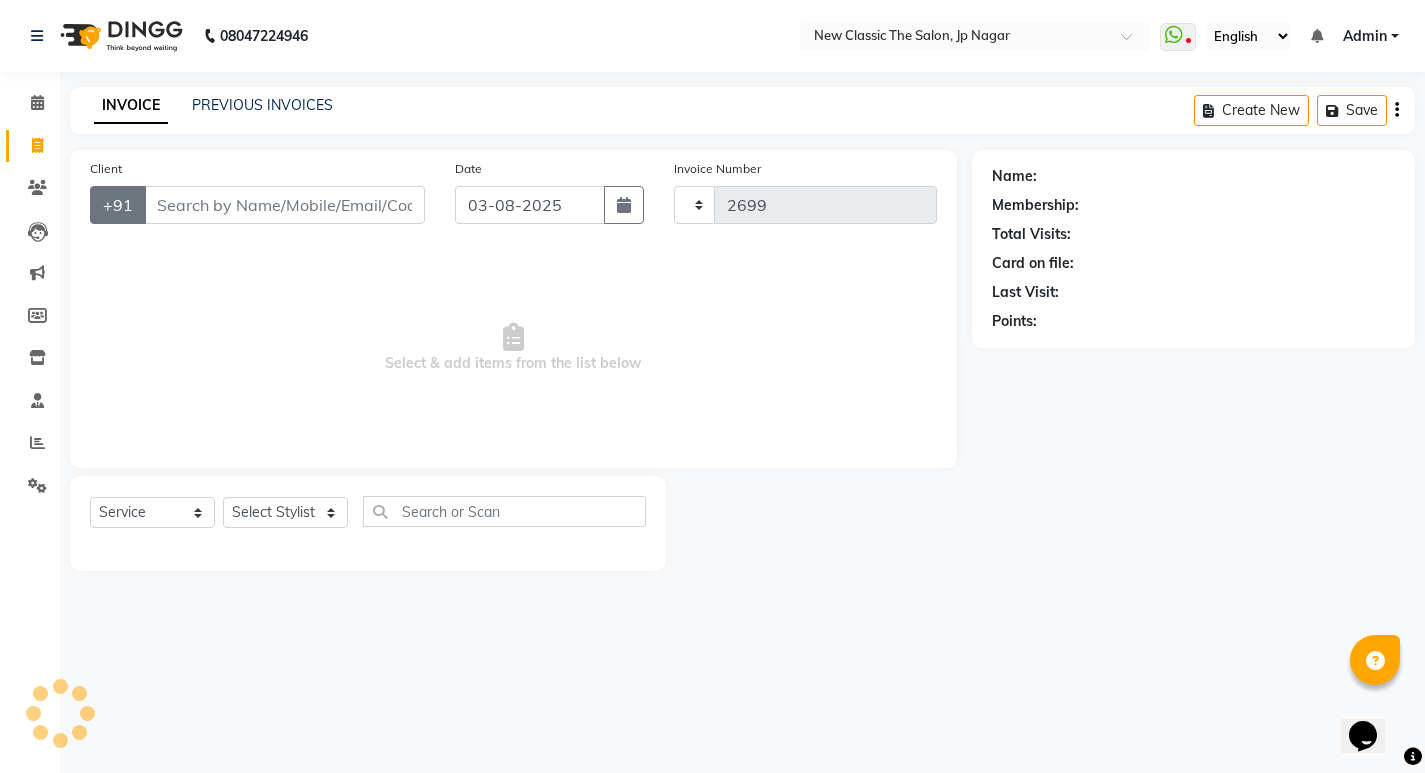select on "4678" 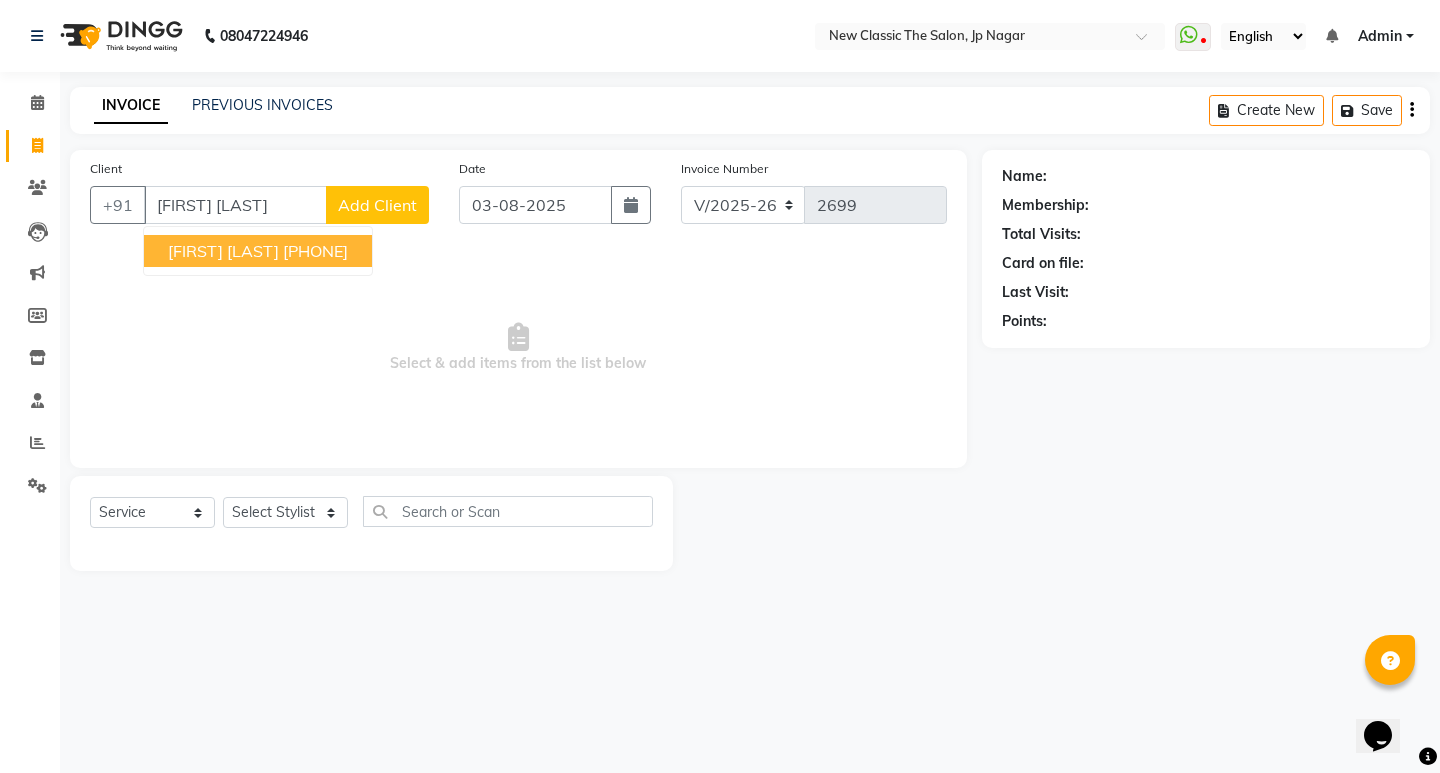 click on "[PHONE]" at bounding box center (315, 251) 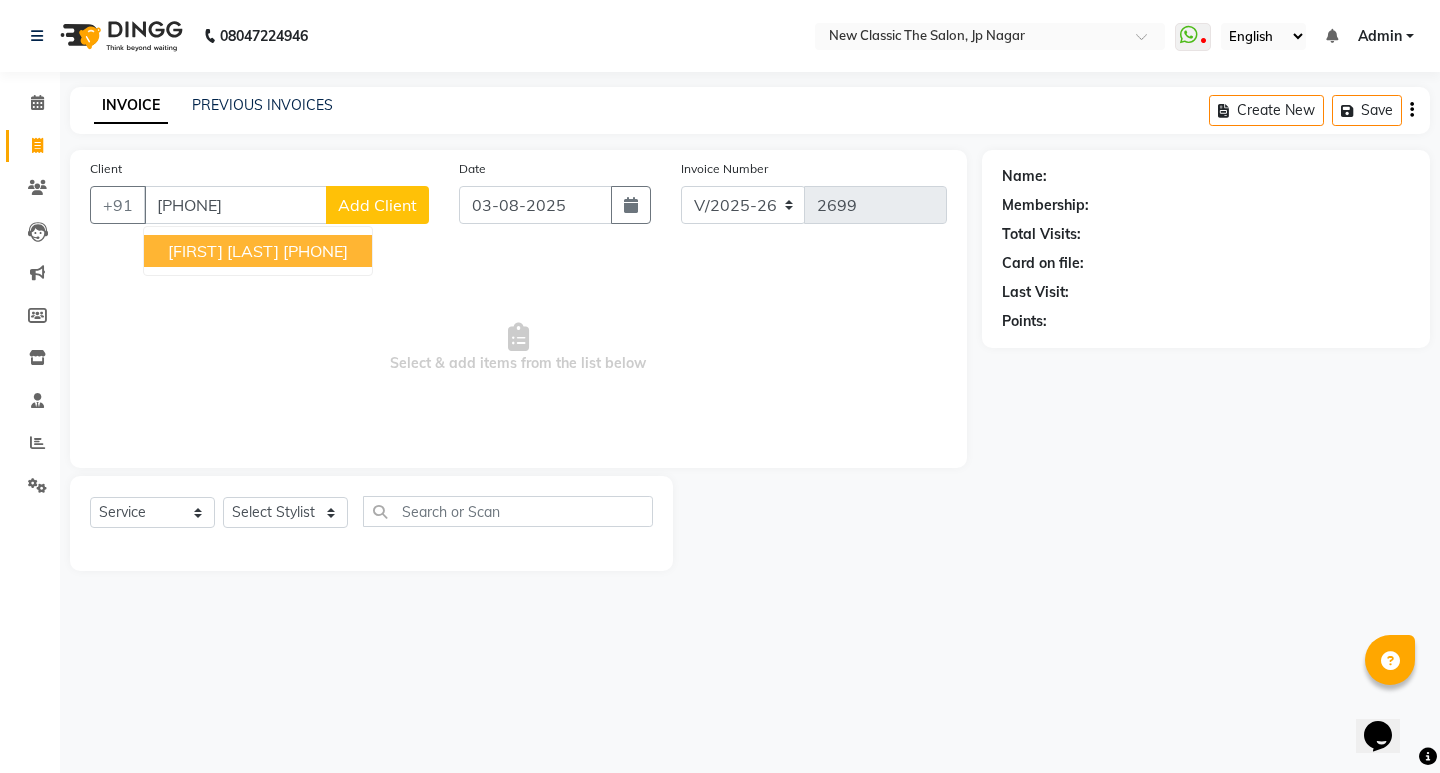 type on "[PHONE]" 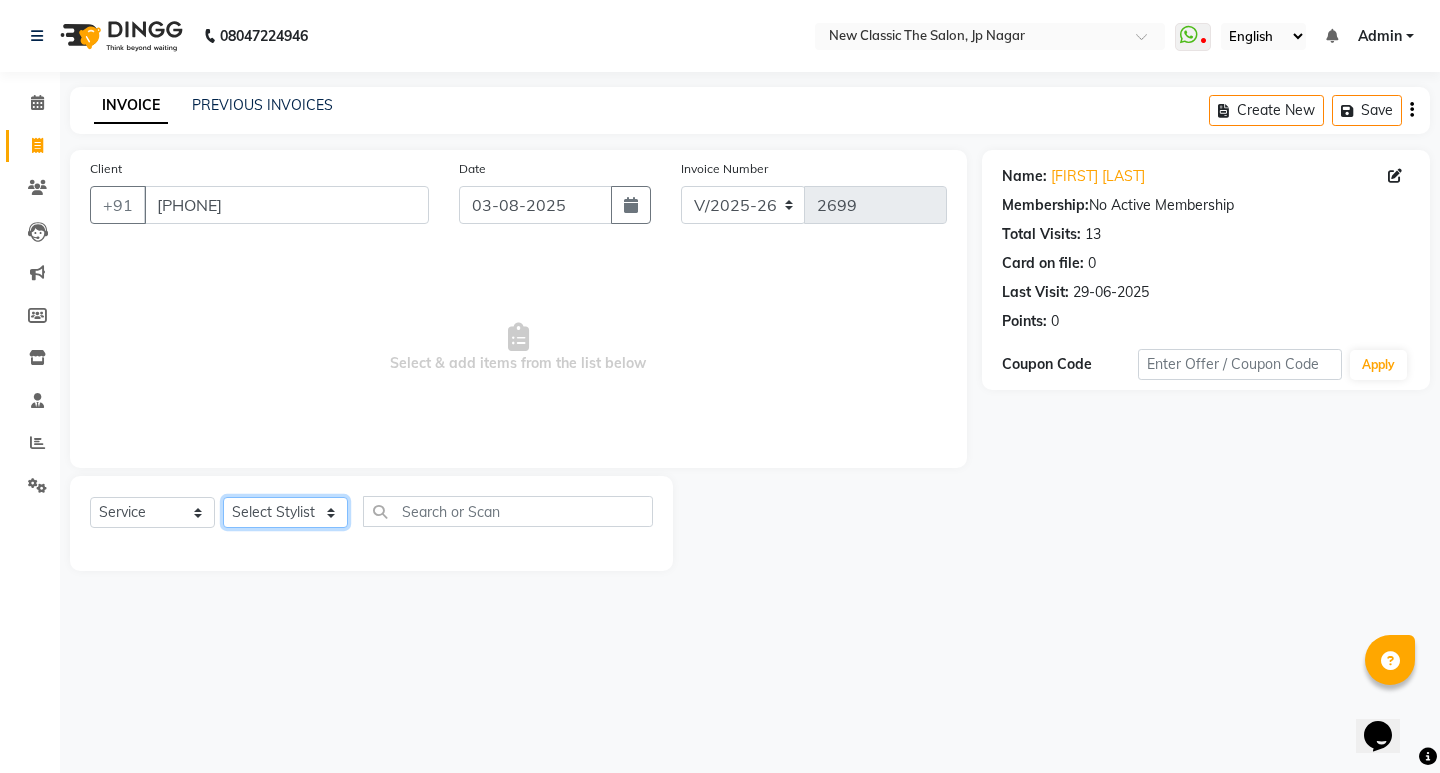 click on "Select Stylist [FIRST] [FIRST] [FIRST] [FIRST] [FIRST] [FIRST] [FIRST] [FIRST] [FIRST] [FIRST]" 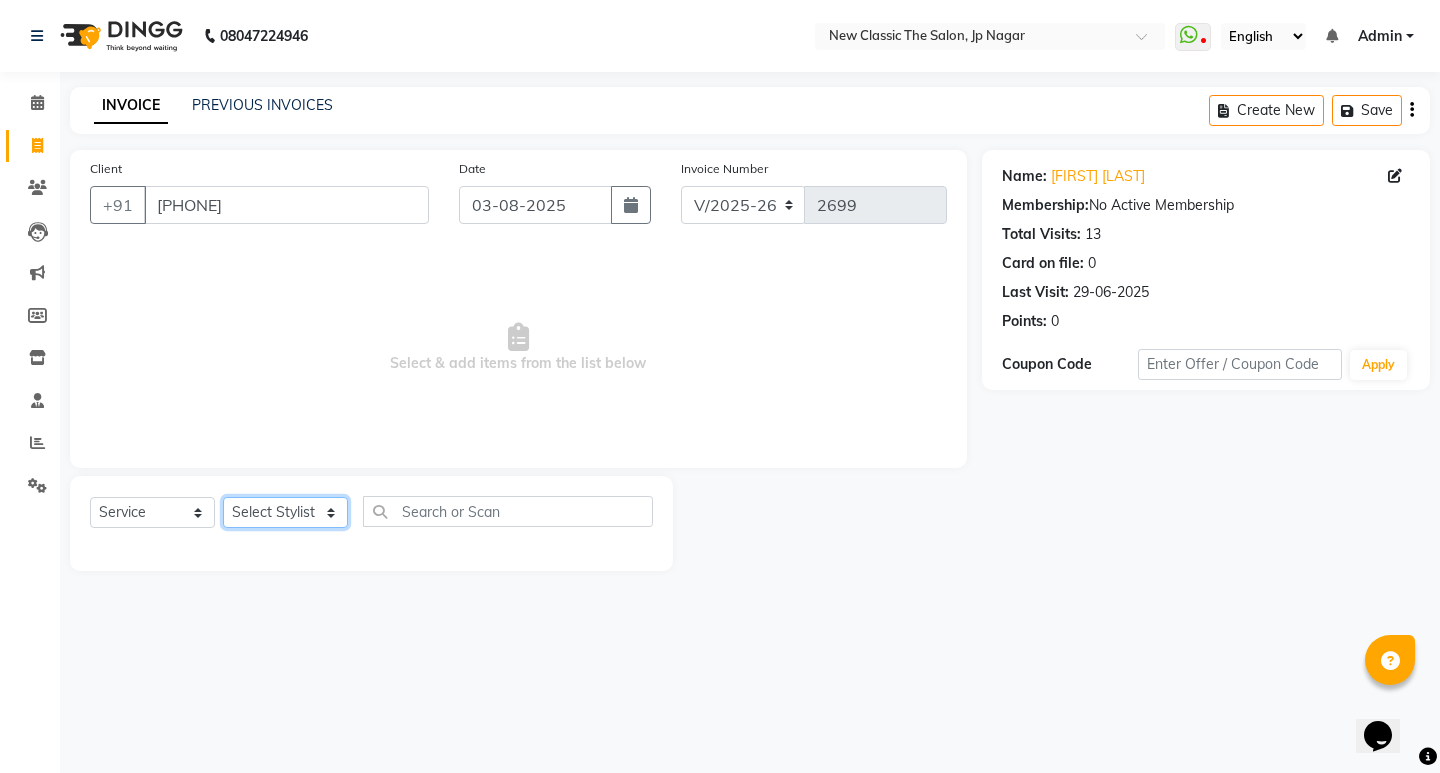 select on "27631" 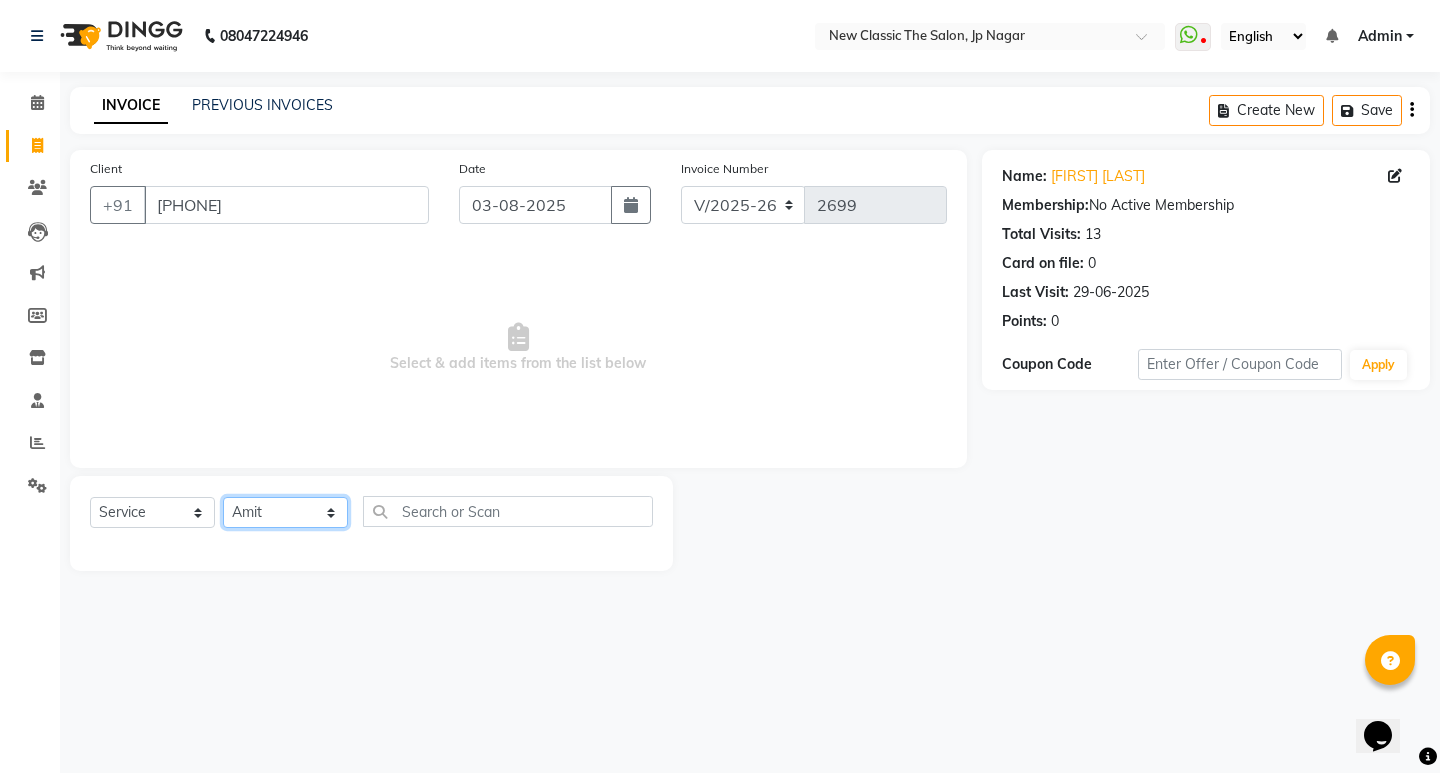click on "Select Stylist [FIRST] [FIRST] [FIRST] [FIRST] [FIRST] [FIRST] [FIRST] [FIRST] [FIRST] [FIRST]" 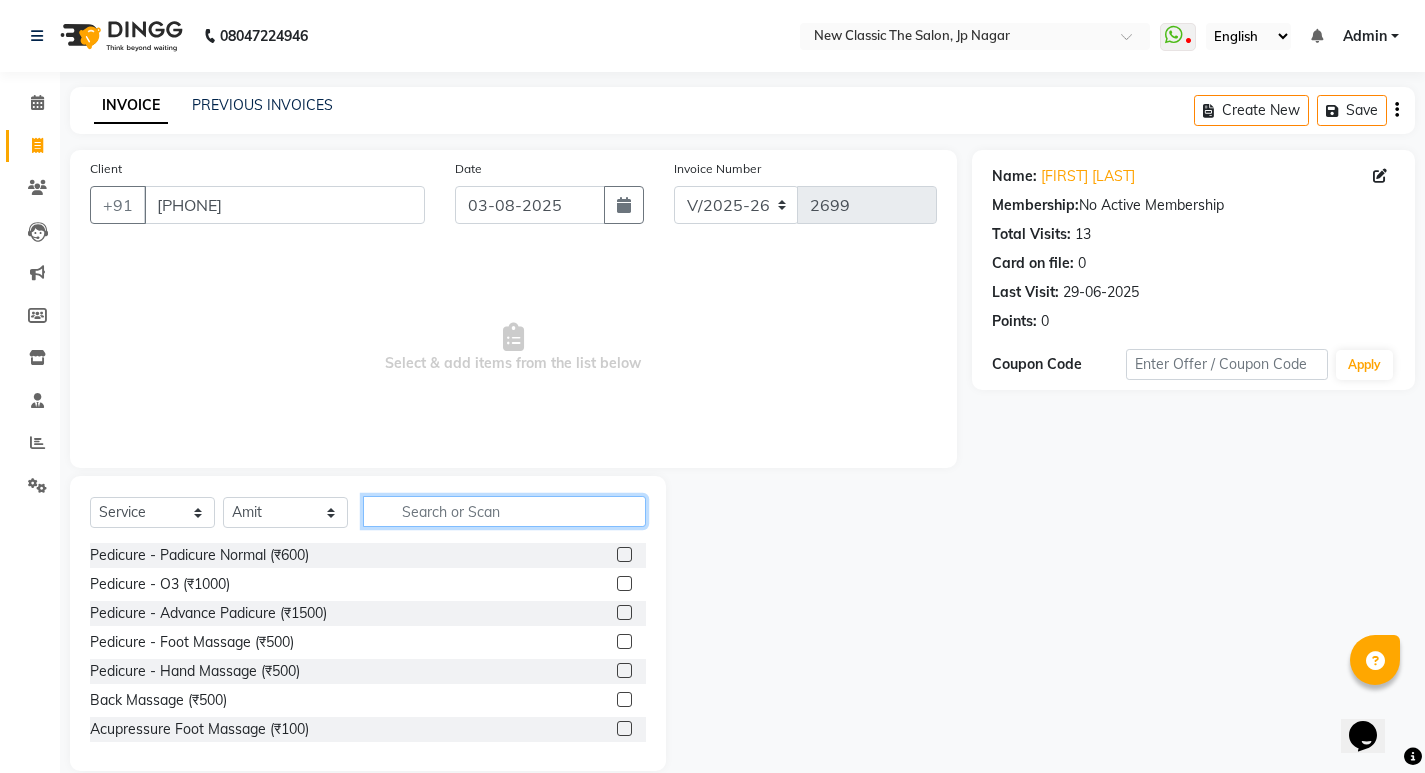 click 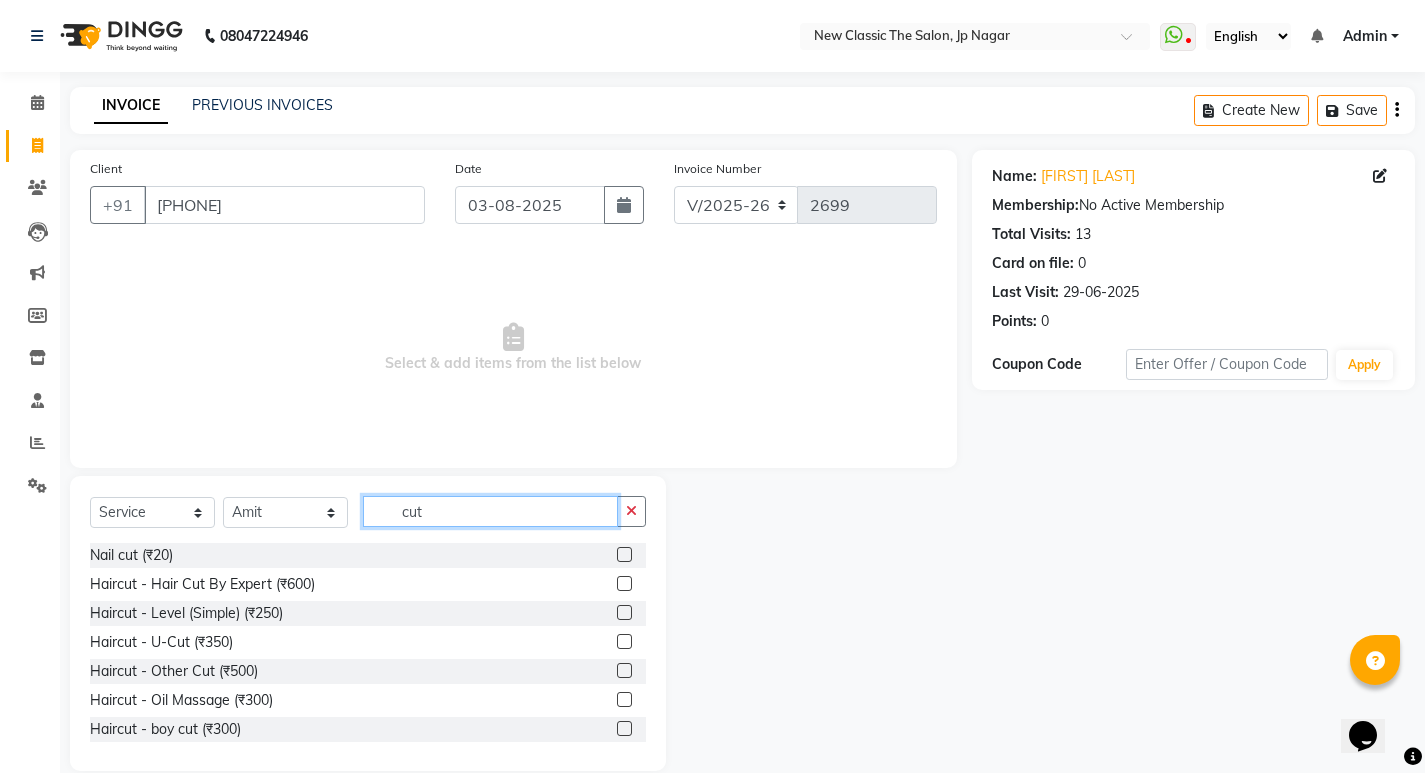 scroll, scrollTop: 100, scrollLeft: 0, axis: vertical 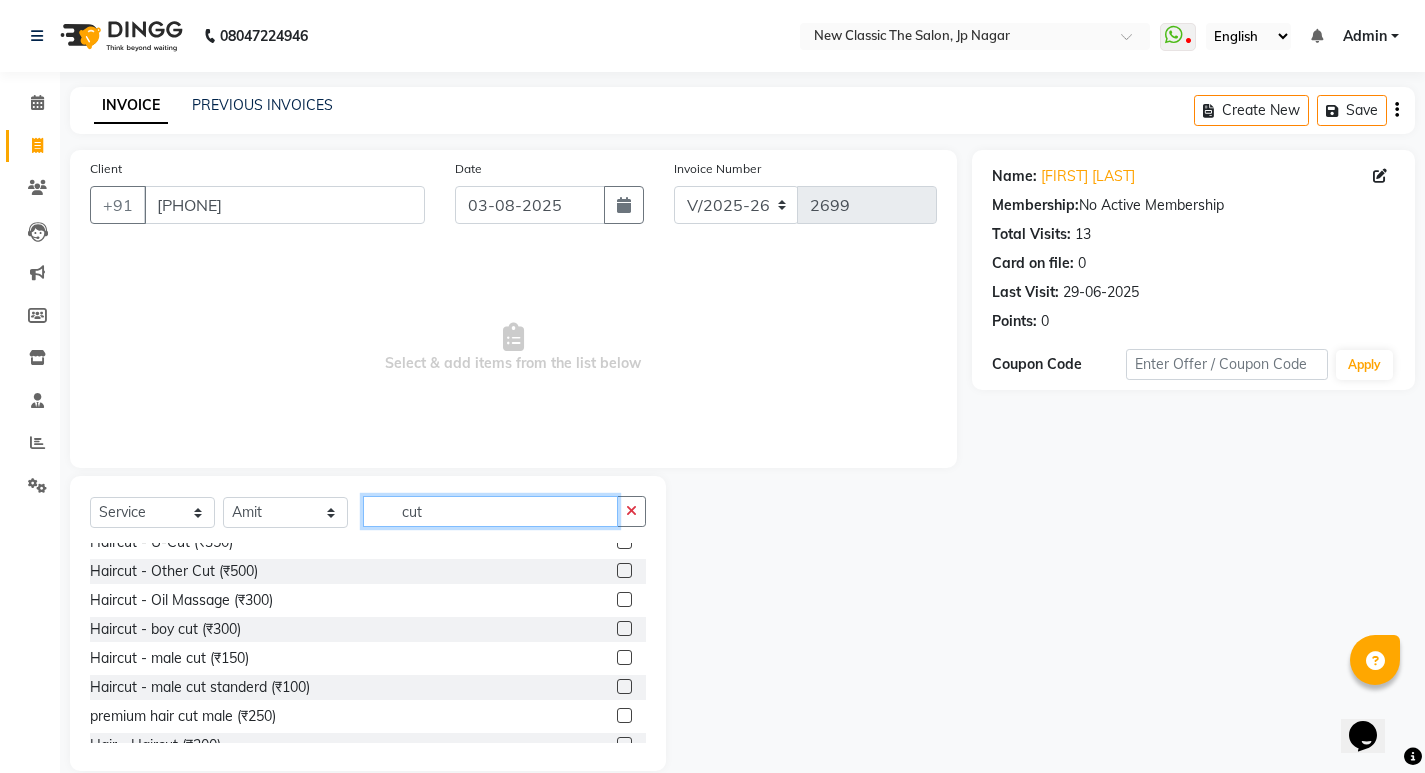 type on "cut" 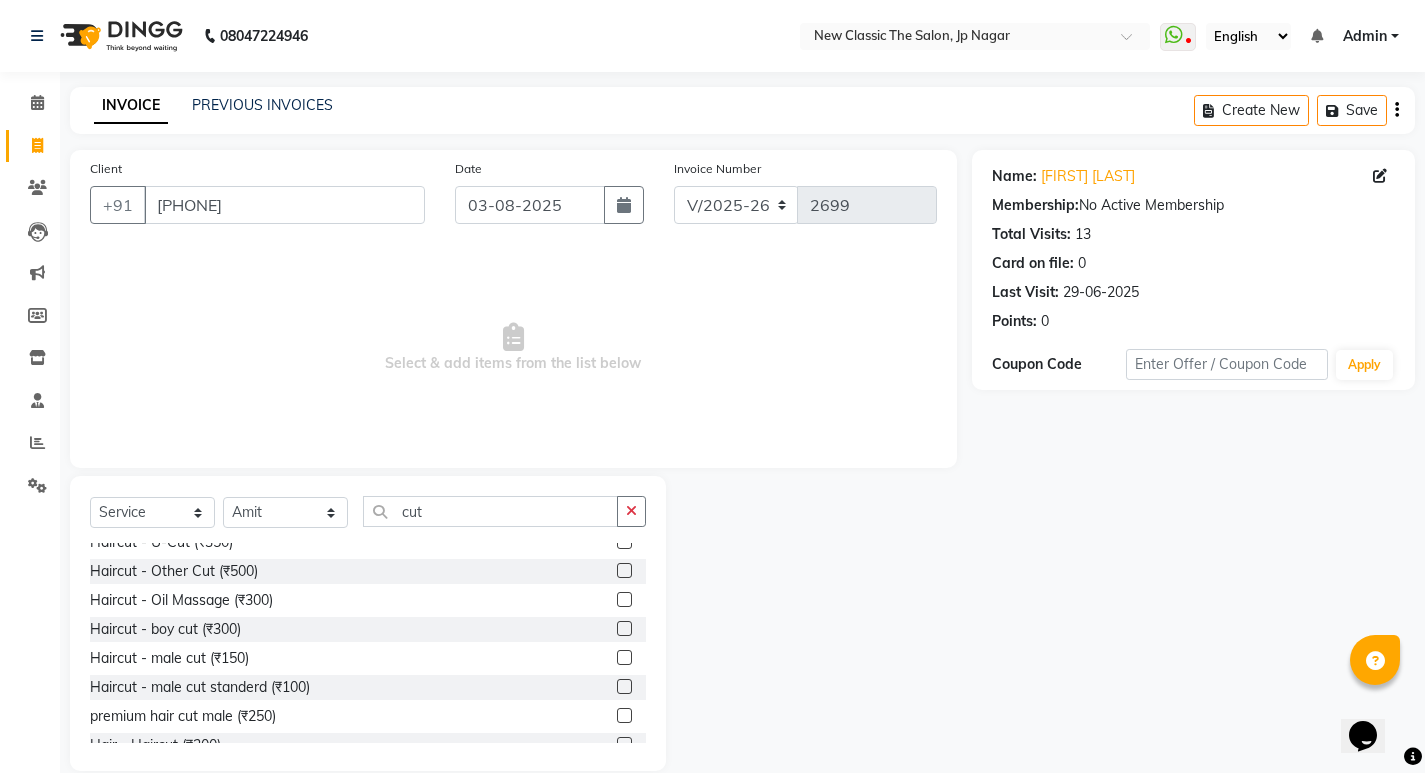 click 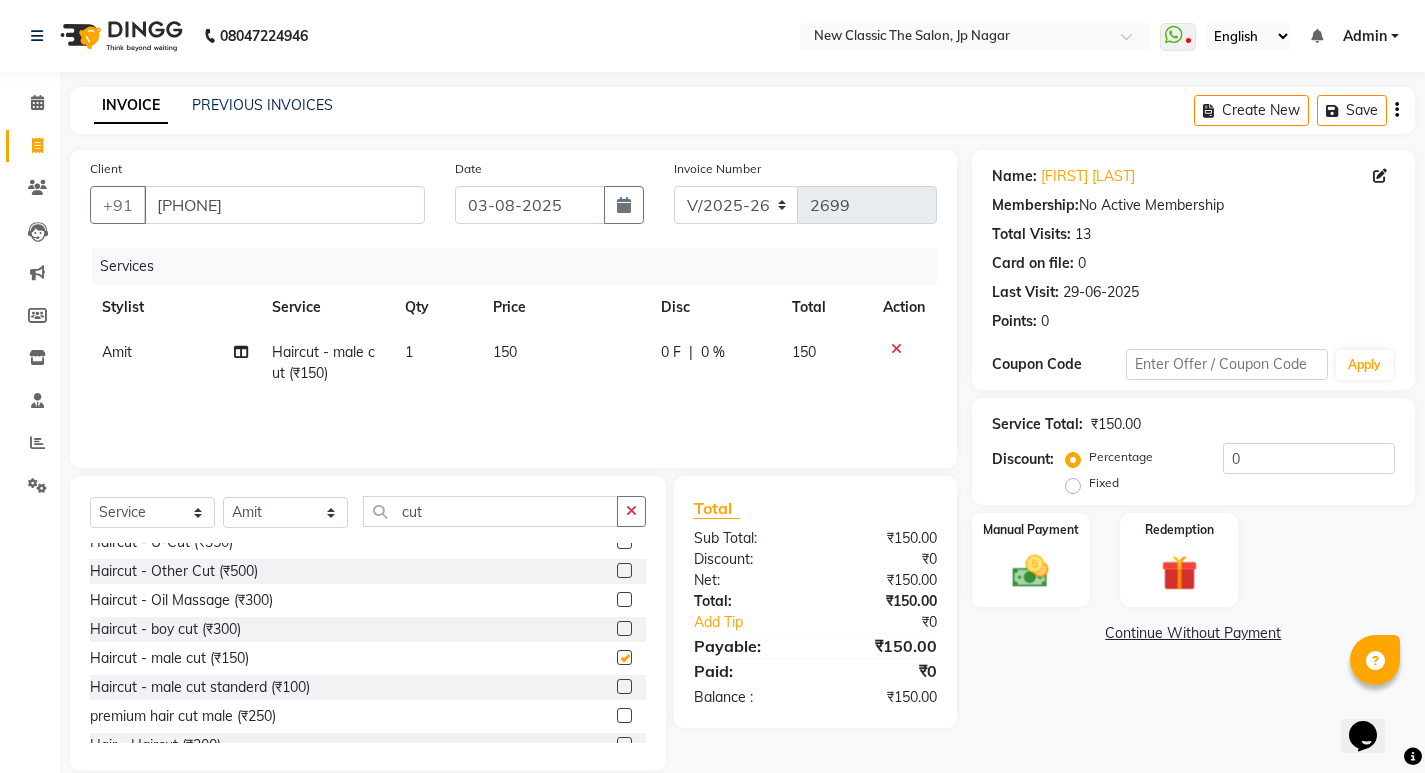 checkbox on "false" 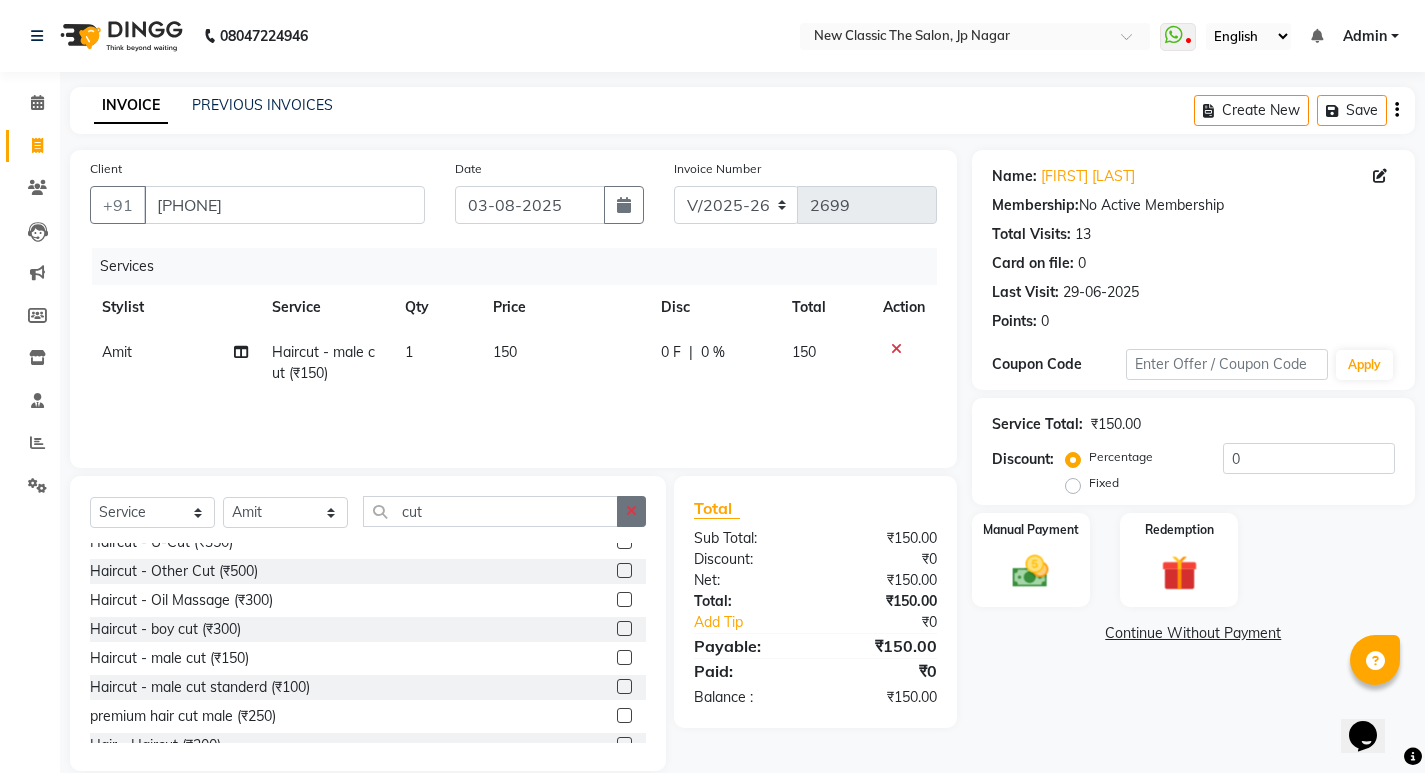 click 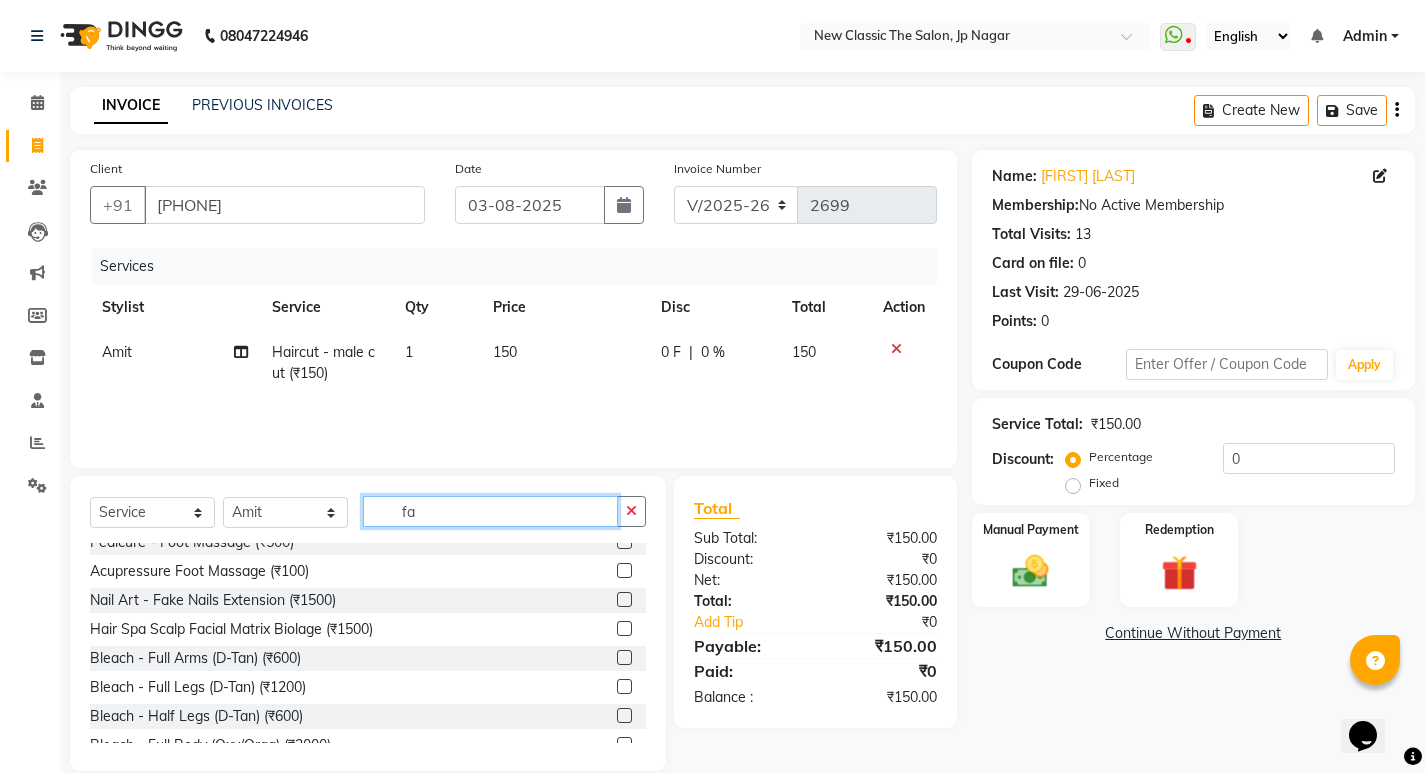scroll, scrollTop: 0, scrollLeft: 0, axis: both 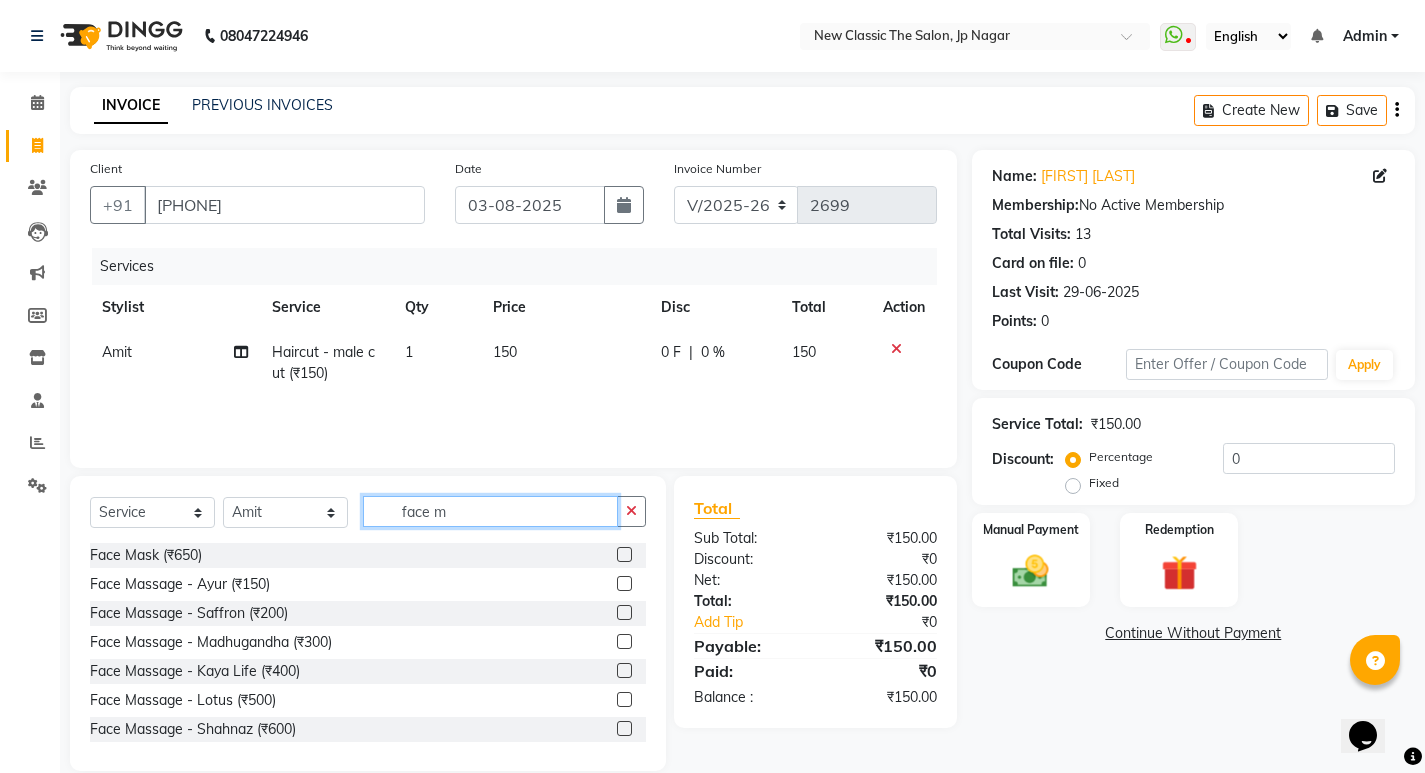 type on "face m" 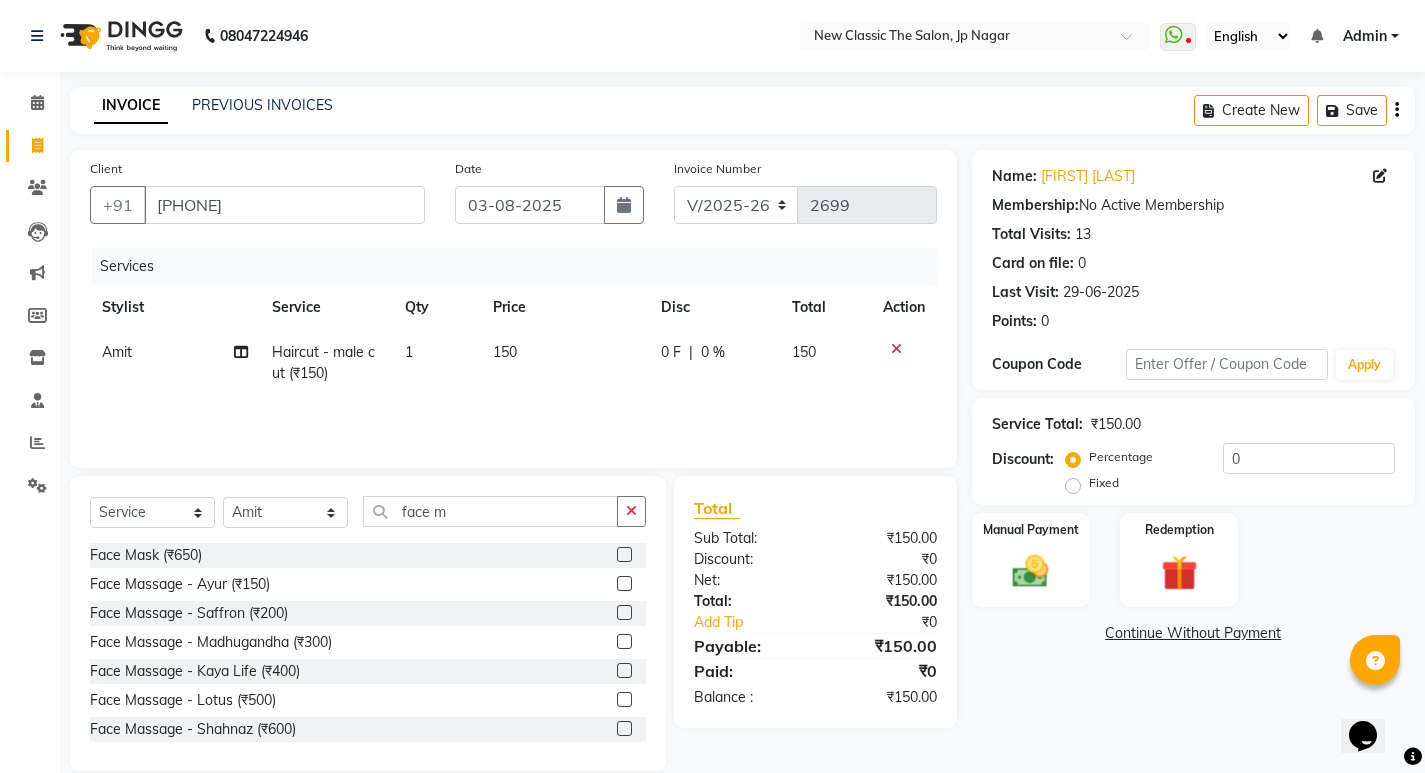 click 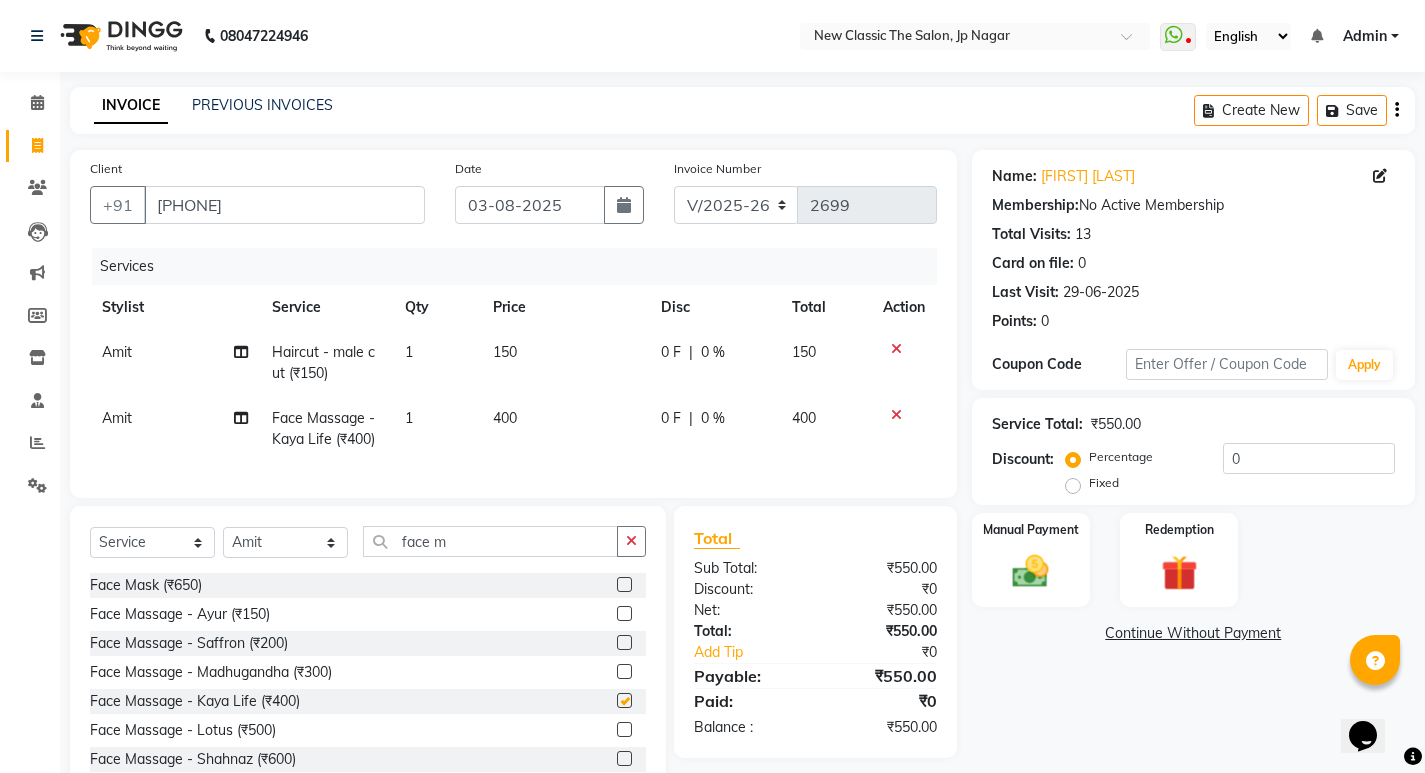 checkbox on "false" 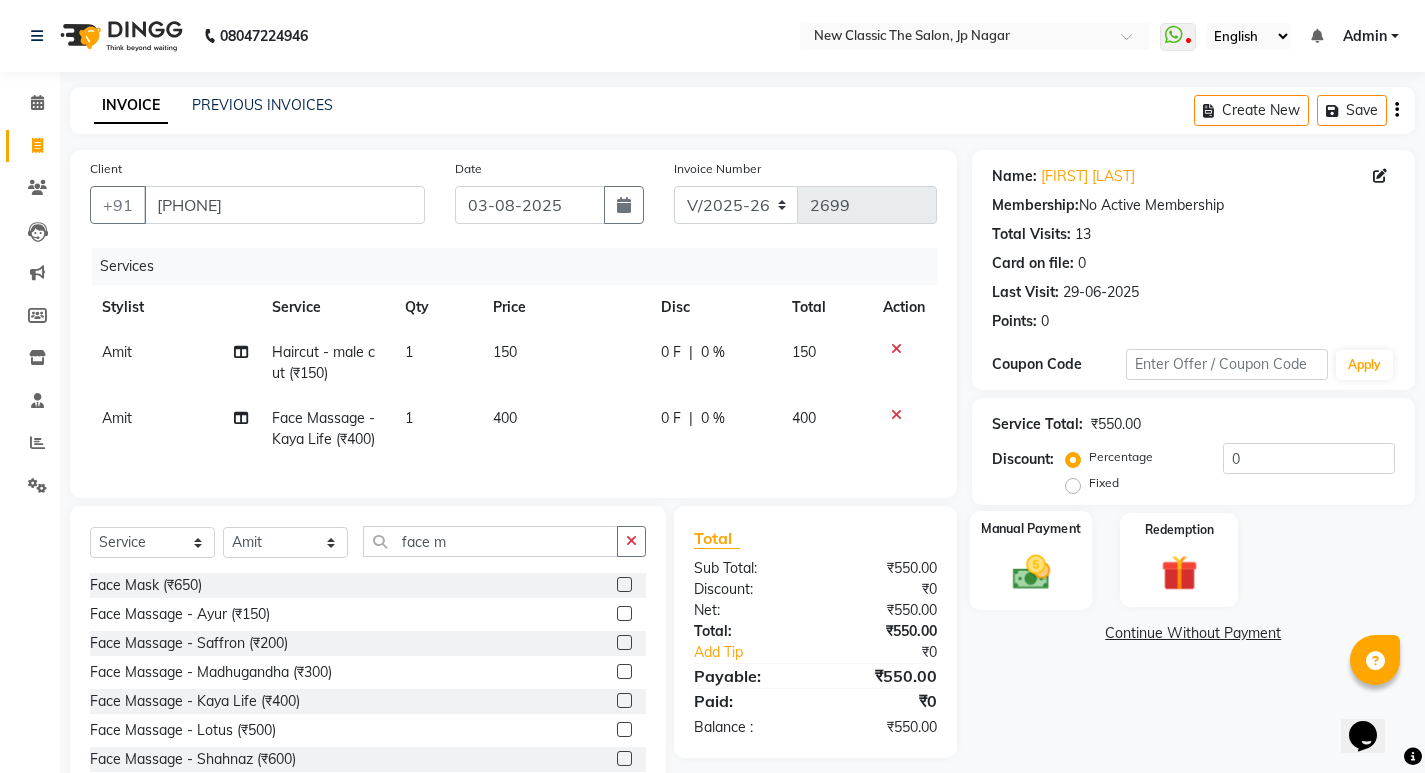 click 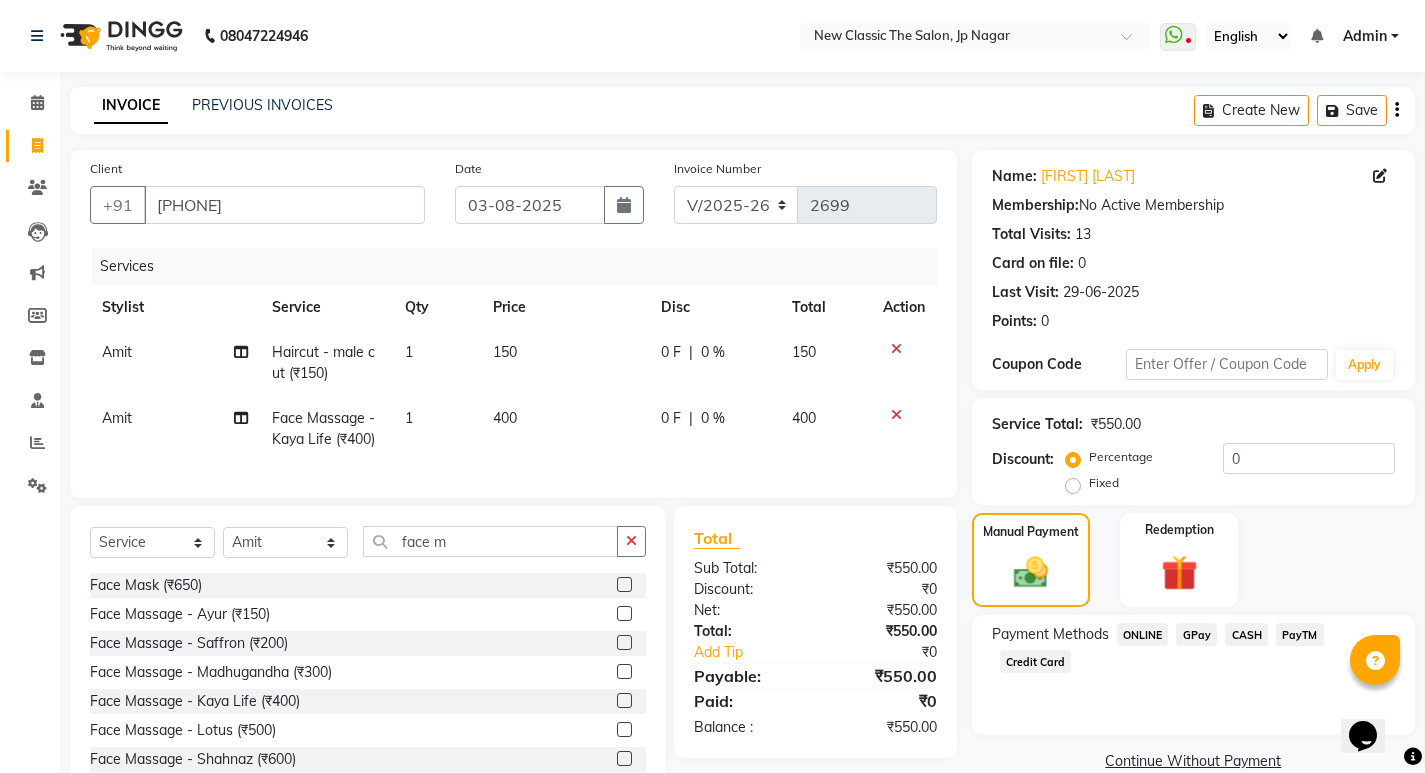 click on "ONLINE" 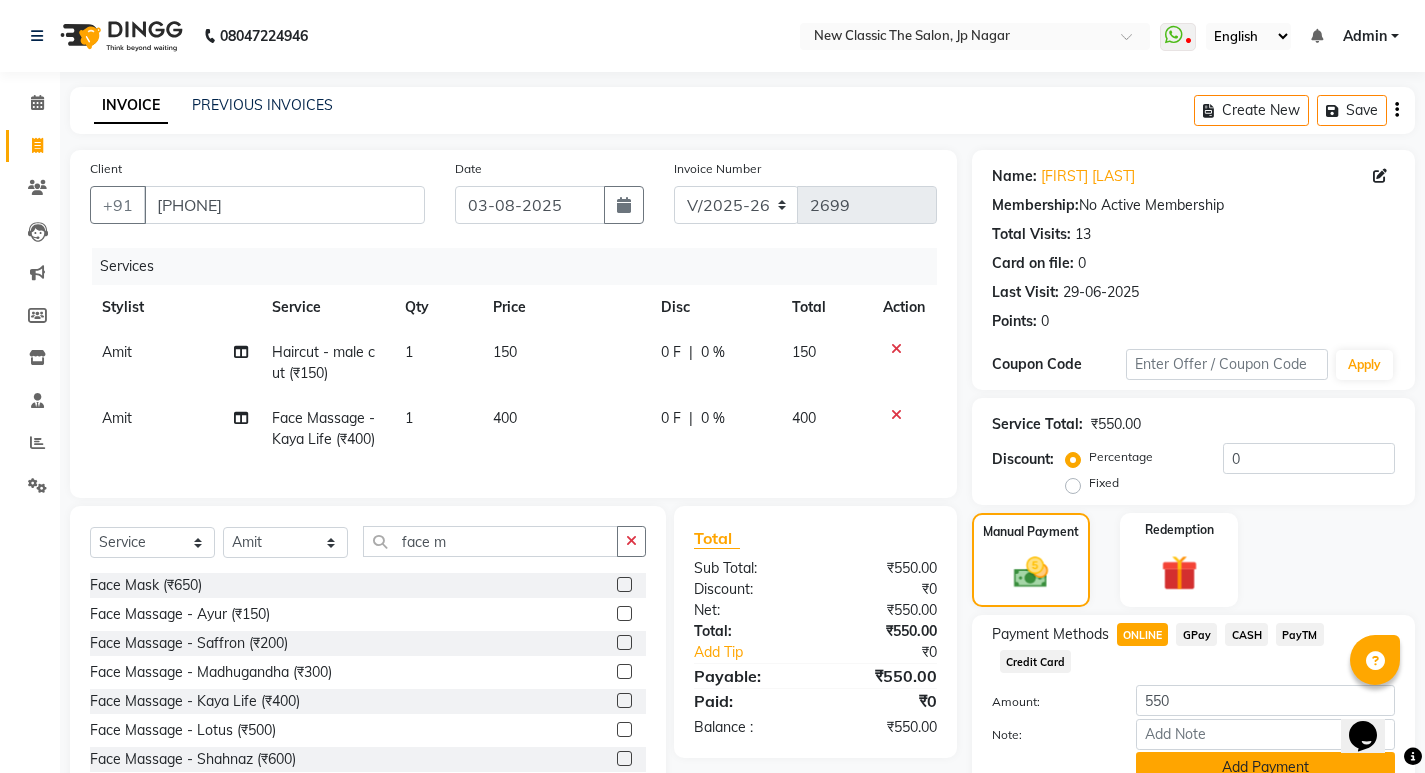 click on "Add Payment" 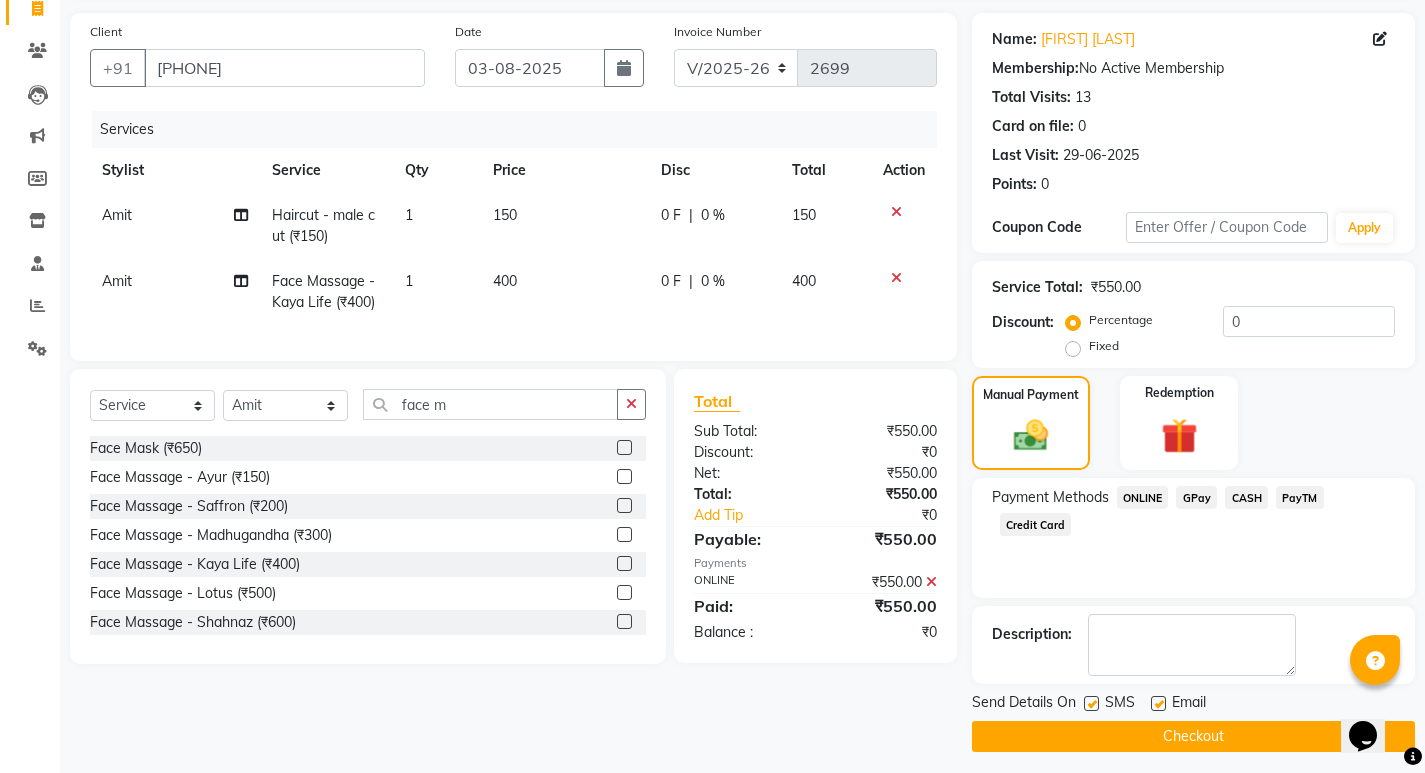 scroll, scrollTop: 146, scrollLeft: 0, axis: vertical 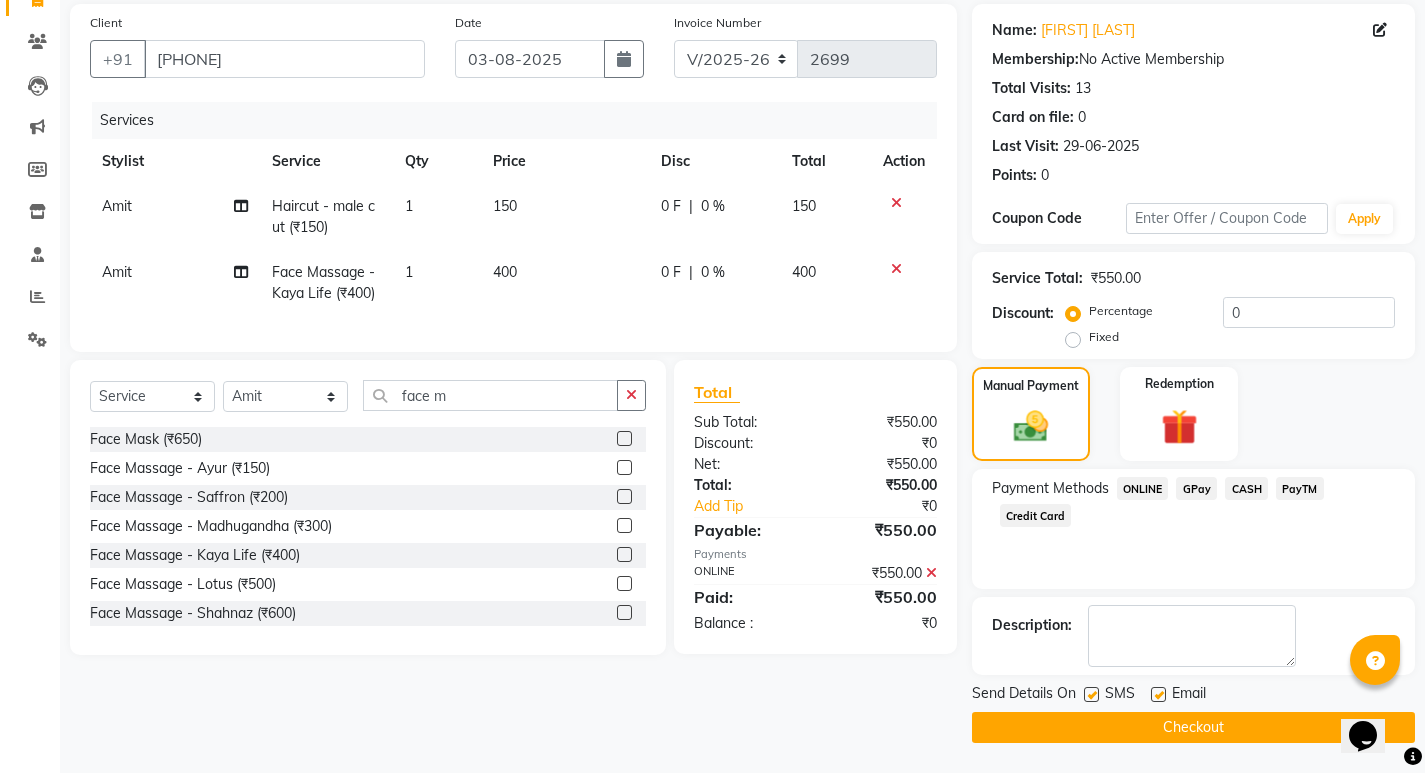 click on "Checkout" 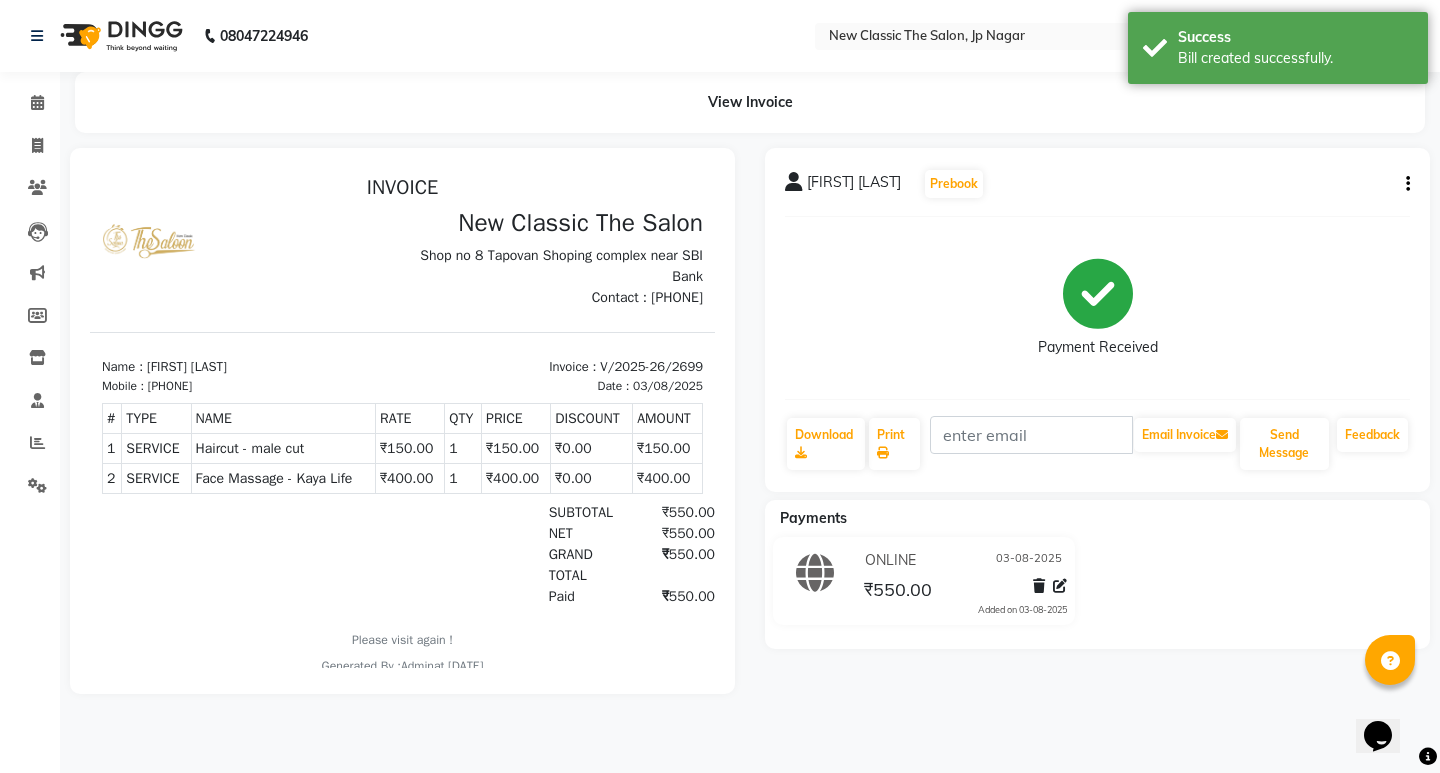 scroll, scrollTop: 0, scrollLeft: 0, axis: both 